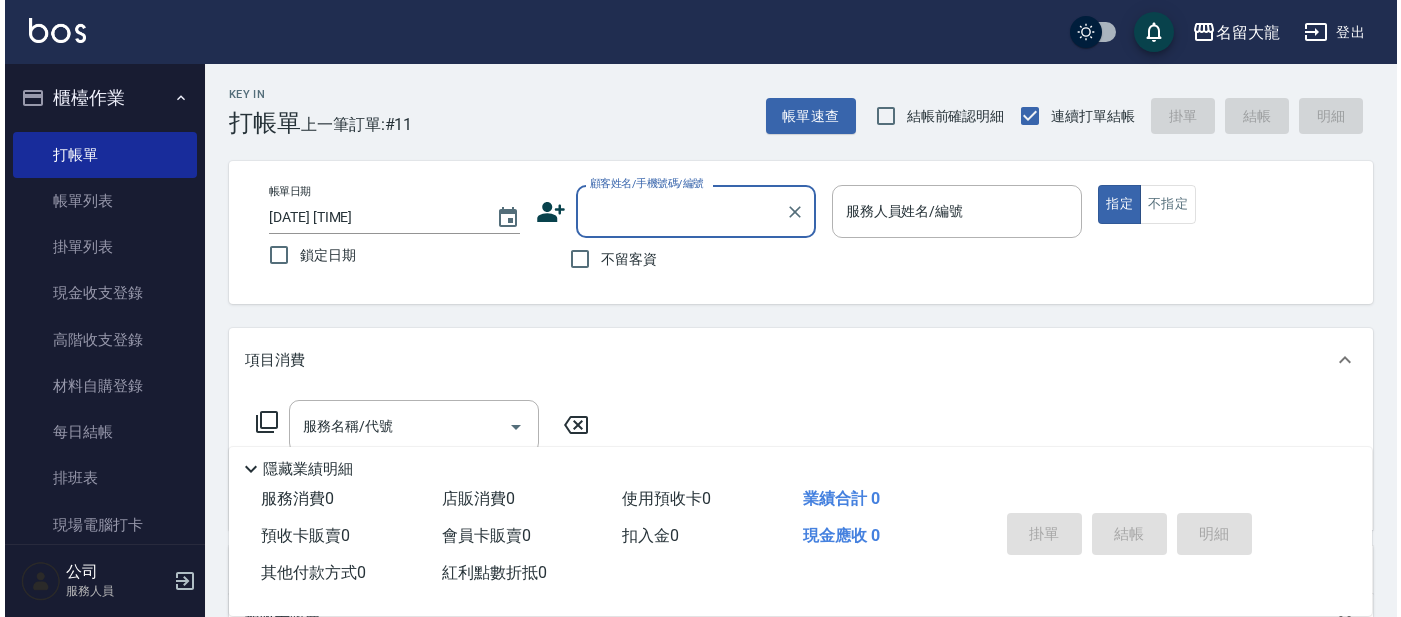 scroll, scrollTop: 0, scrollLeft: 0, axis: both 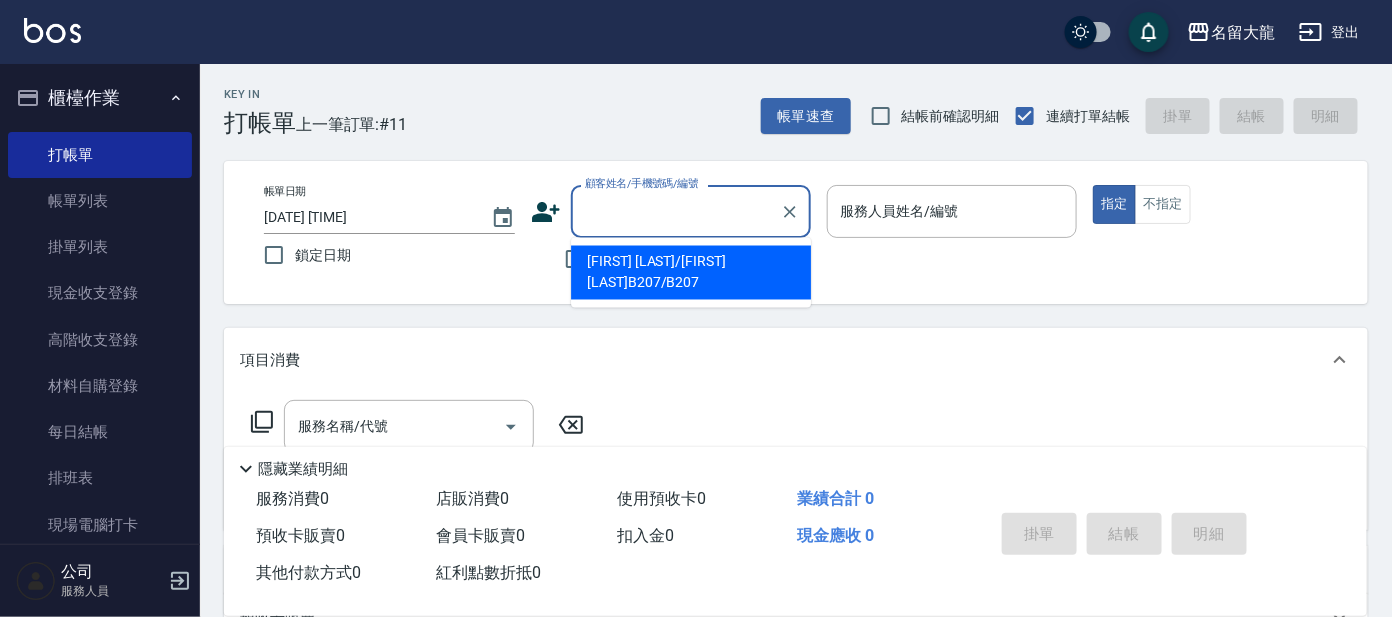 click on "顧客姓名/手機號碼/編號" at bounding box center (676, 211) 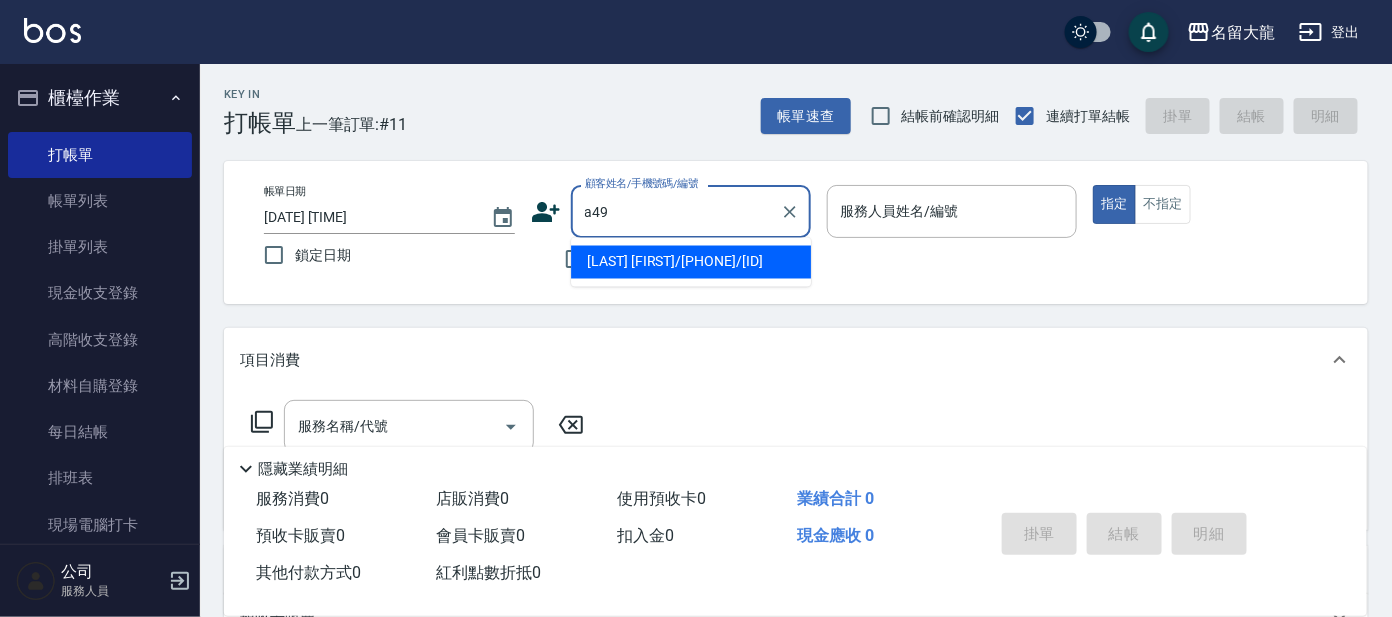 click on "a49" at bounding box center (676, 211) 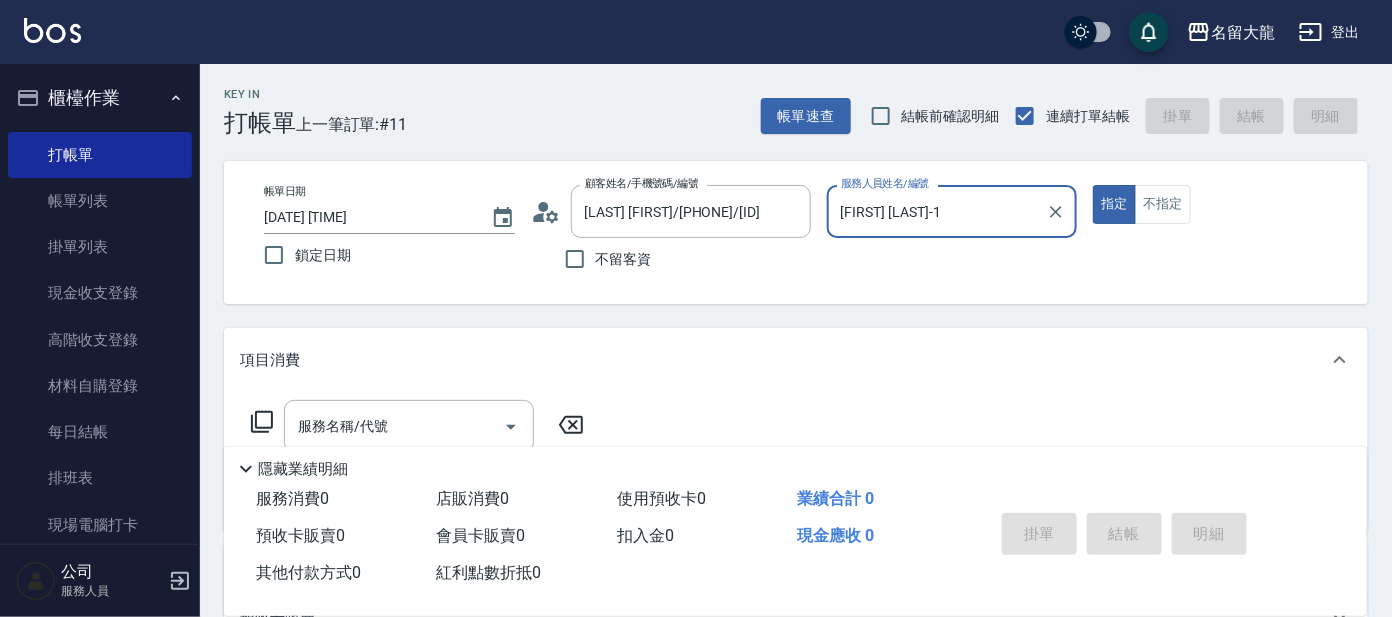 type on "[FIRST] [LAST]-1" 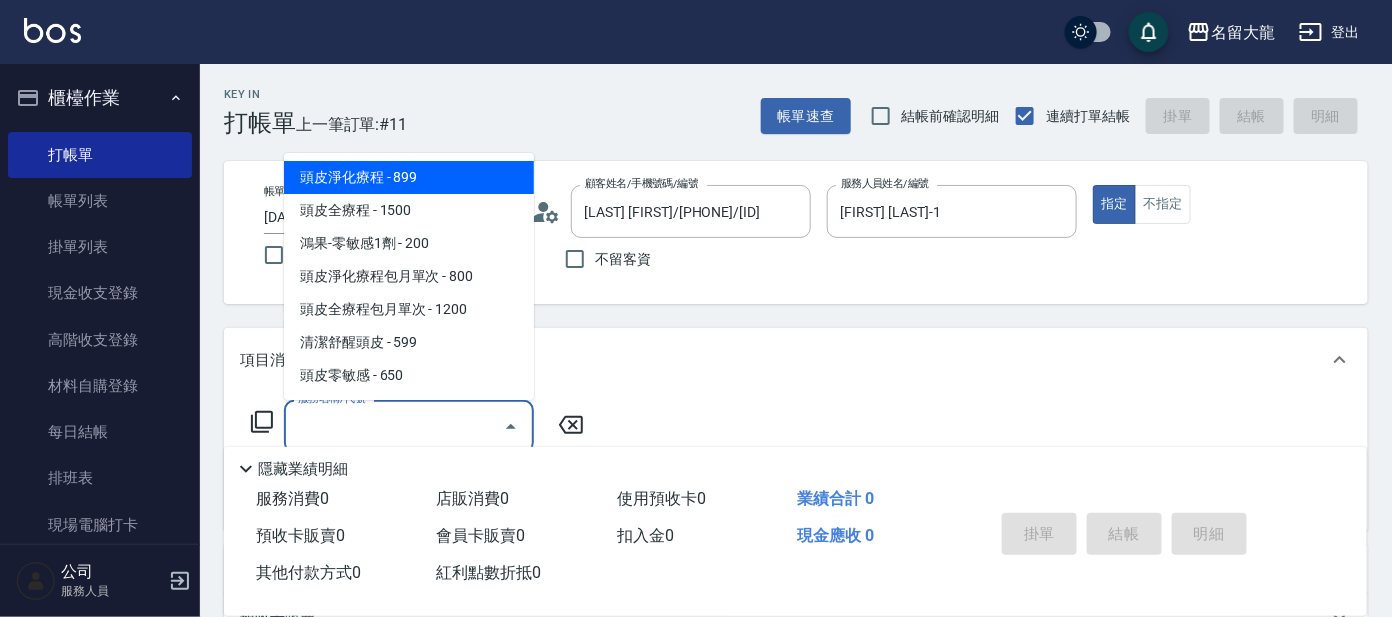 drag, startPoint x: 400, startPoint y: 420, endPoint x: 395, endPoint y: 410, distance: 11.18034 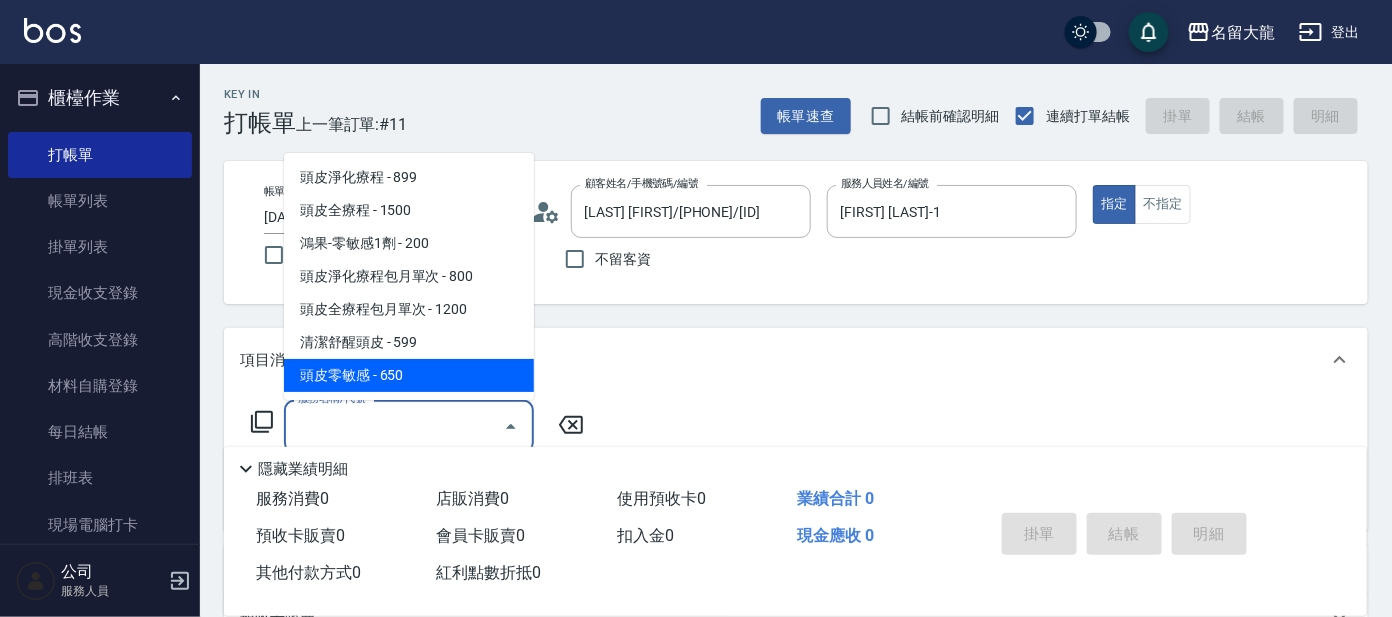 click 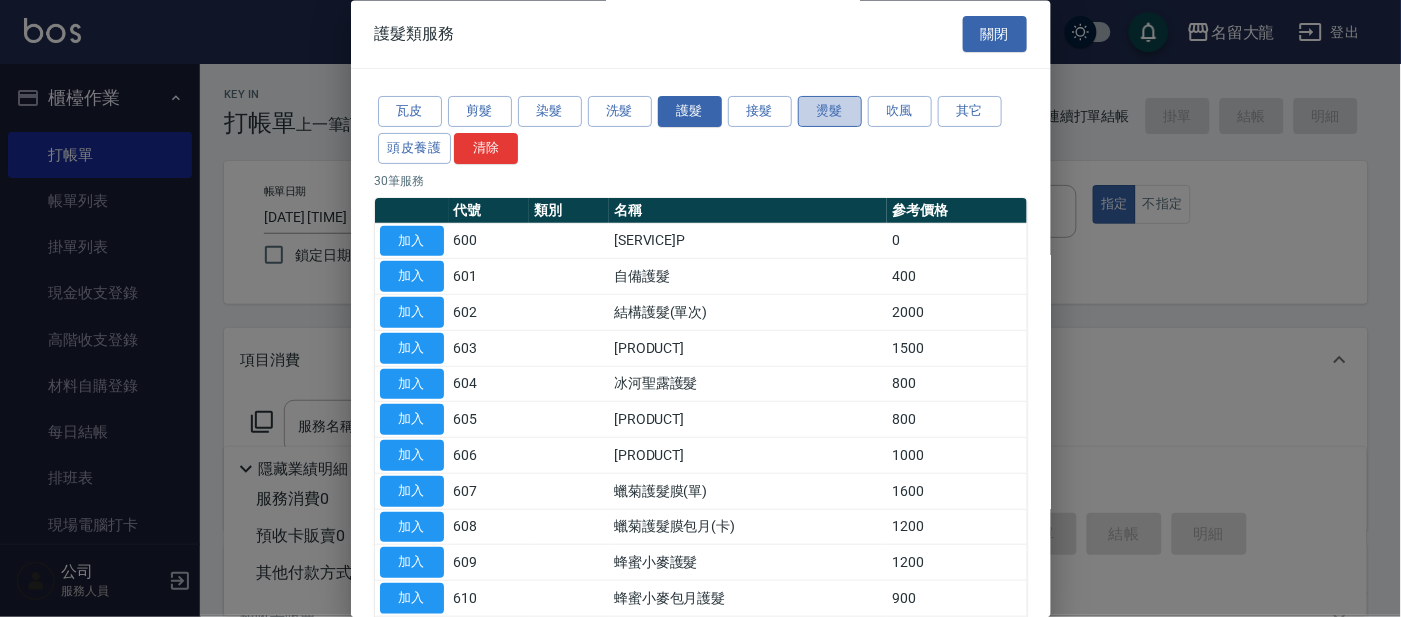 click on "燙髮" at bounding box center (830, 112) 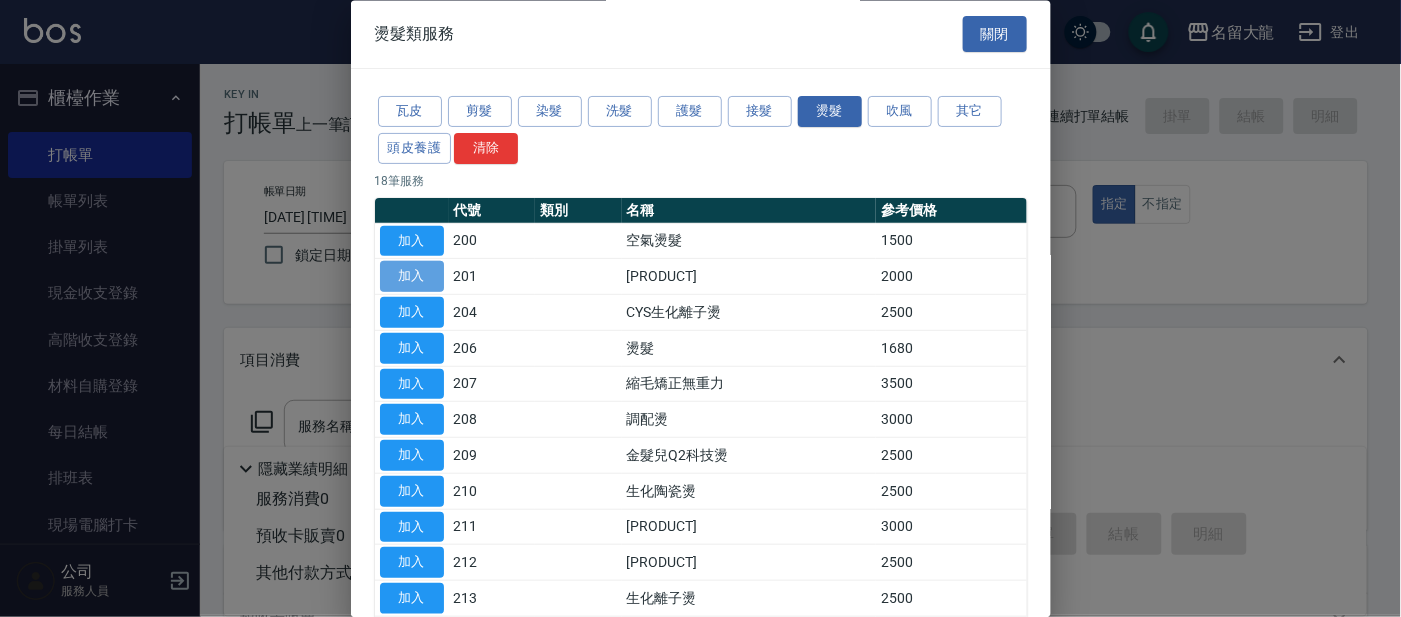 click on "加入" at bounding box center [412, 277] 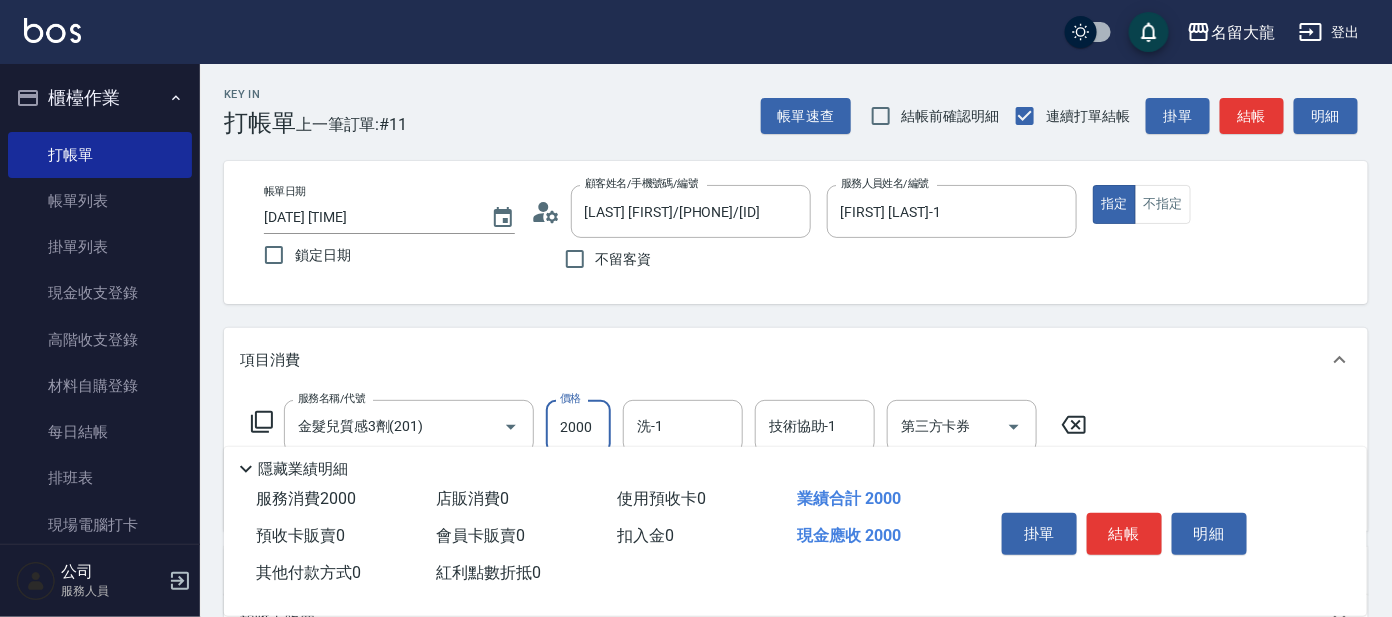 click on "2000" at bounding box center [578, 427] 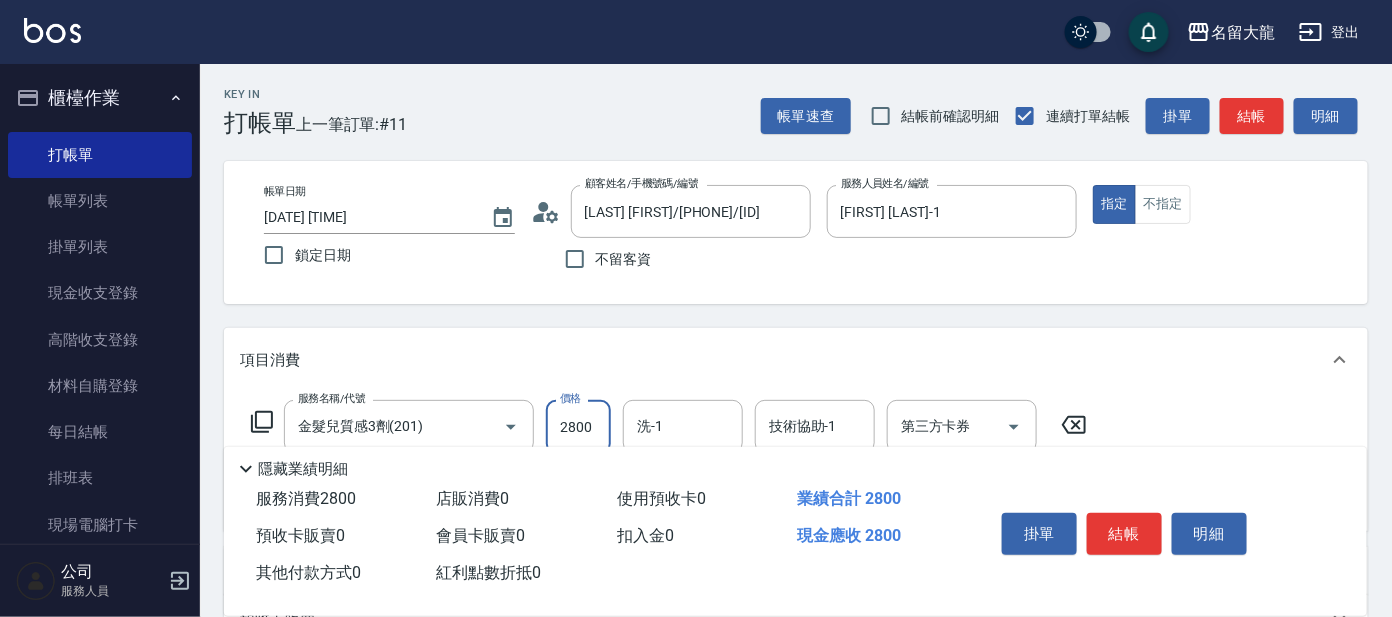 type on "2800" 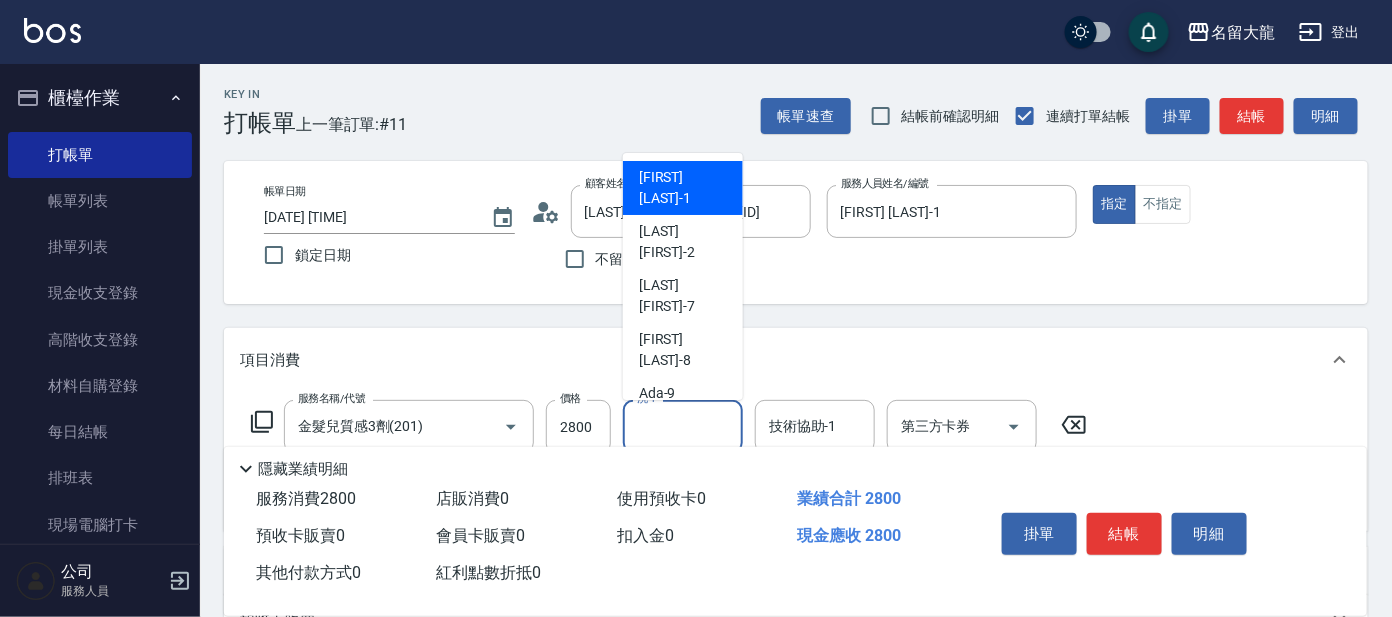 click on "洗-1" at bounding box center (683, 426) 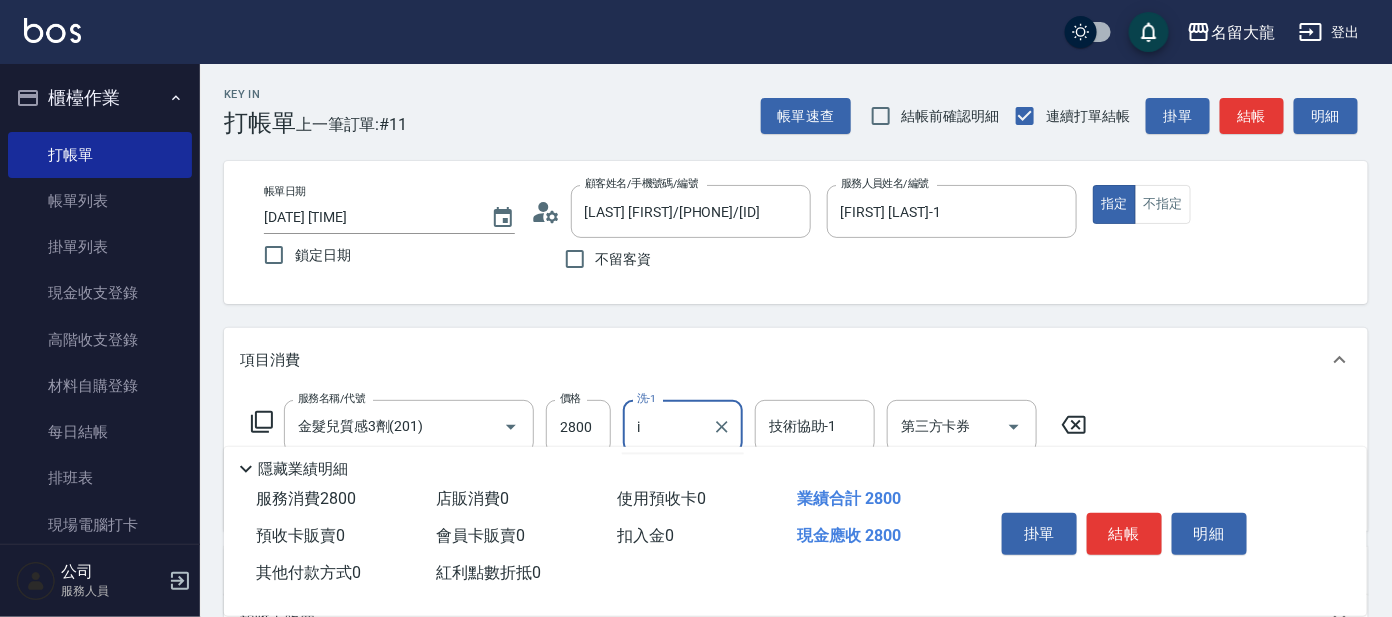 type on "i" 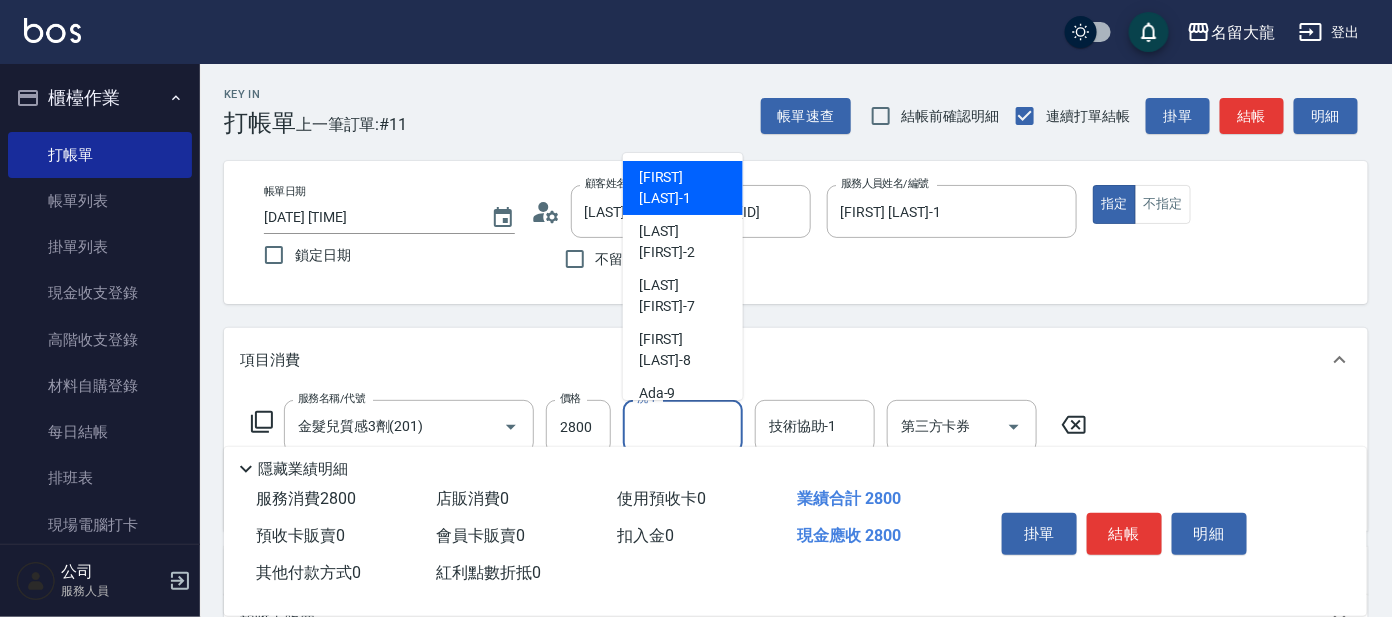 click on "洗-1" at bounding box center (683, 426) 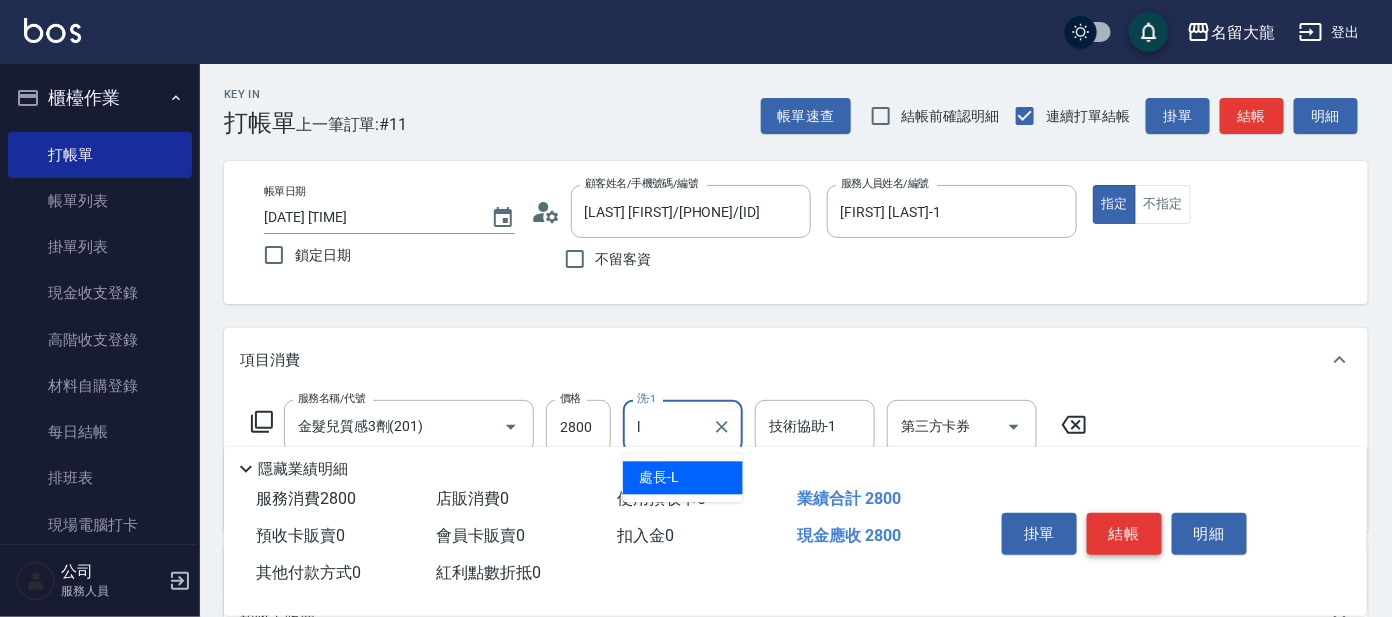 type on "l" 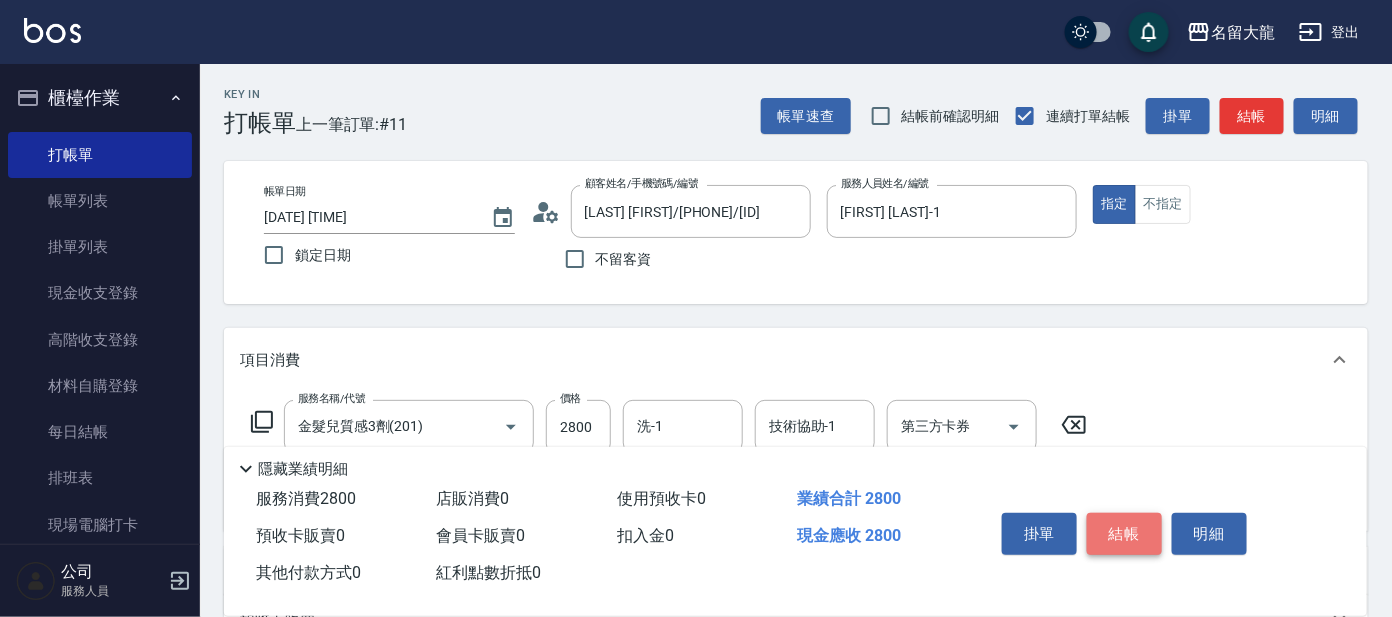 click on "結帳" at bounding box center (1124, 534) 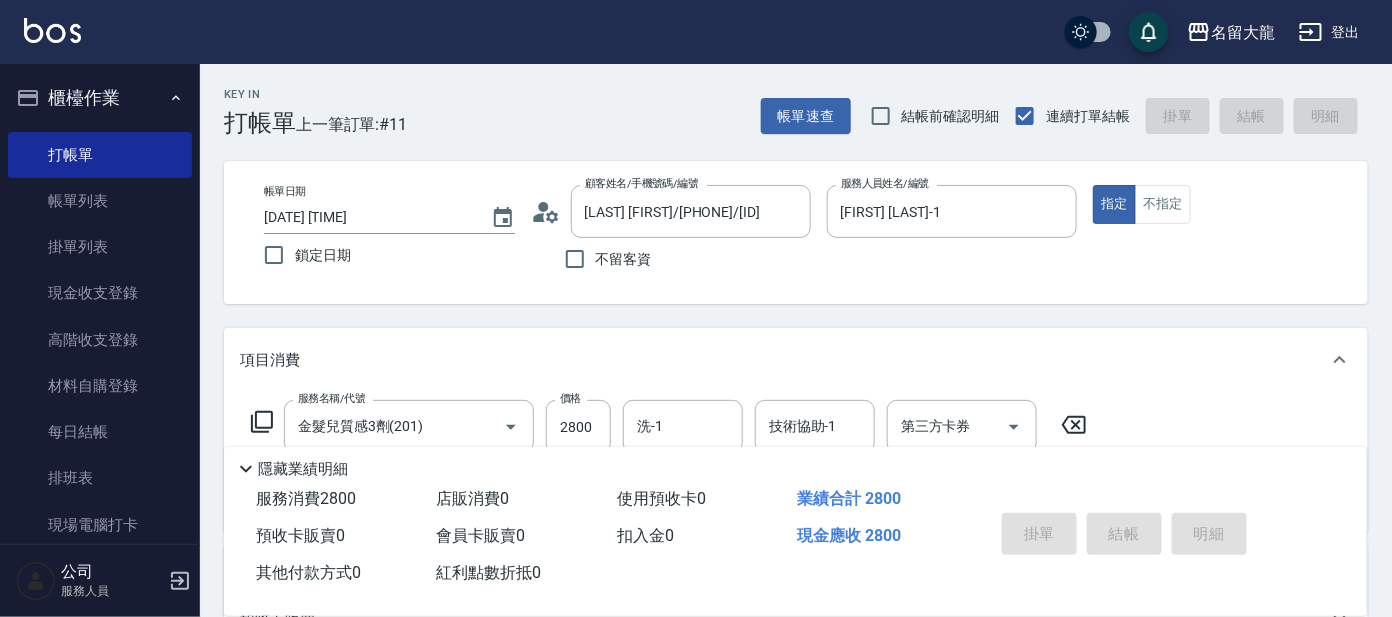 type on "[DATE] [TIME]" 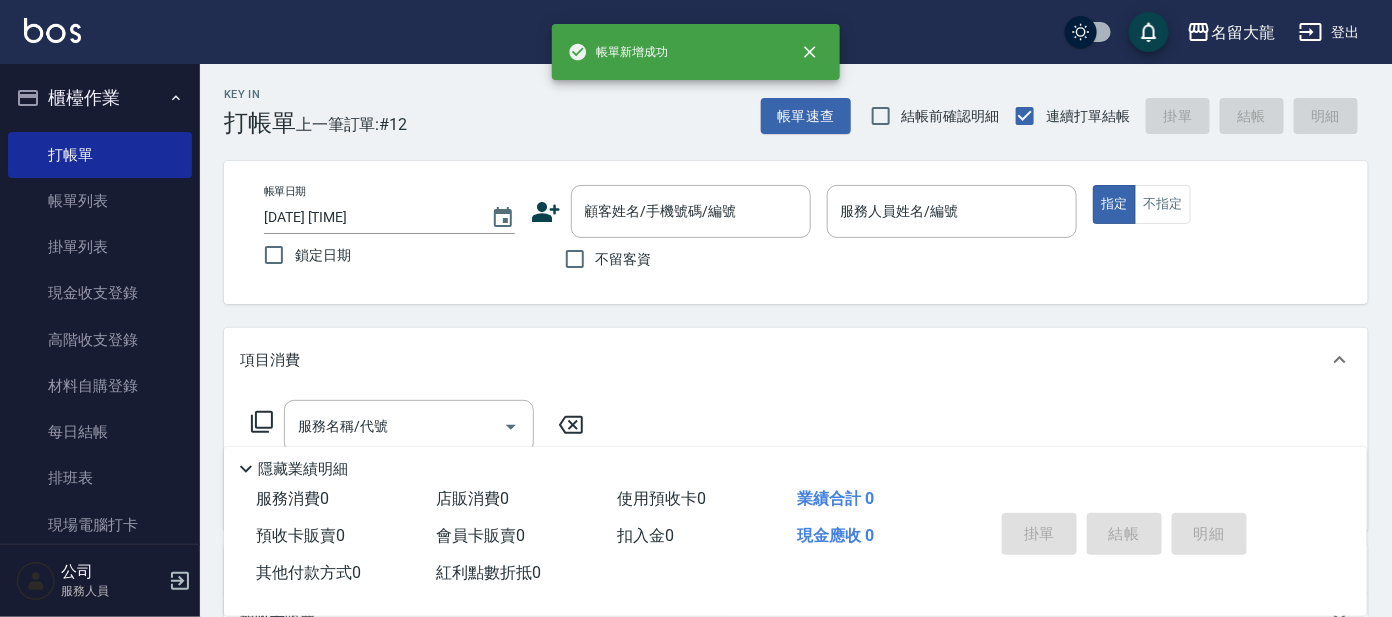 click on "服務名稱/代號 服務名稱/代號" at bounding box center (796, 461) 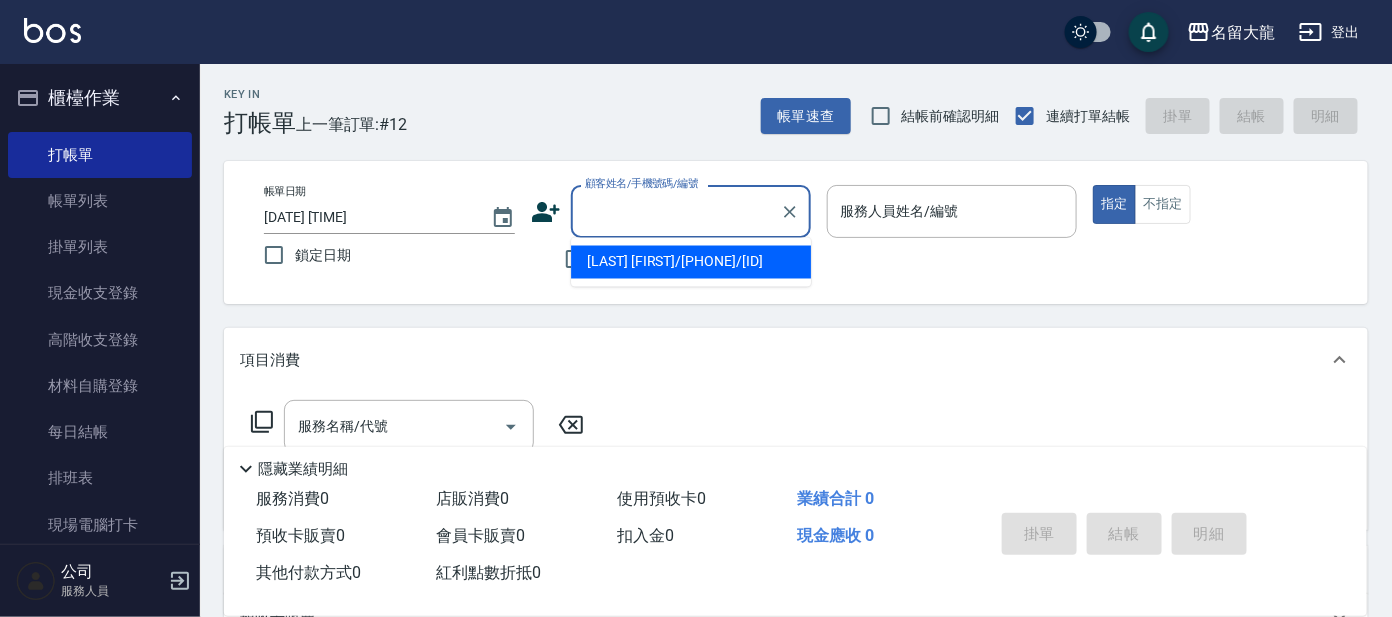 click on "顧客姓名/手機號碼/編號" at bounding box center [676, 211] 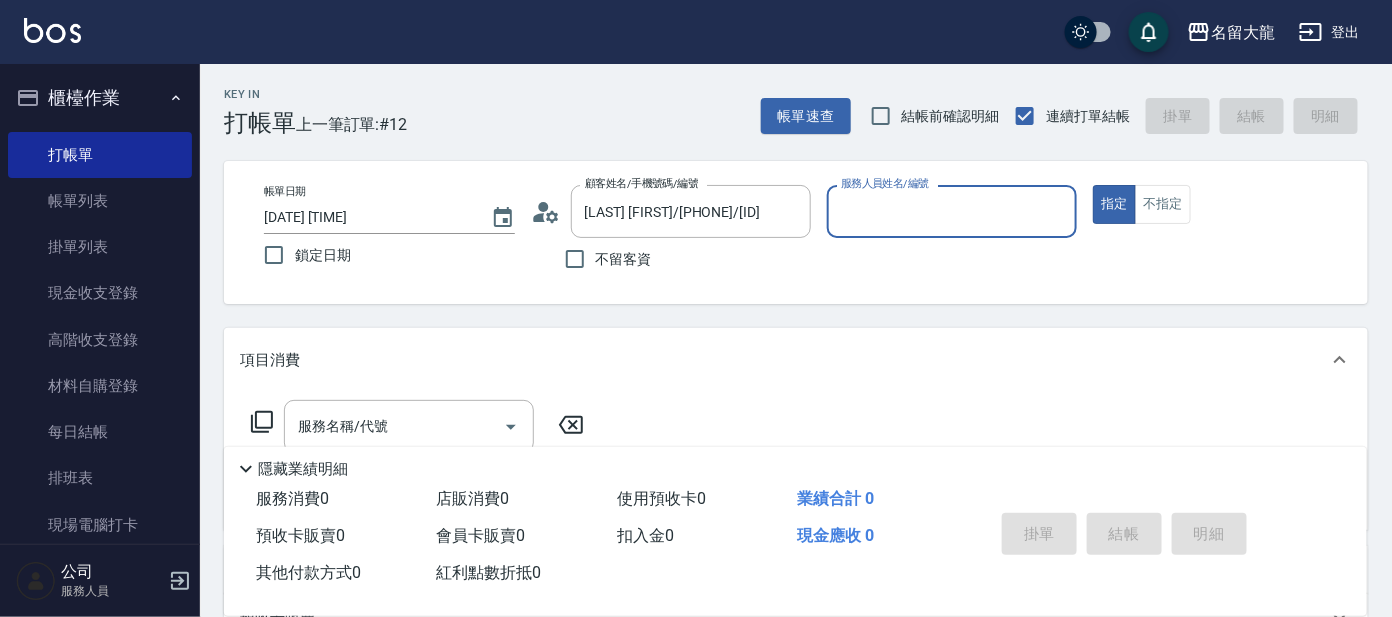 type on "[FIRST] [LAST]-1" 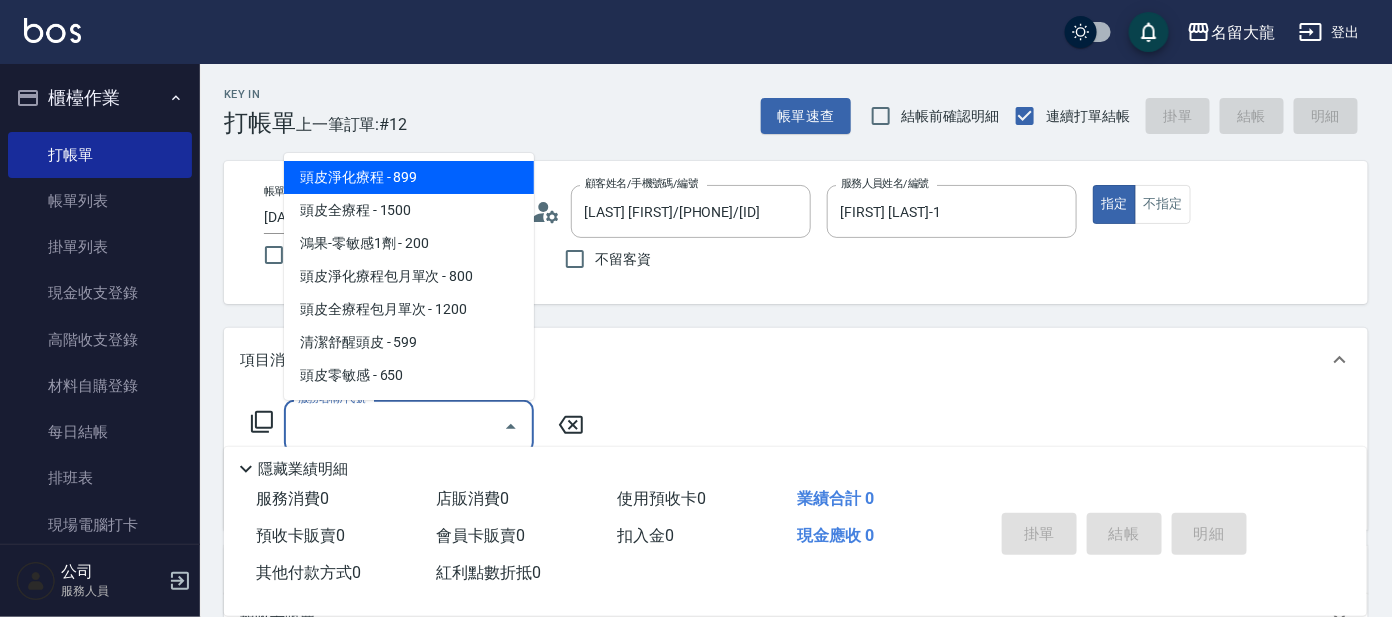 click on "服務名稱/代號" at bounding box center (394, 426) 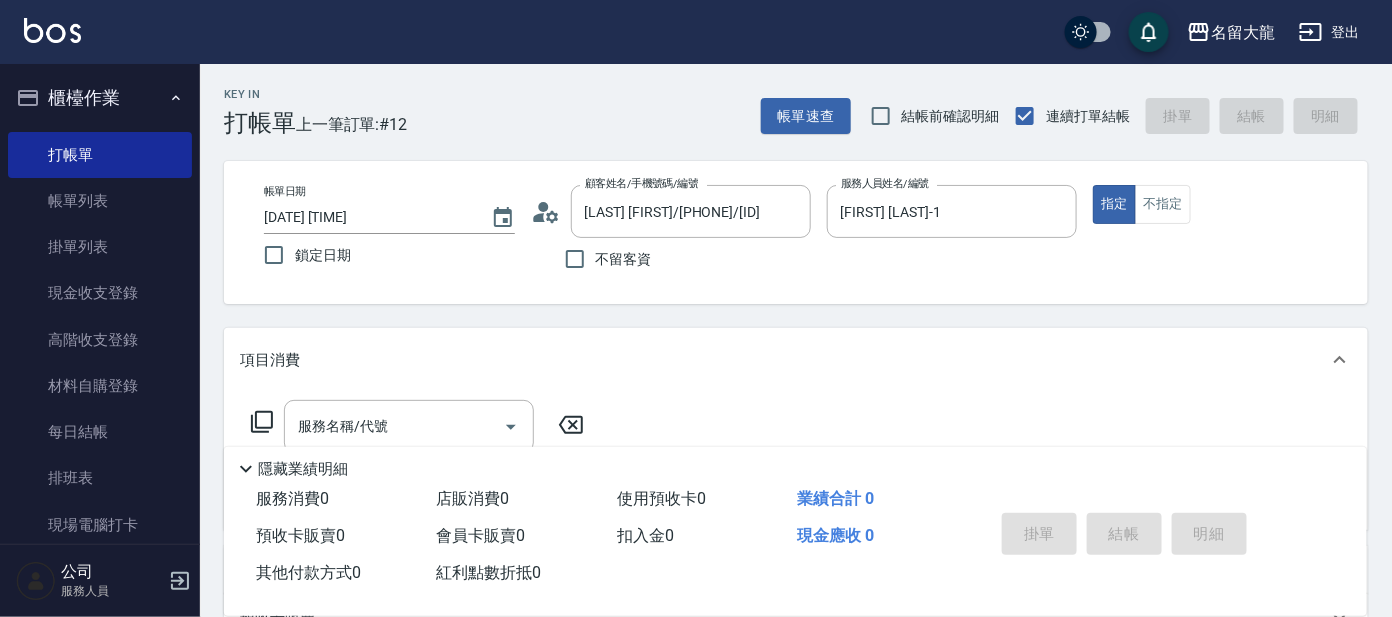 click 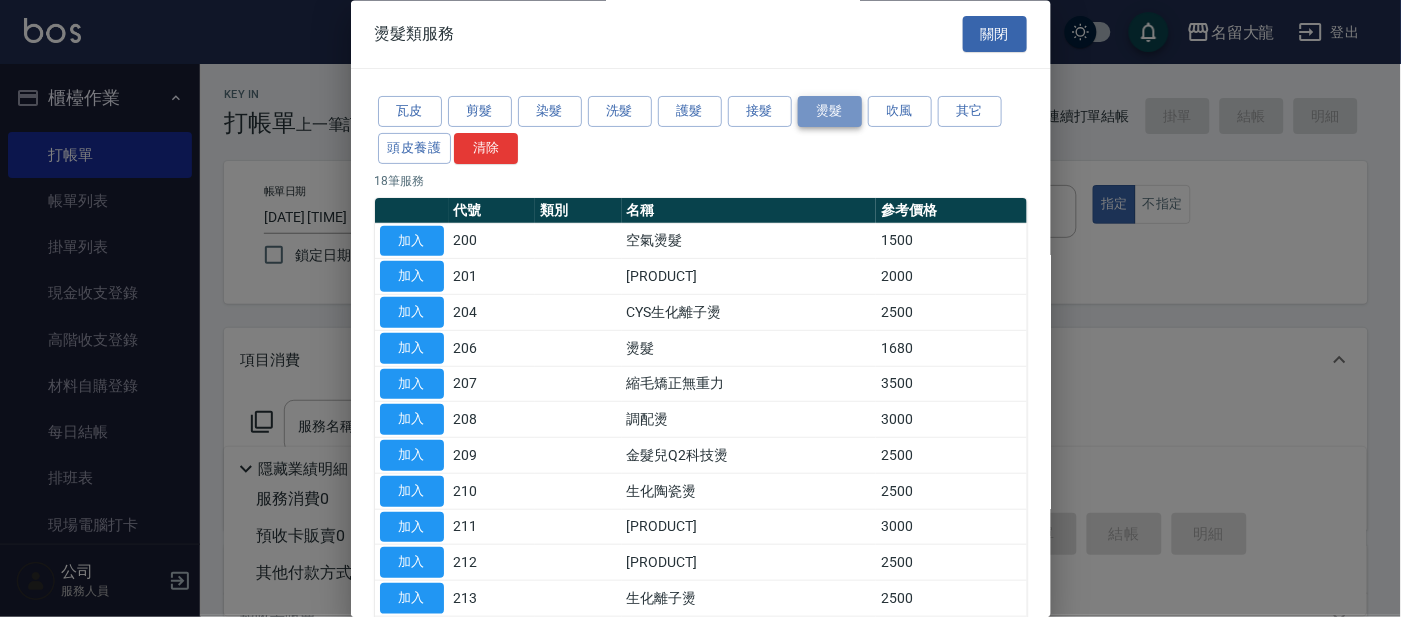 click on "燙髮" at bounding box center [830, 112] 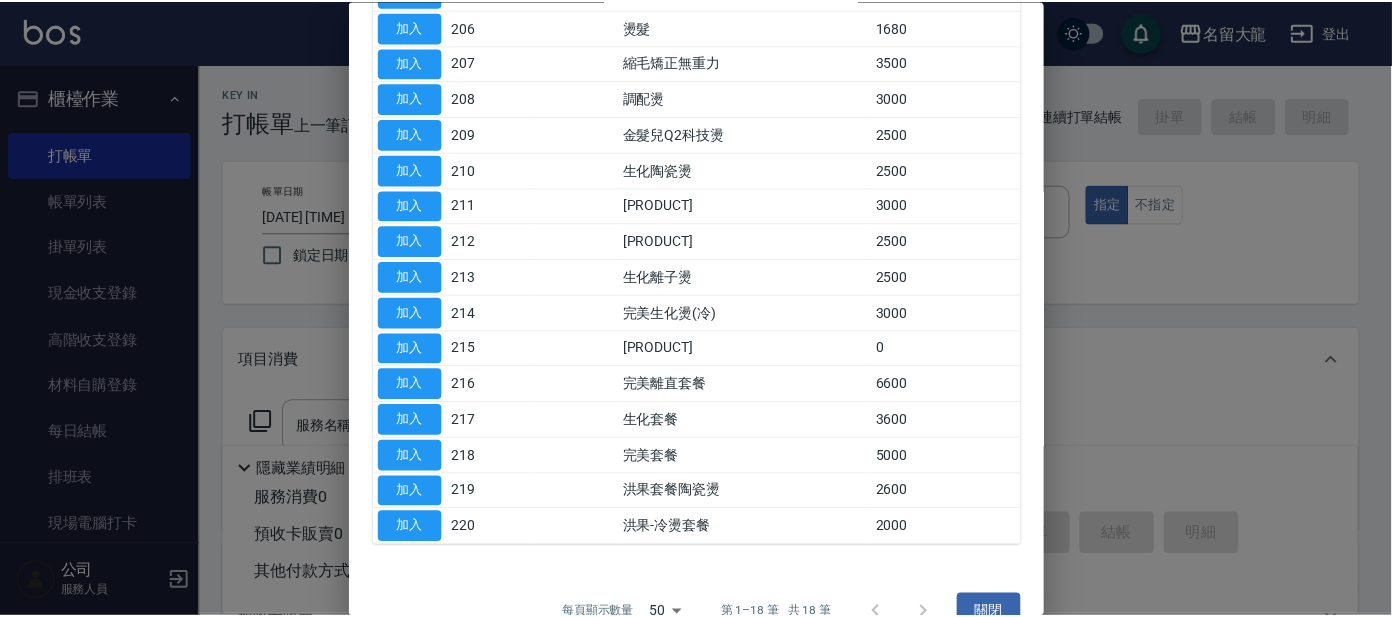 scroll, scrollTop: 358, scrollLeft: 0, axis: vertical 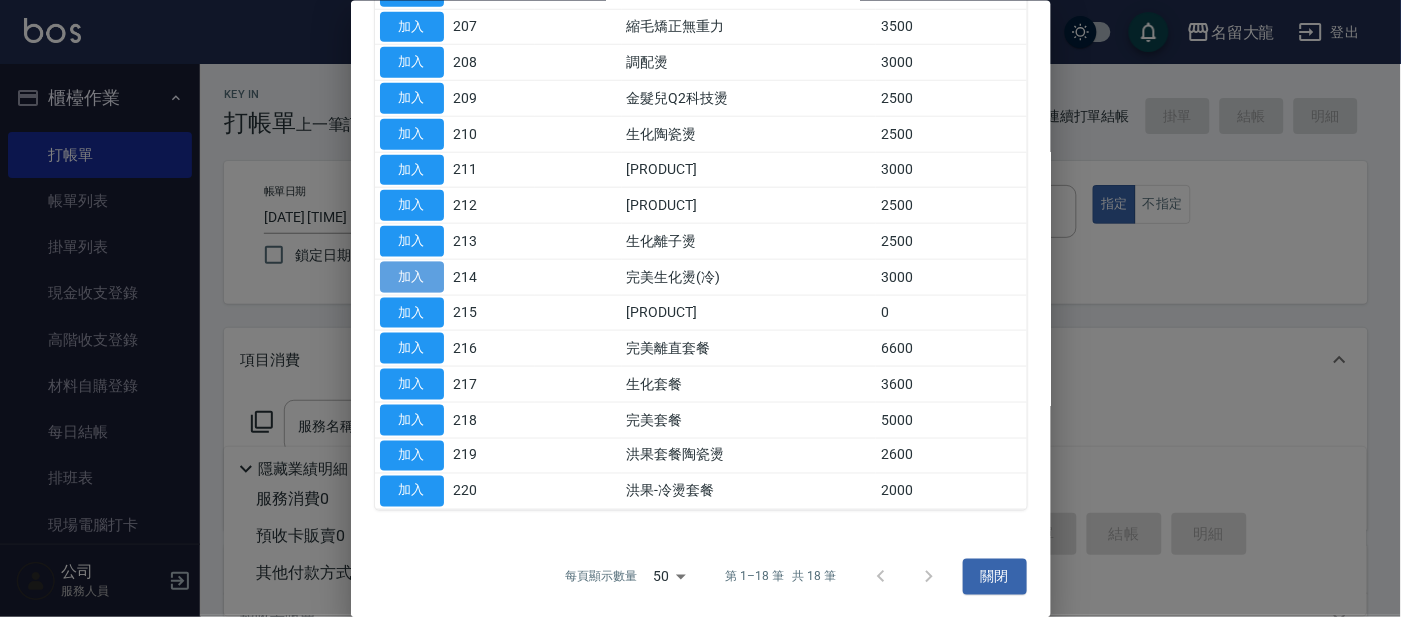 click on "加入" at bounding box center (412, 276) 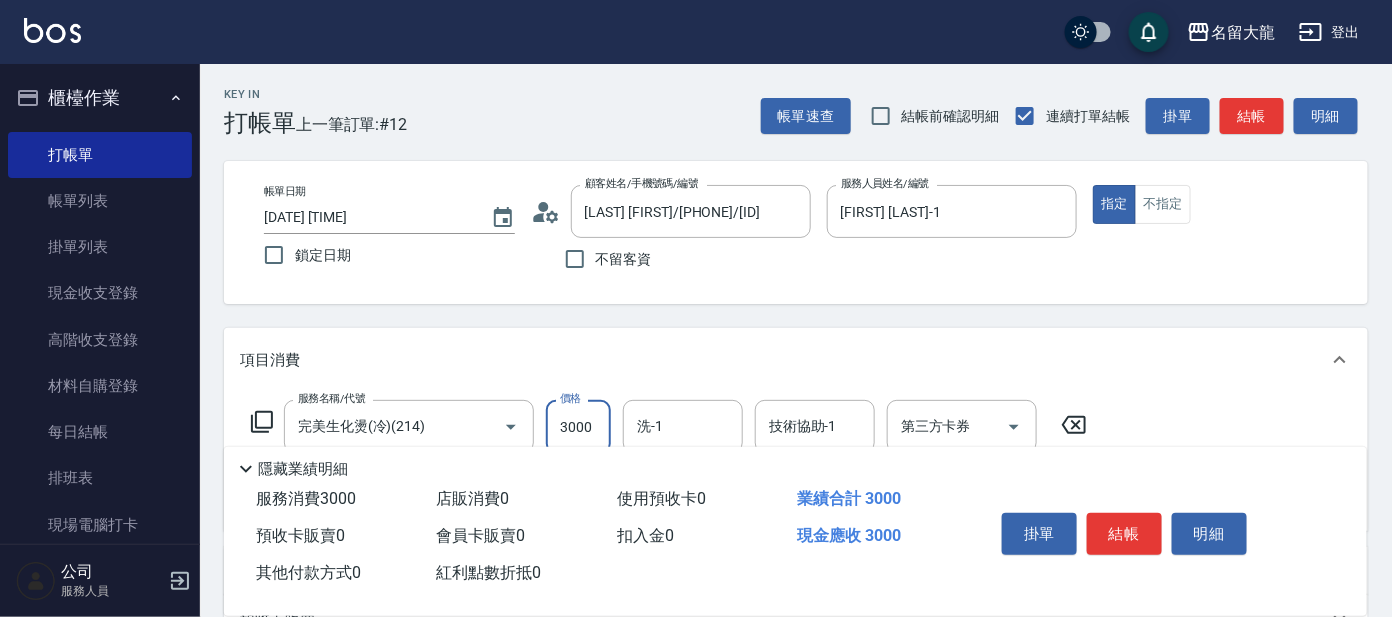 click on "3000" at bounding box center [578, 427] 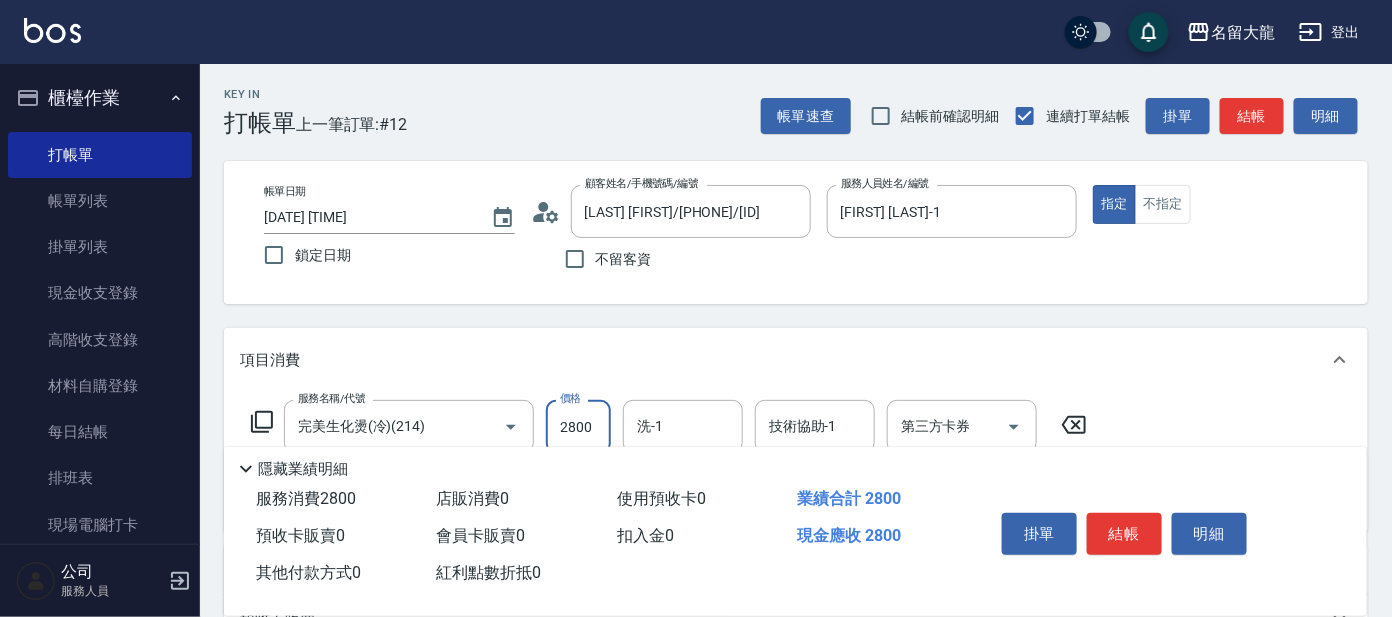 type on "2800" 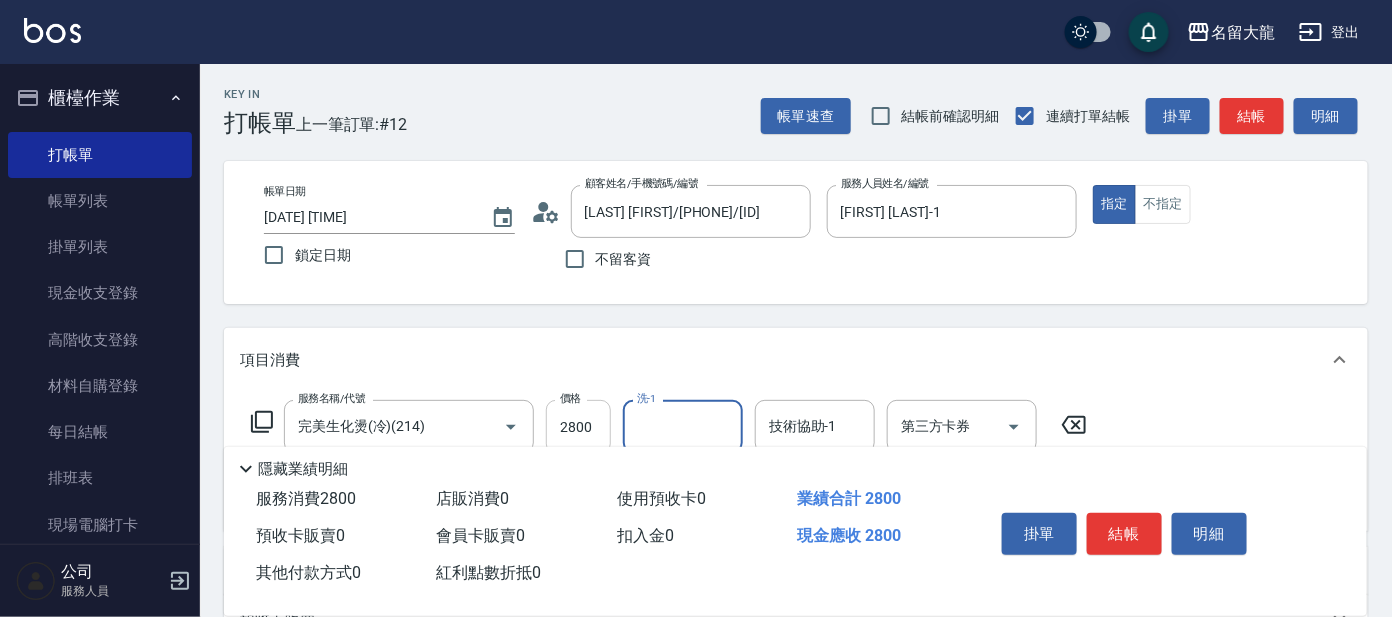 type on "ㄠ" 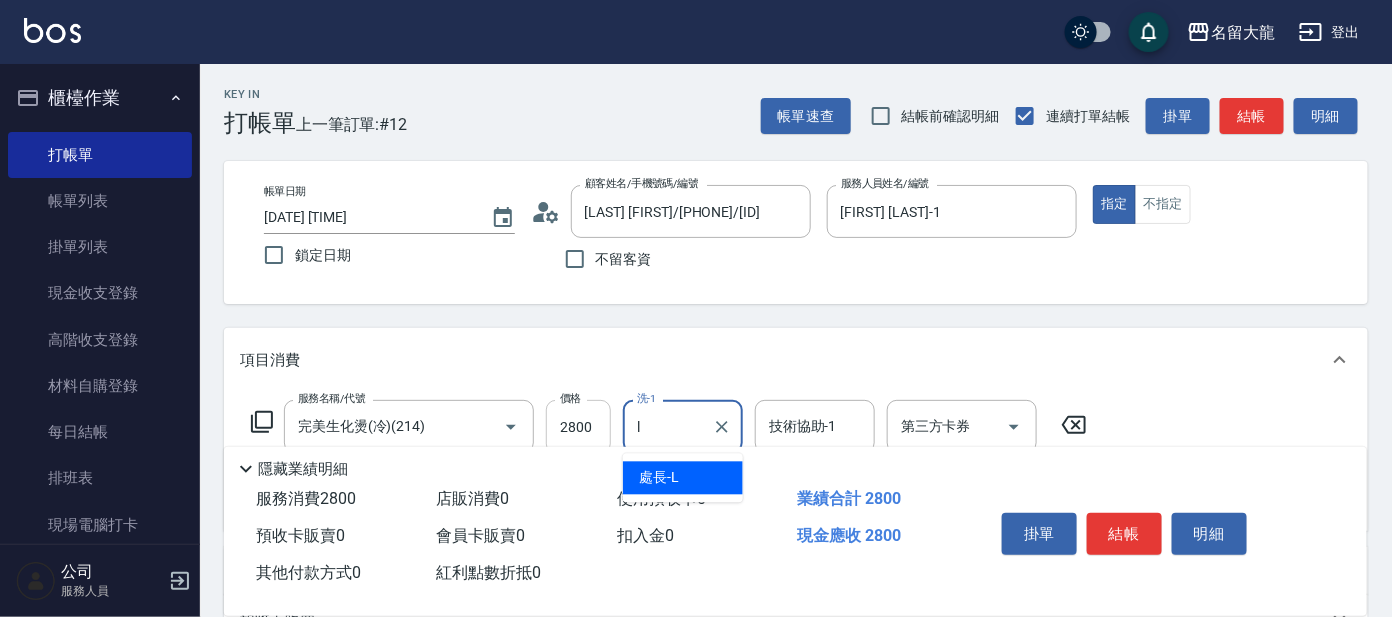 type on "[TITLE]-[LETTER]" 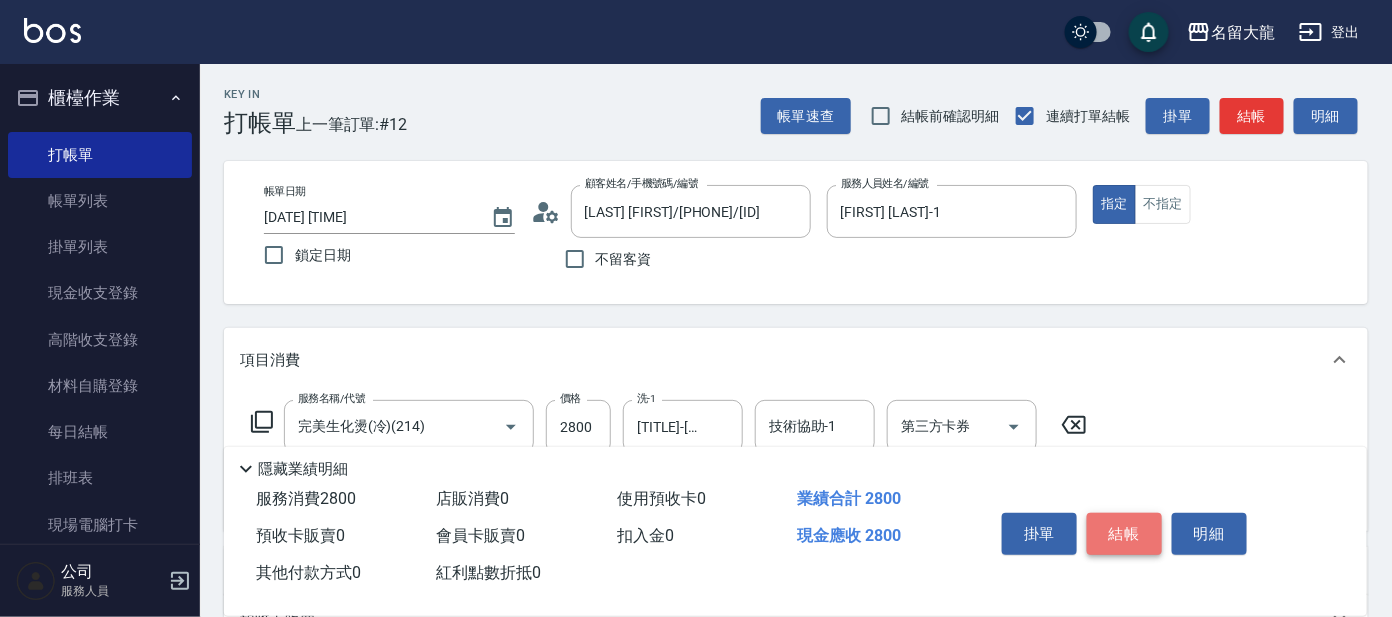 click on "結帳" at bounding box center (1124, 534) 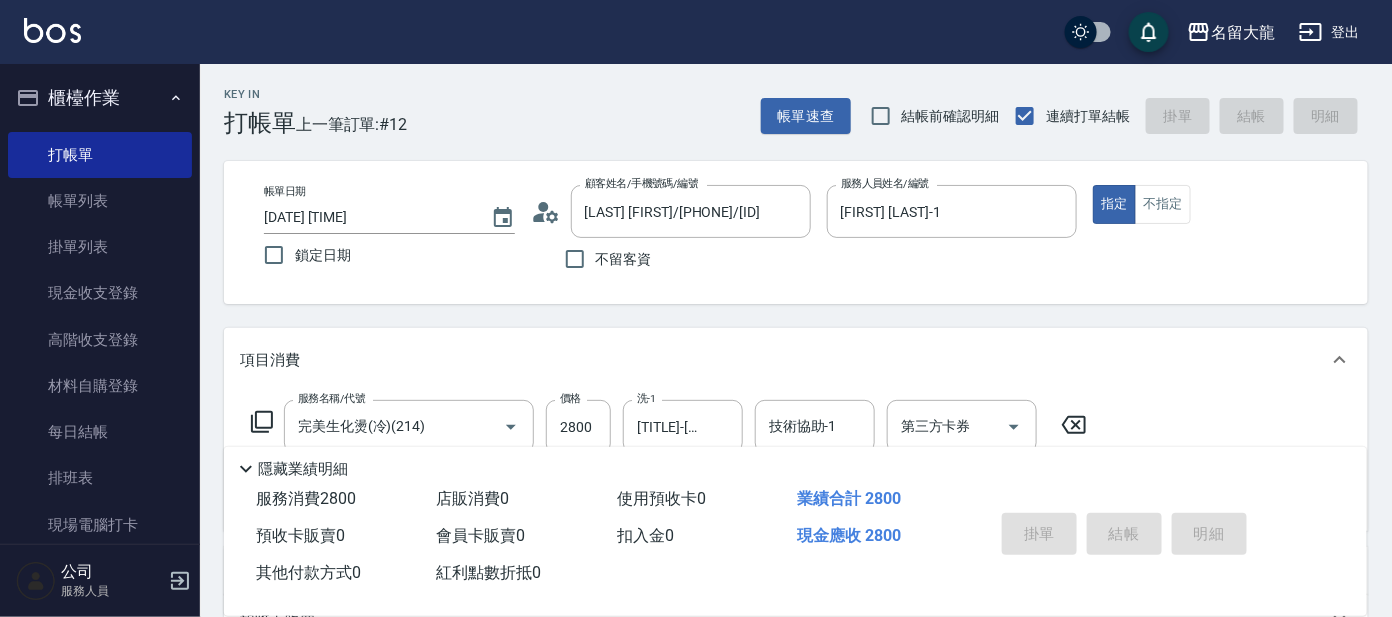 type on "2025/08/02 17:36" 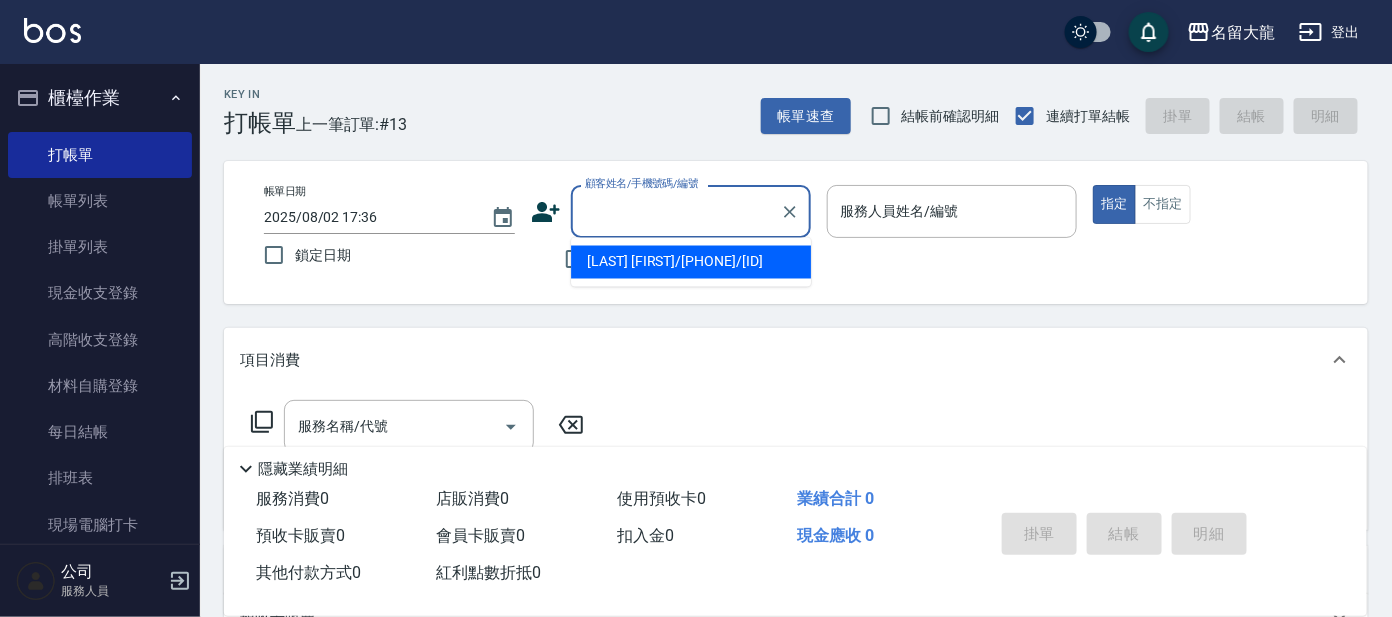 click on "顧客姓名/手機號碼/編號" at bounding box center (676, 211) 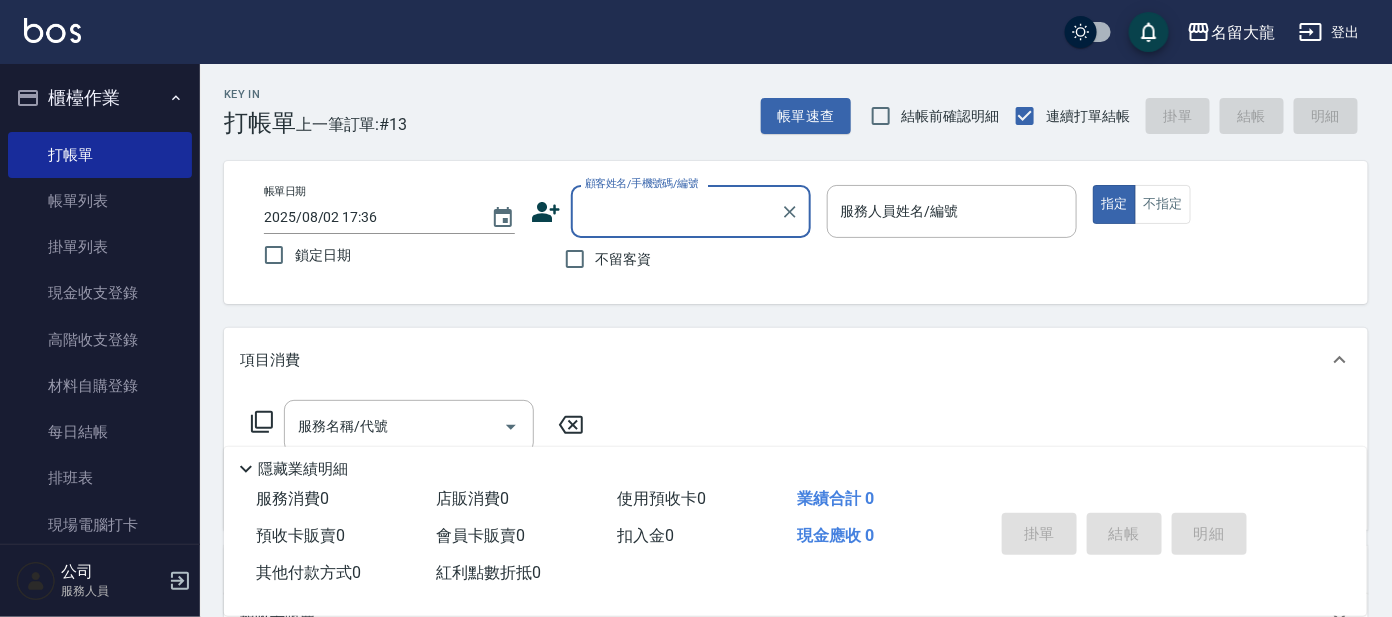 click on "顧客姓名/手機號碼/編號" at bounding box center (676, 211) 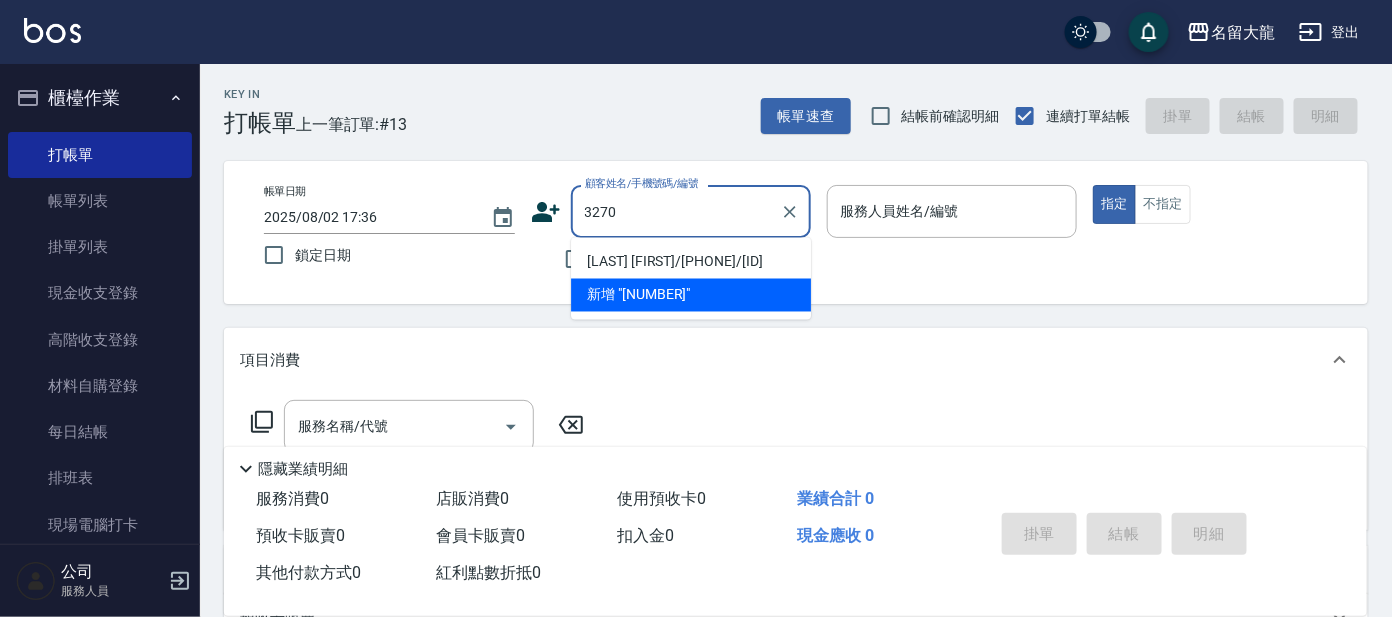 click on "[LAST] [FIRST]/[PHONE]/[ID]" at bounding box center (691, 262) 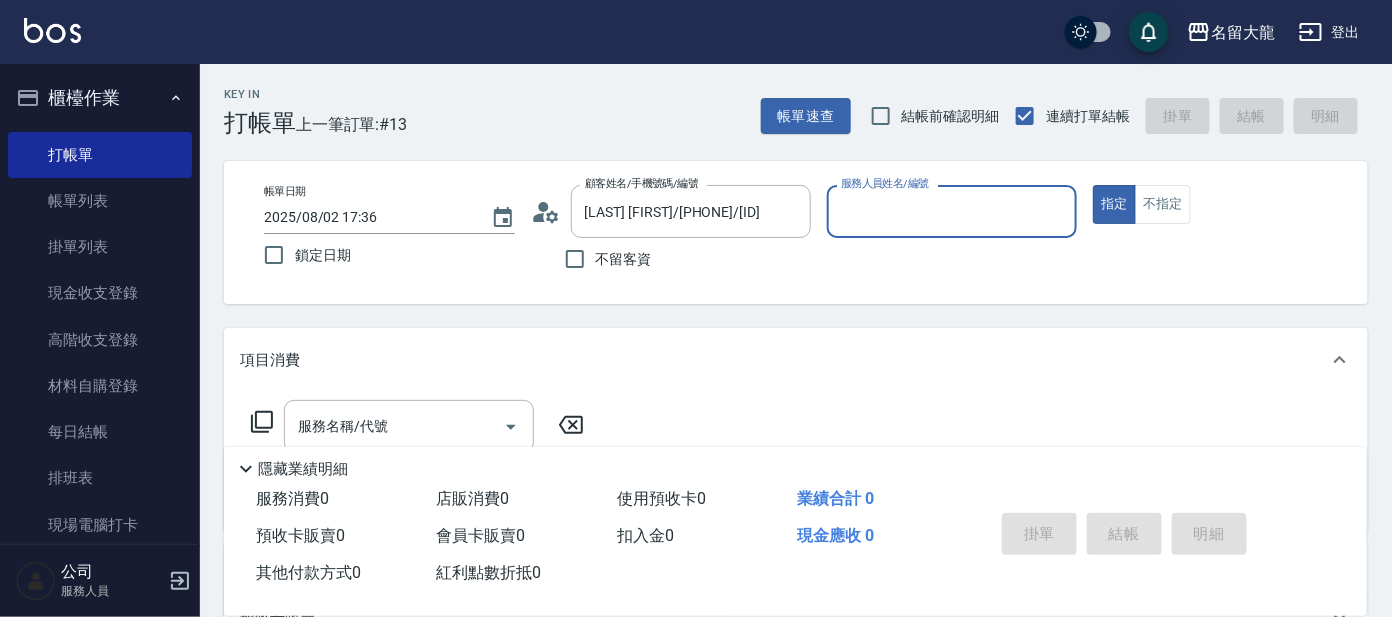click on "服務人員姓名/編號" at bounding box center (885, 183) 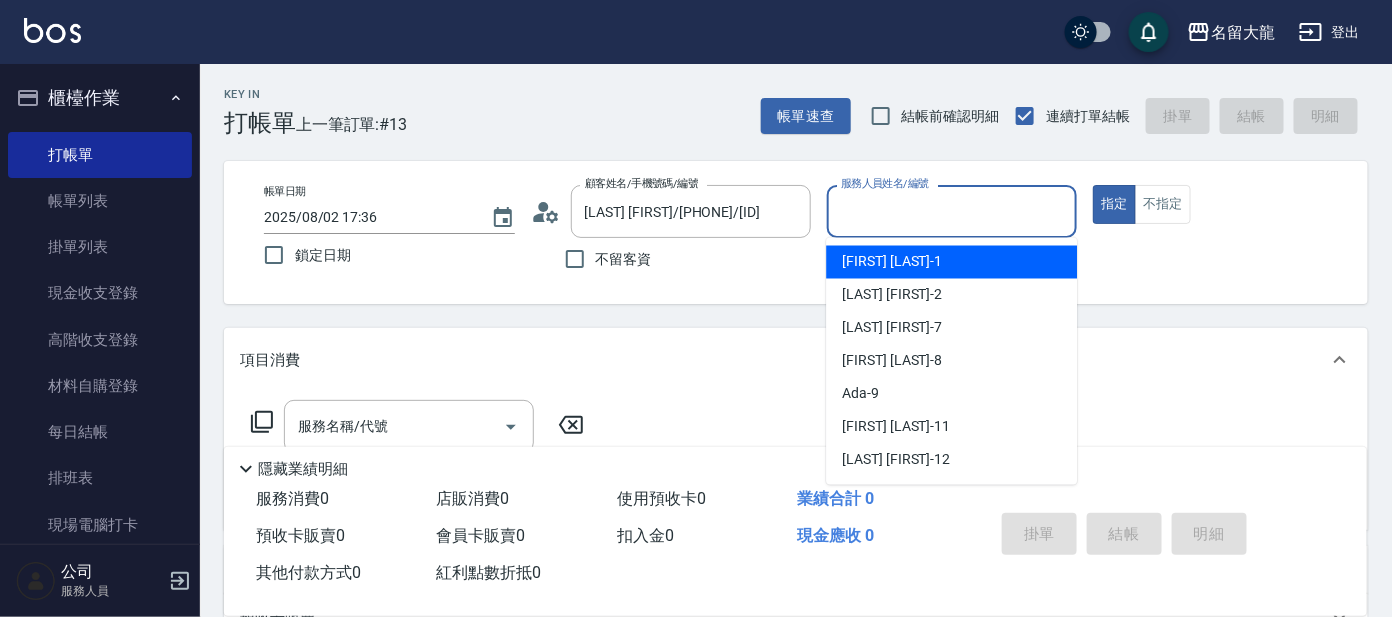 click on "服務人員姓名/編號" at bounding box center [952, 211] 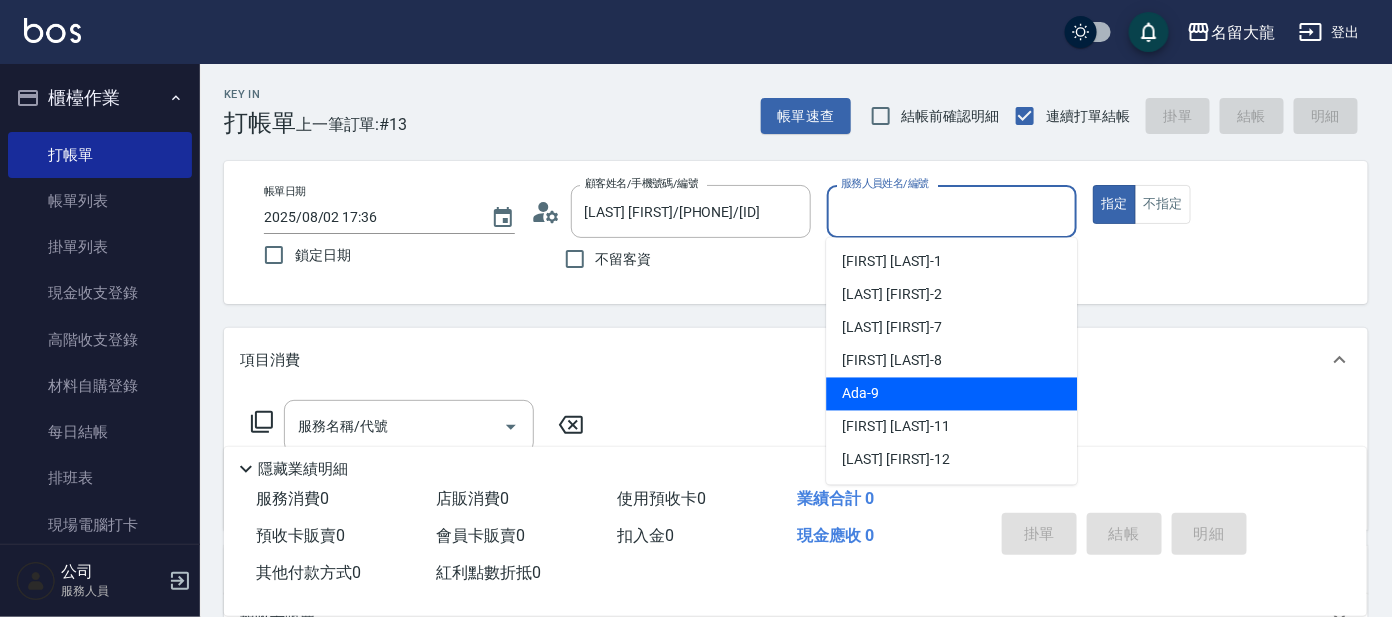 click on "[FIRST] -[NUMBER]" at bounding box center [951, 394] 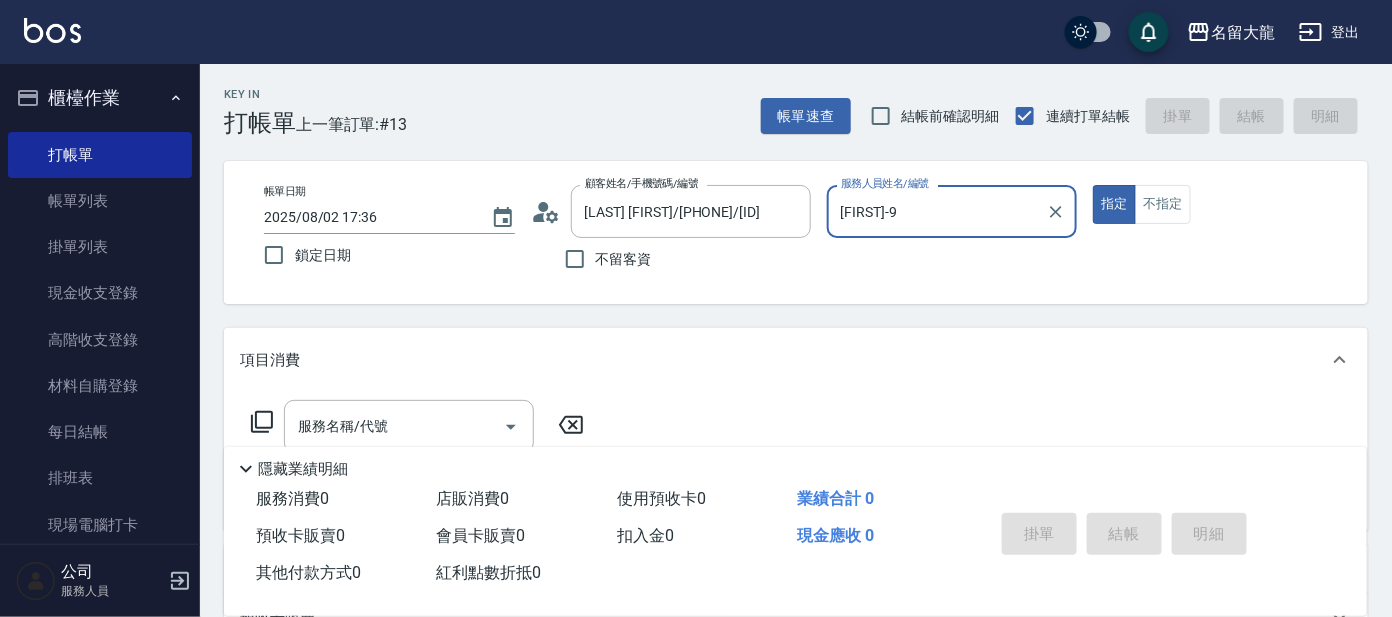 click 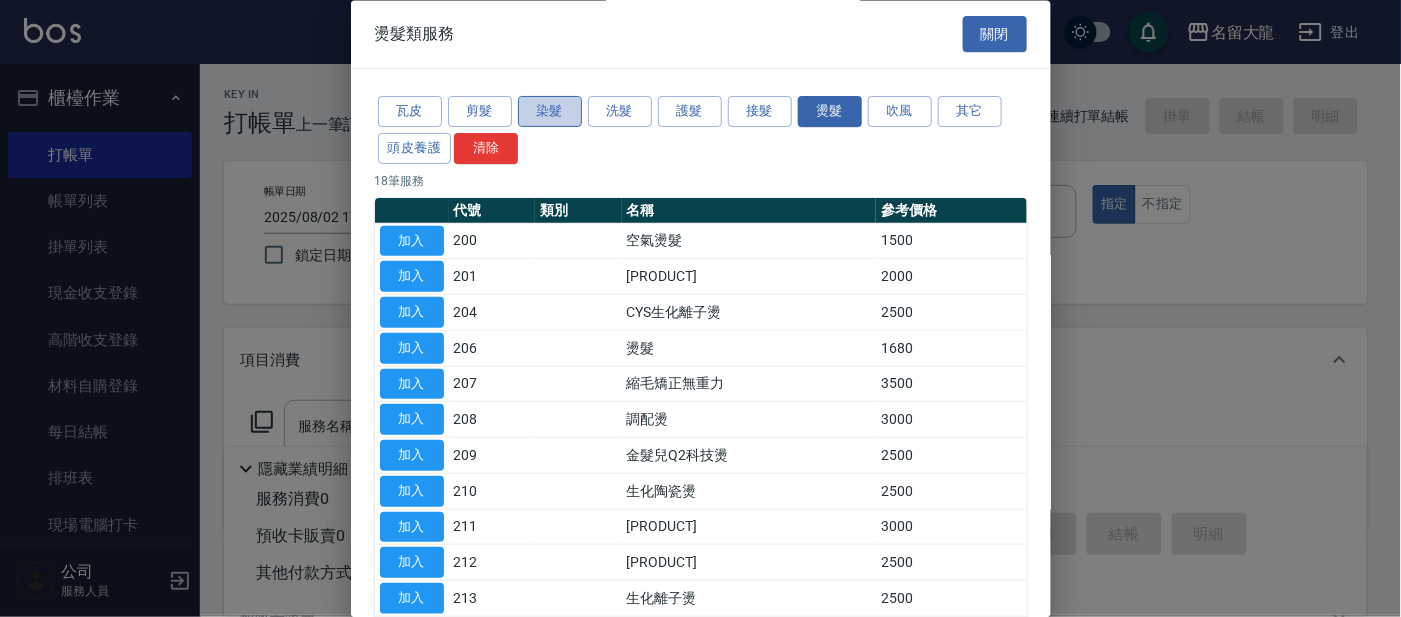 click on "染髮" at bounding box center (550, 112) 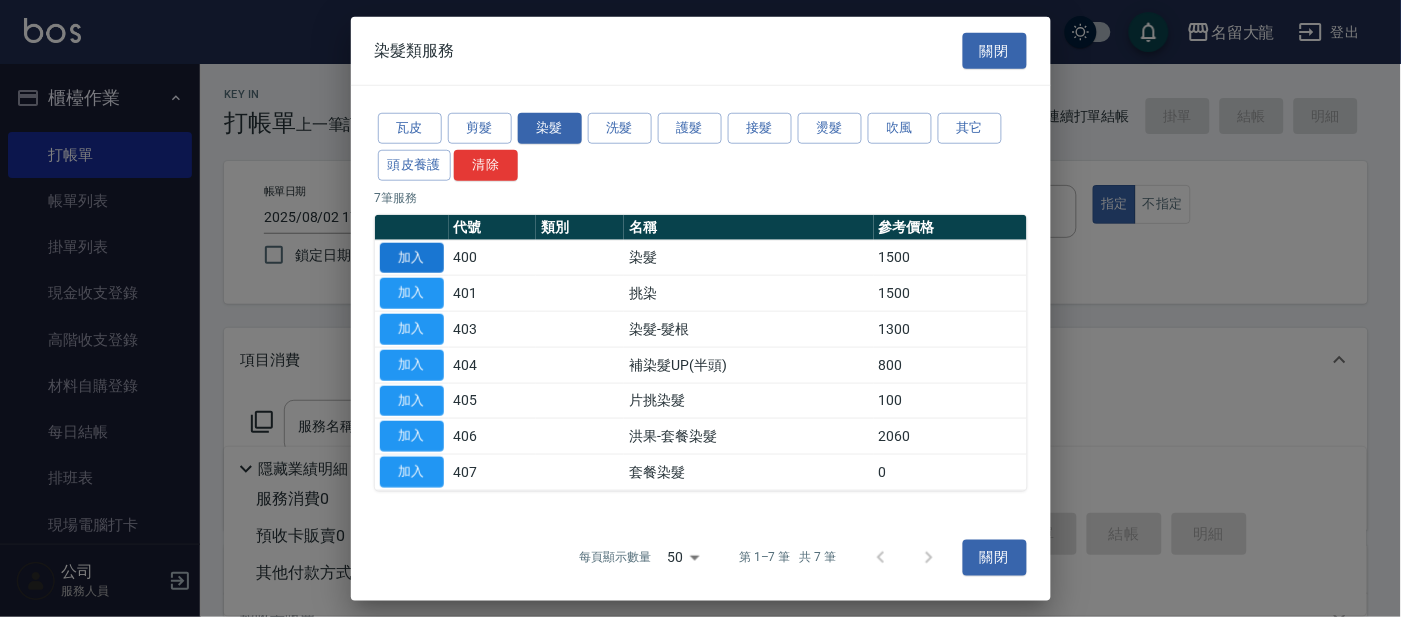 click on "加入" at bounding box center [412, 257] 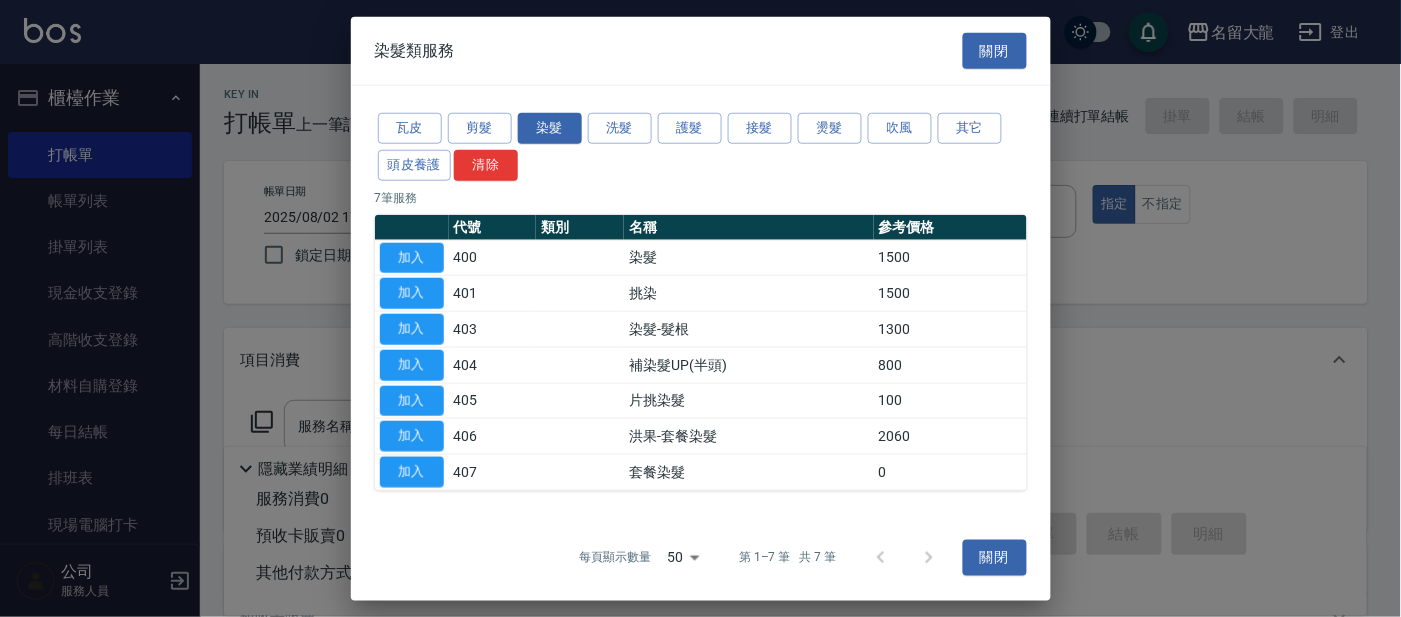 type on "染髮(400)" 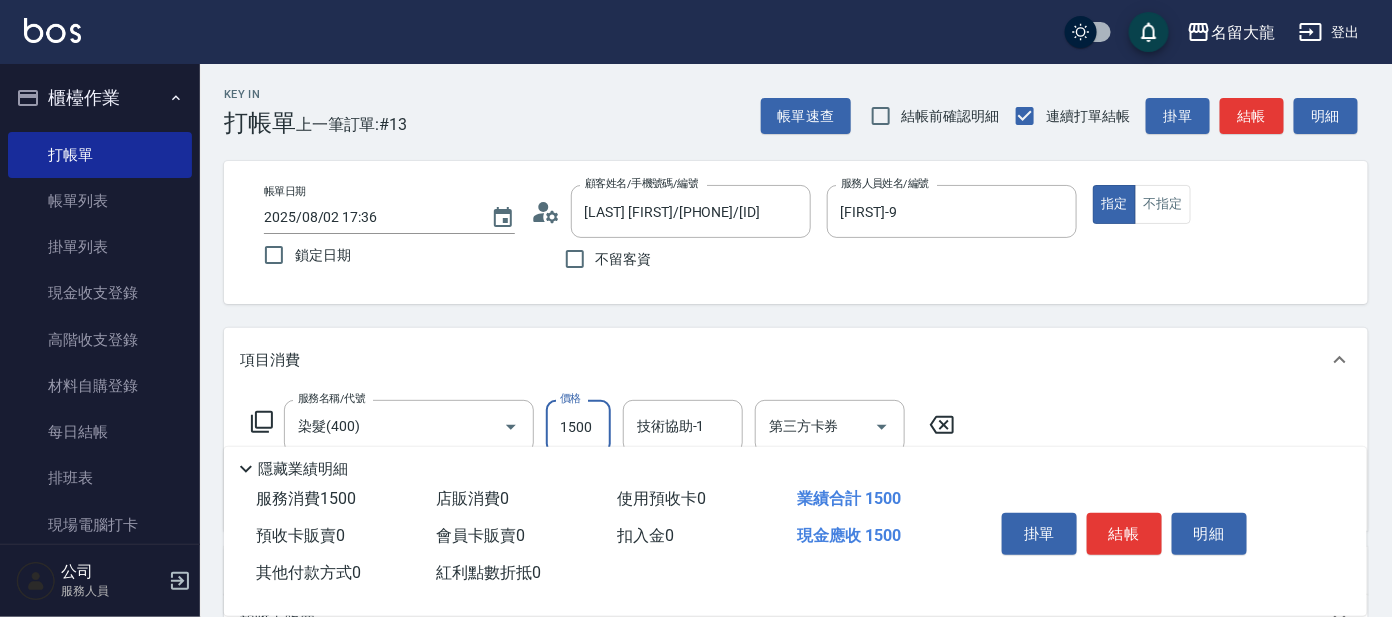 click on "1500" at bounding box center [578, 427] 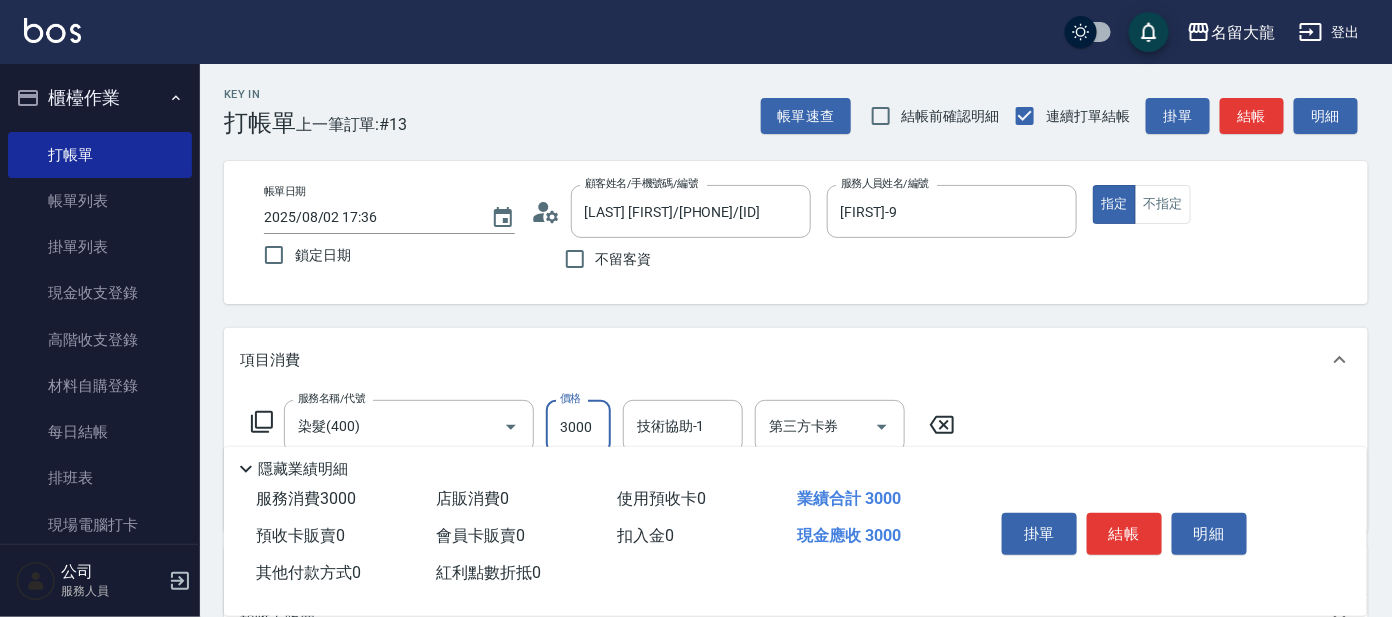 type on "3000" 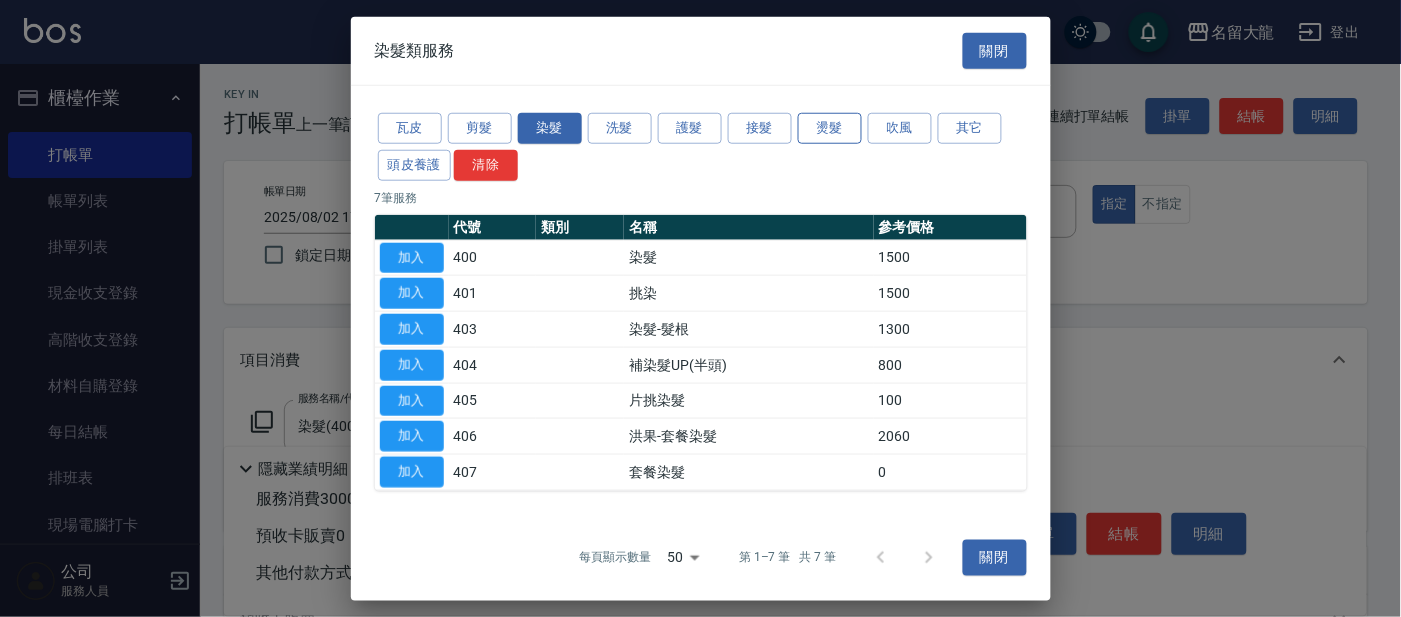click on "燙髮" at bounding box center [830, 128] 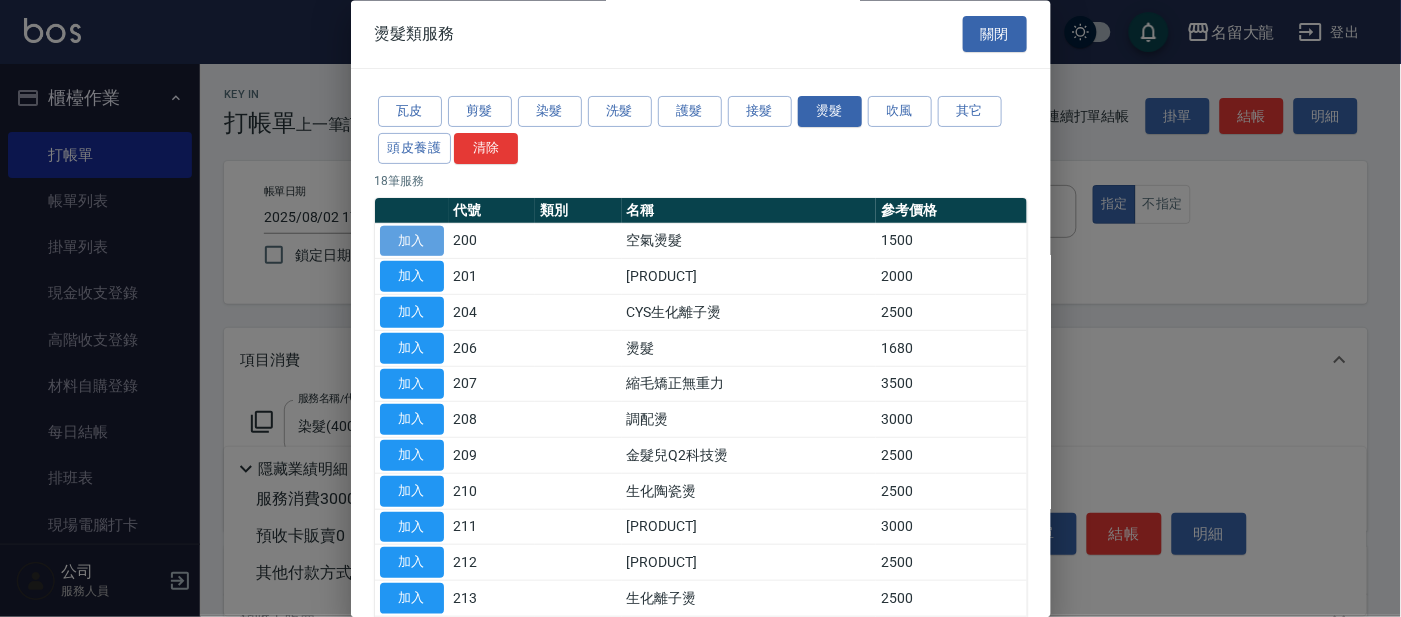 click on "加入" at bounding box center (412, 241) 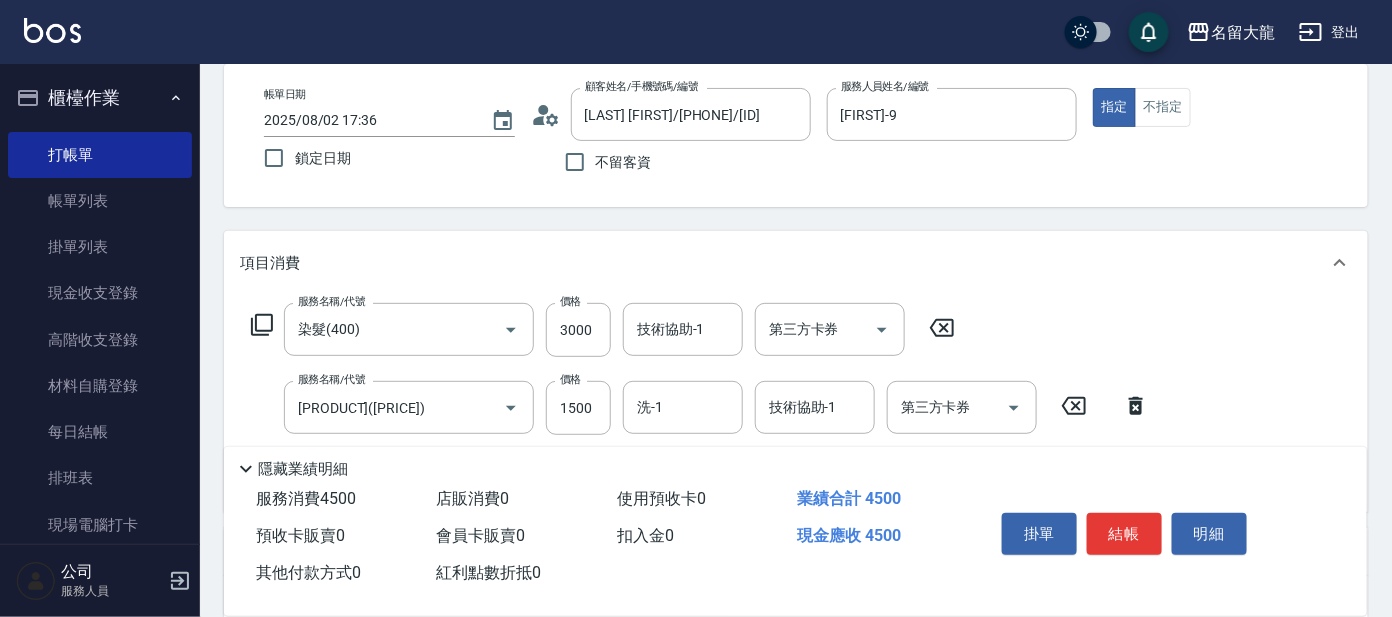 scroll, scrollTop: 124, scrollLeft: 0, axis: vertical 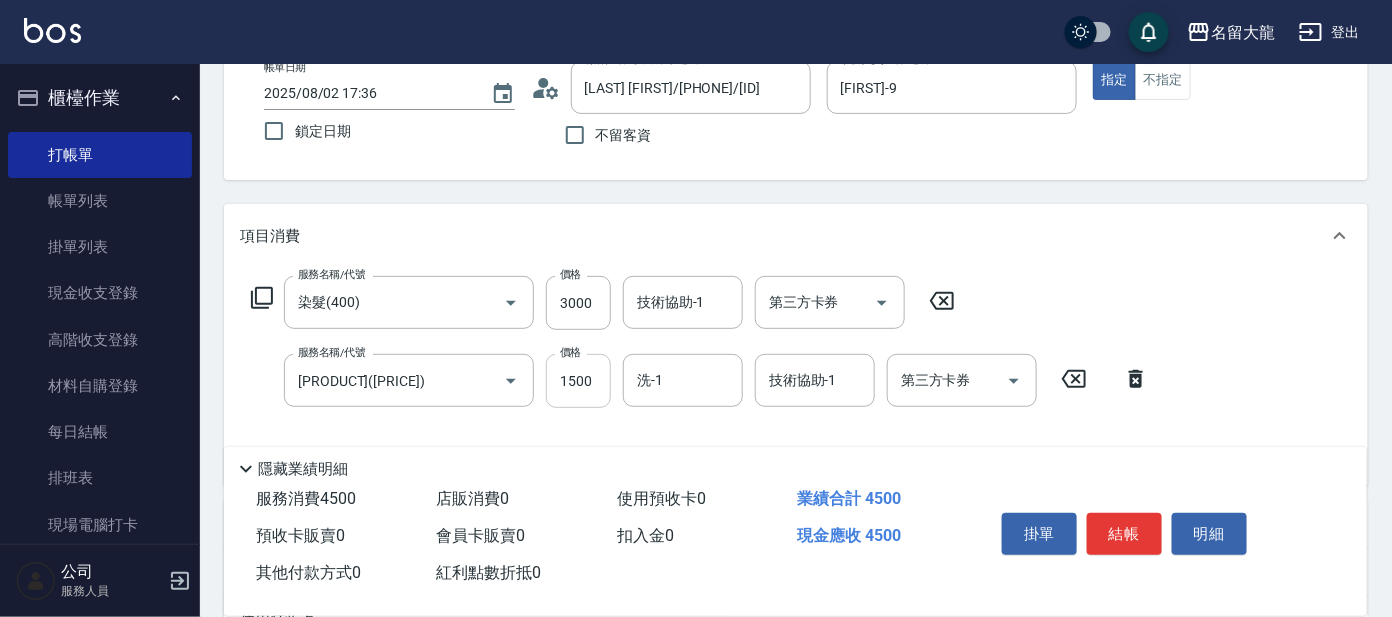 click on "1500" at bounding box center (578, 381) 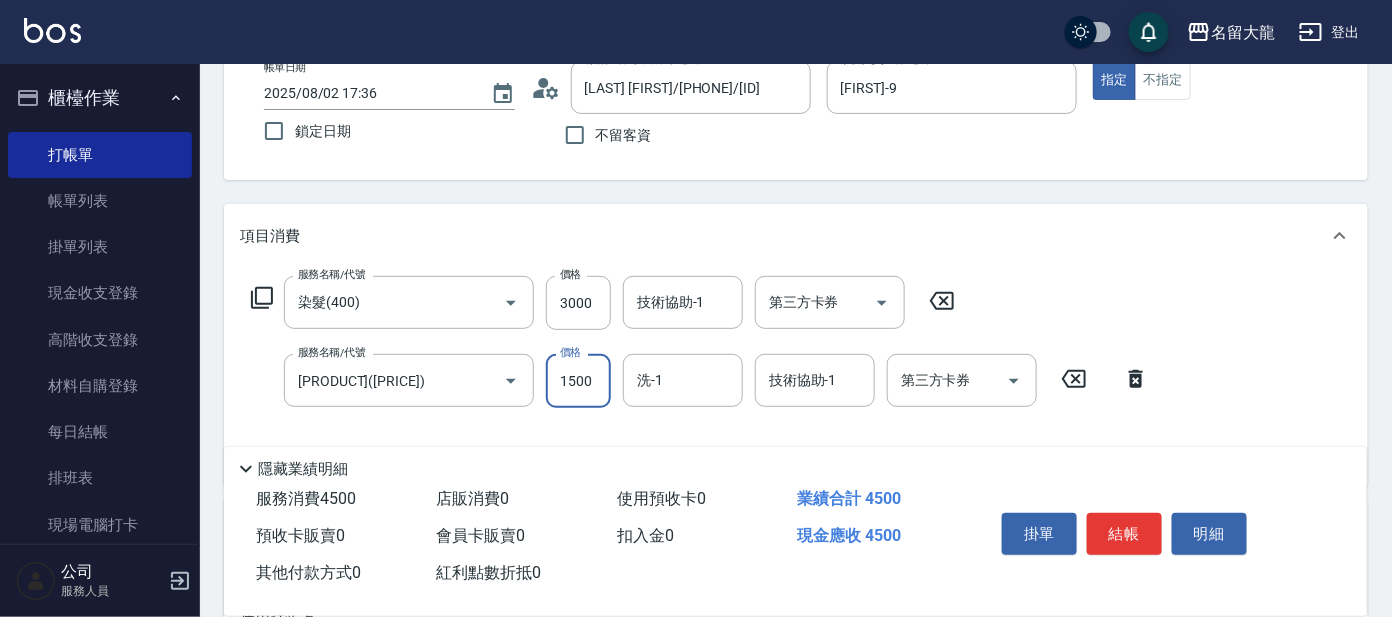 click on "1500" at bounding box center [578, 381] 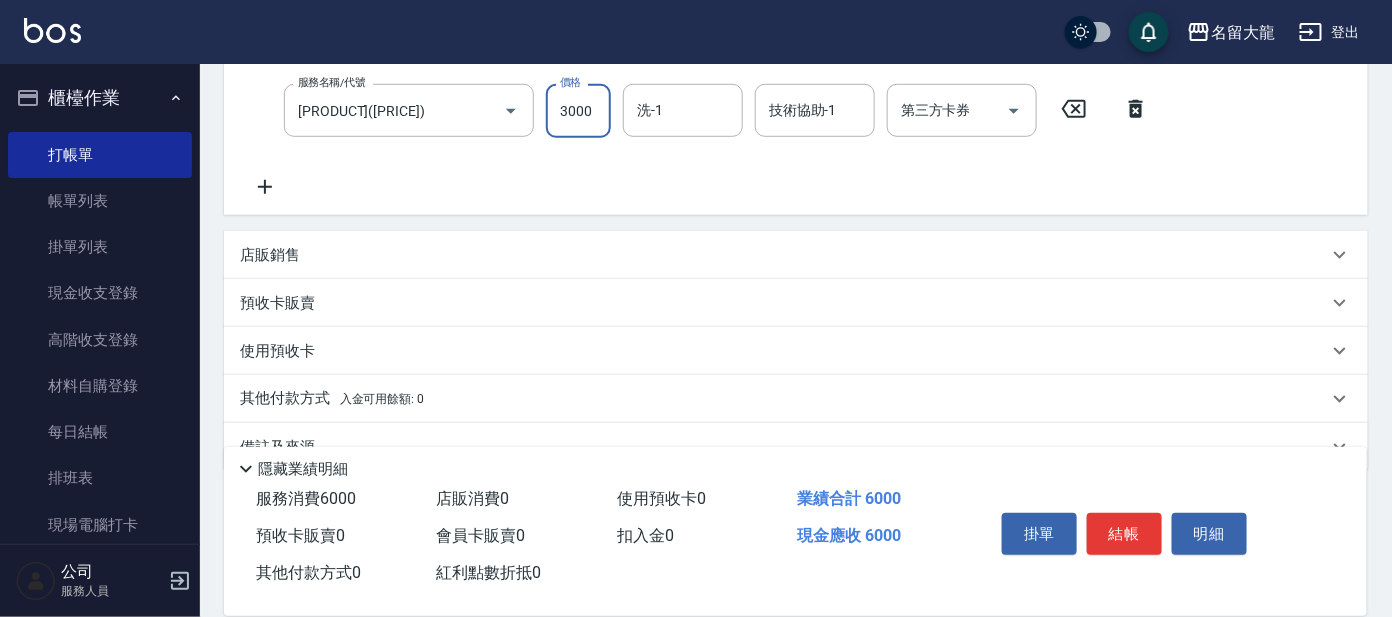 scroll, scrollTop: 434, scrollLeft: 0, axis: vertical 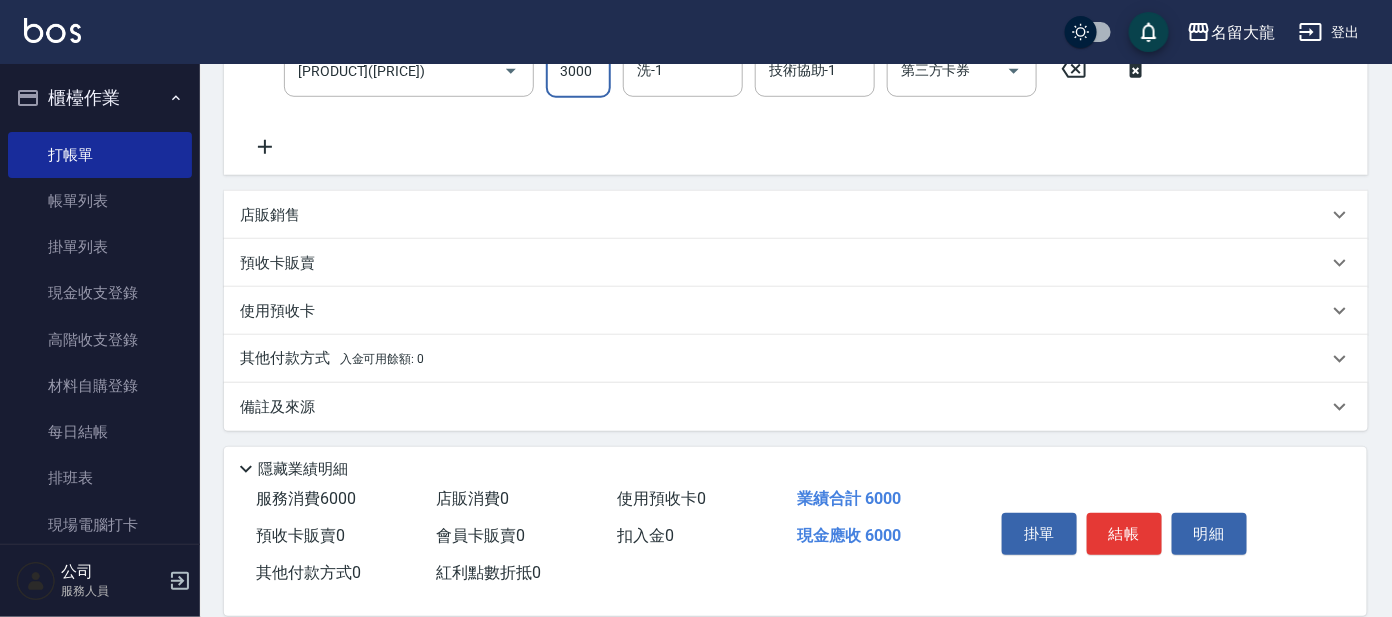 type on "3000" 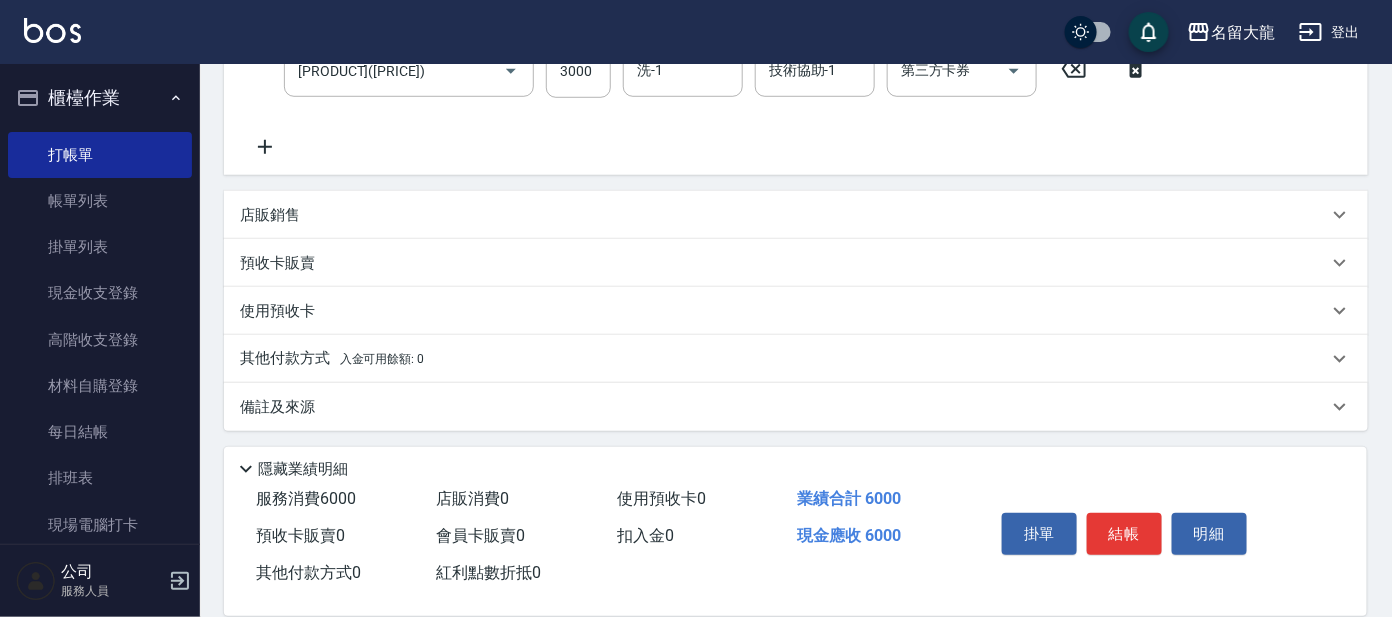 click on "店販銷售" at bounding box center [270, 215] 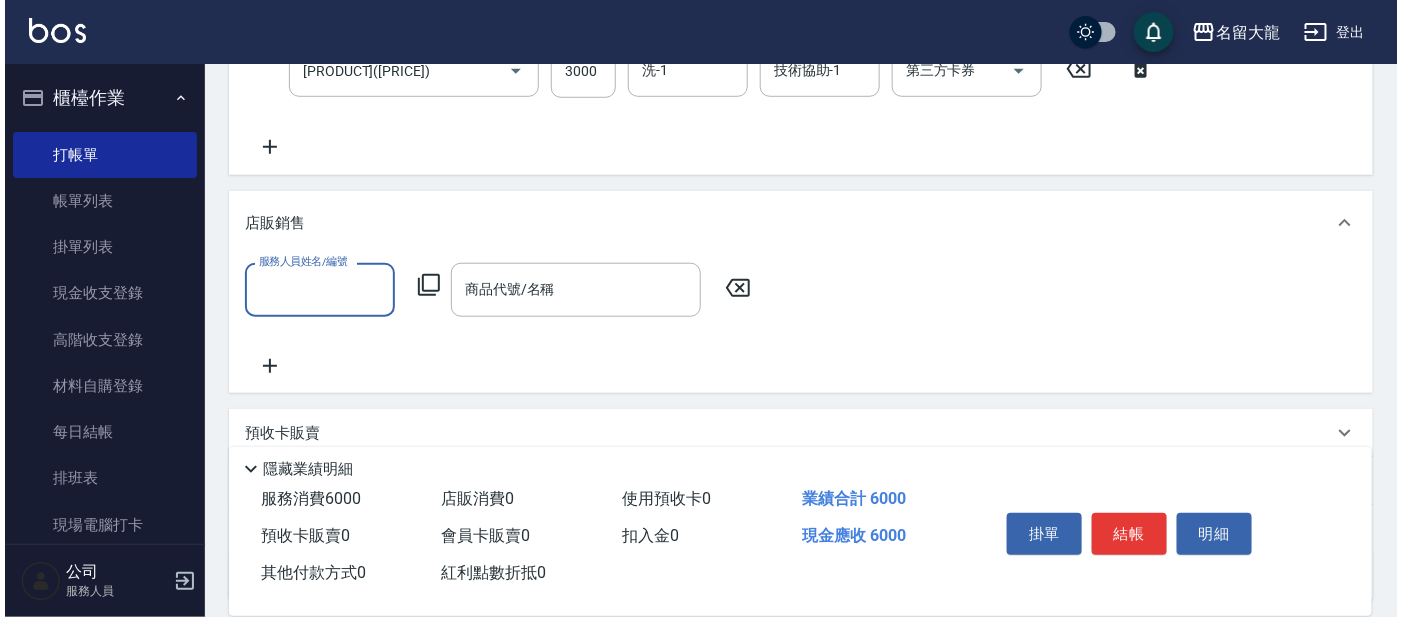 scroll, scrollTop: 0, scrollLeft: 0, axis: both 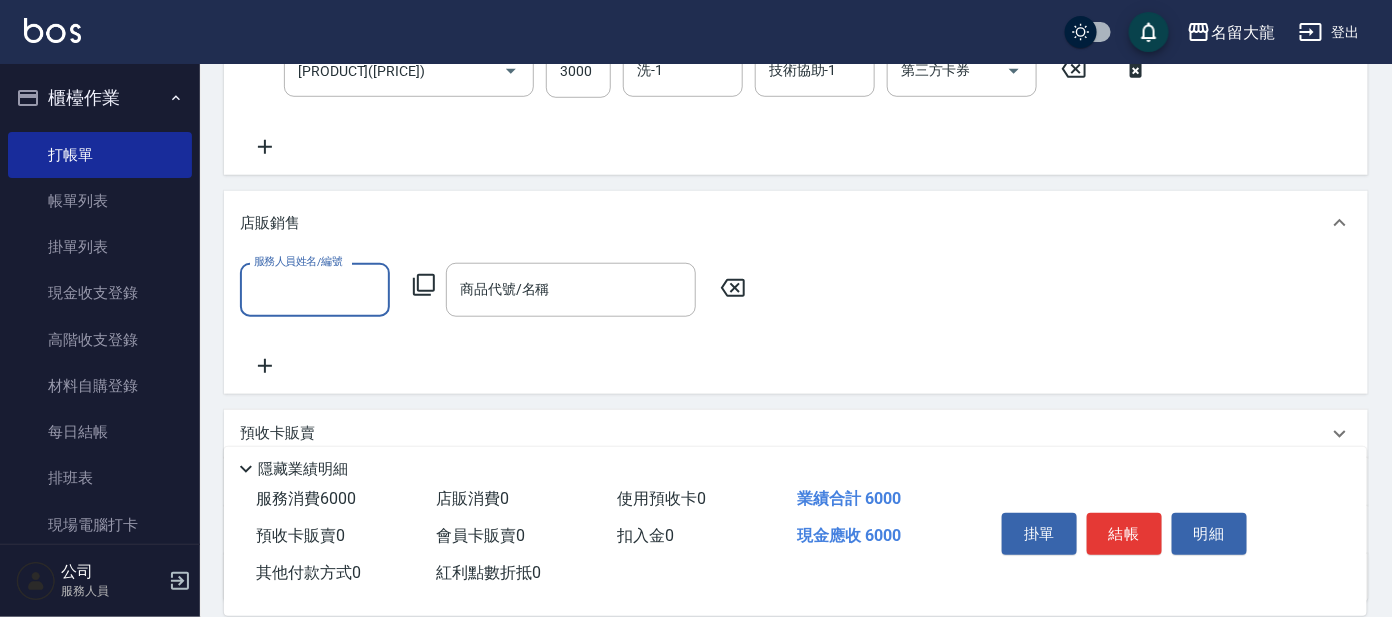 click on "服務人員姓名/編號" at bounding box center [315, 289] 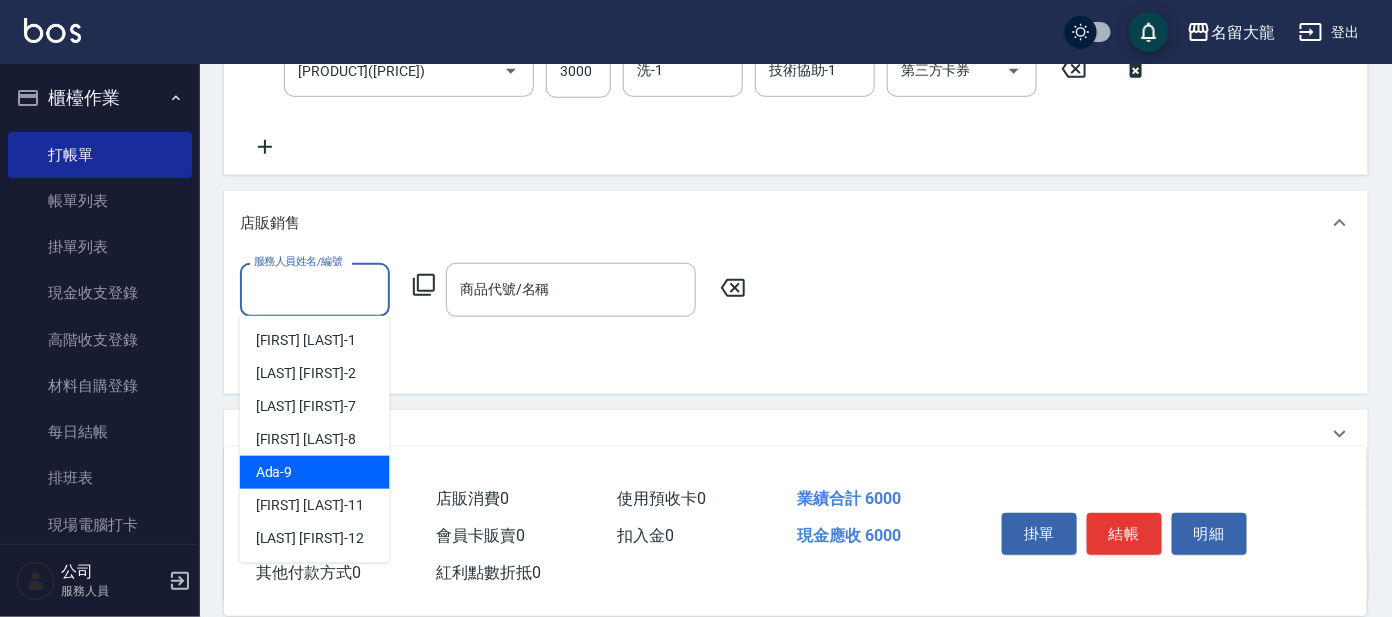 click on "[FIRST] -[NUMBER]" at bounding box center (274, 472) 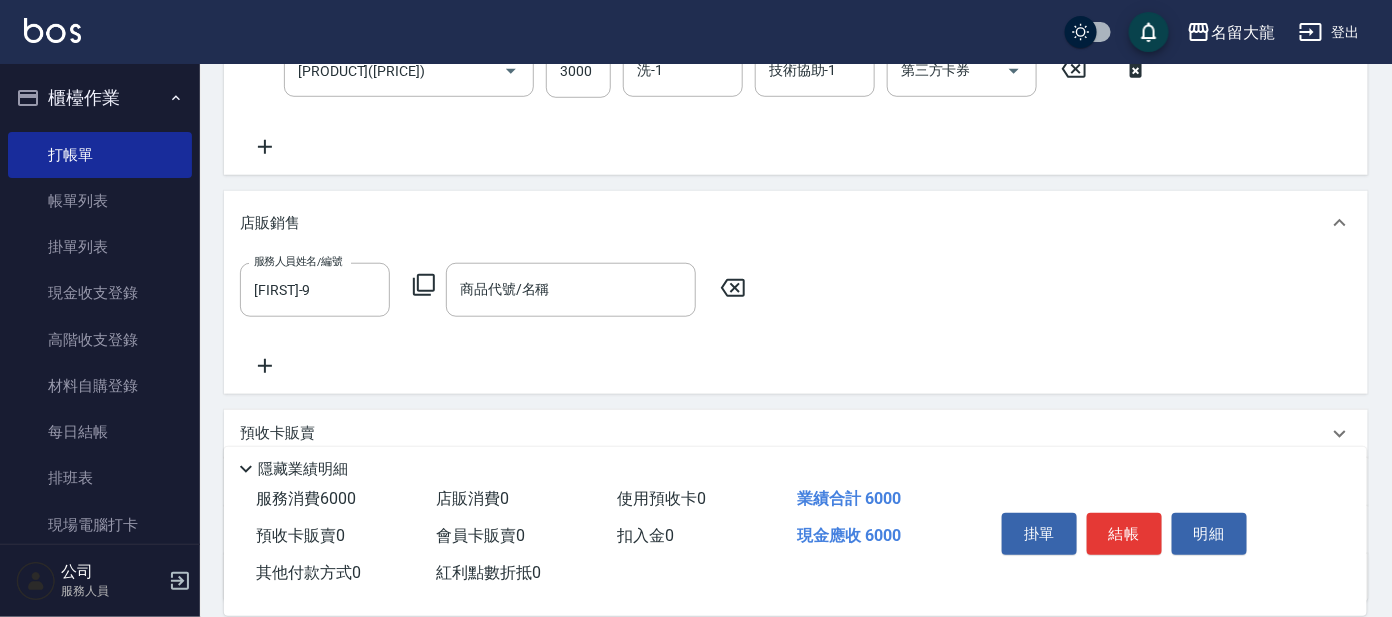 click 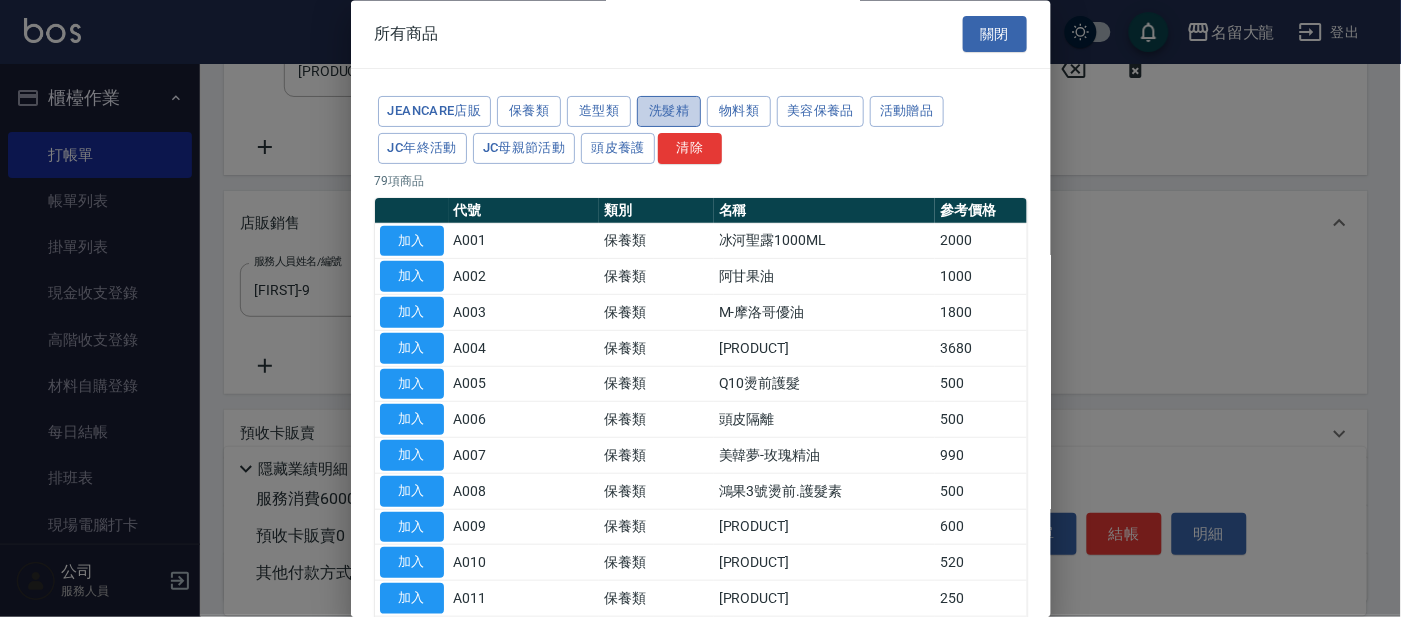 click on "洗髮精" at bounding box center (669, 112) 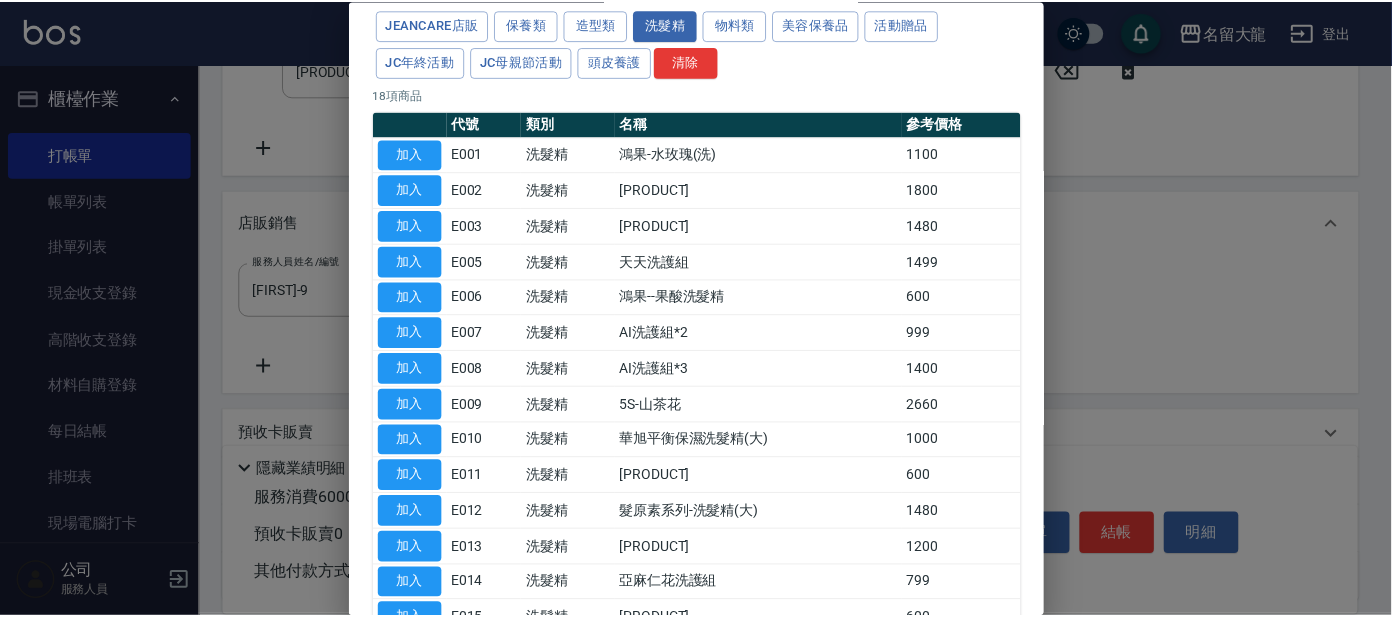 scroll, scrollTop: 124, scrollLeft: 0, axis: vertical 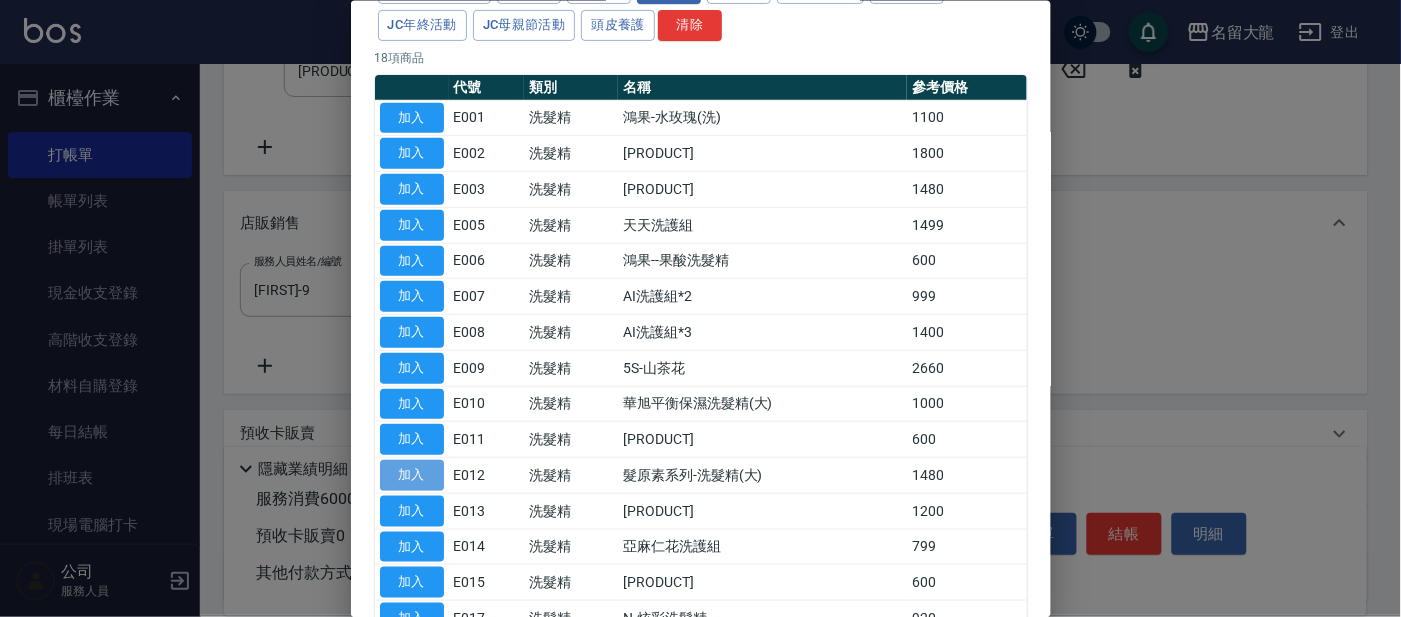 click on "加入" at bounding box center (412, 475) 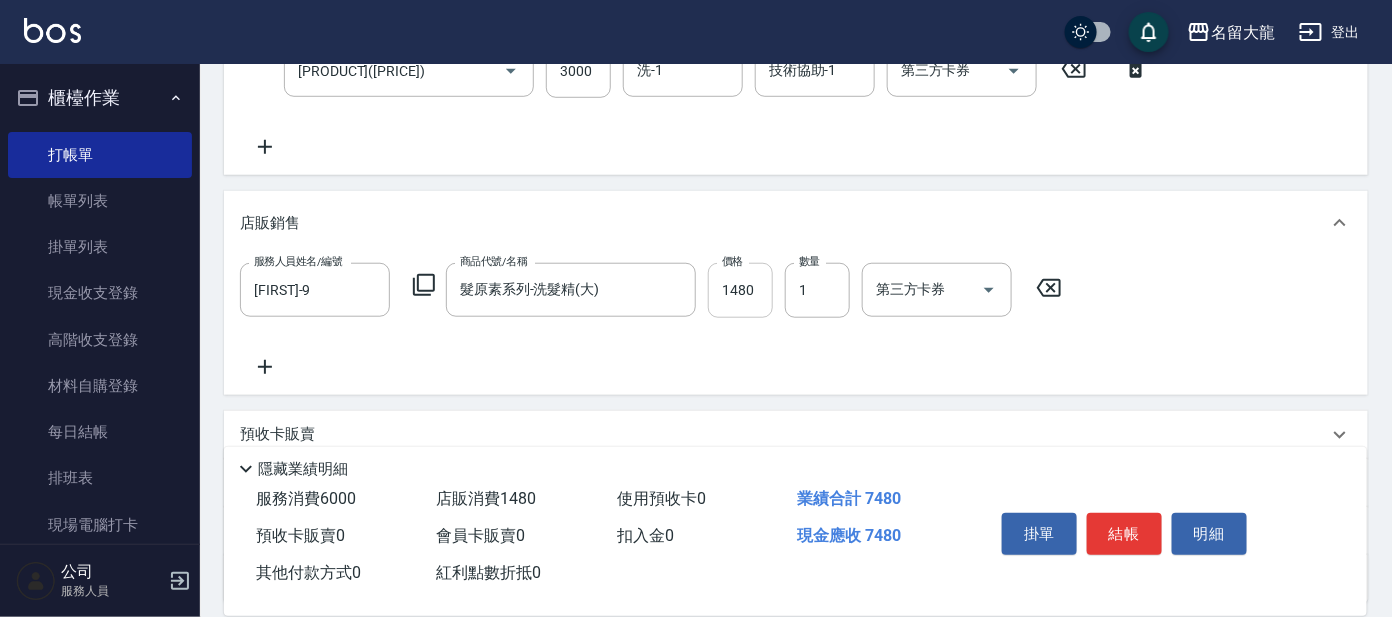 click on "1480" at bounding box center (740, 290) 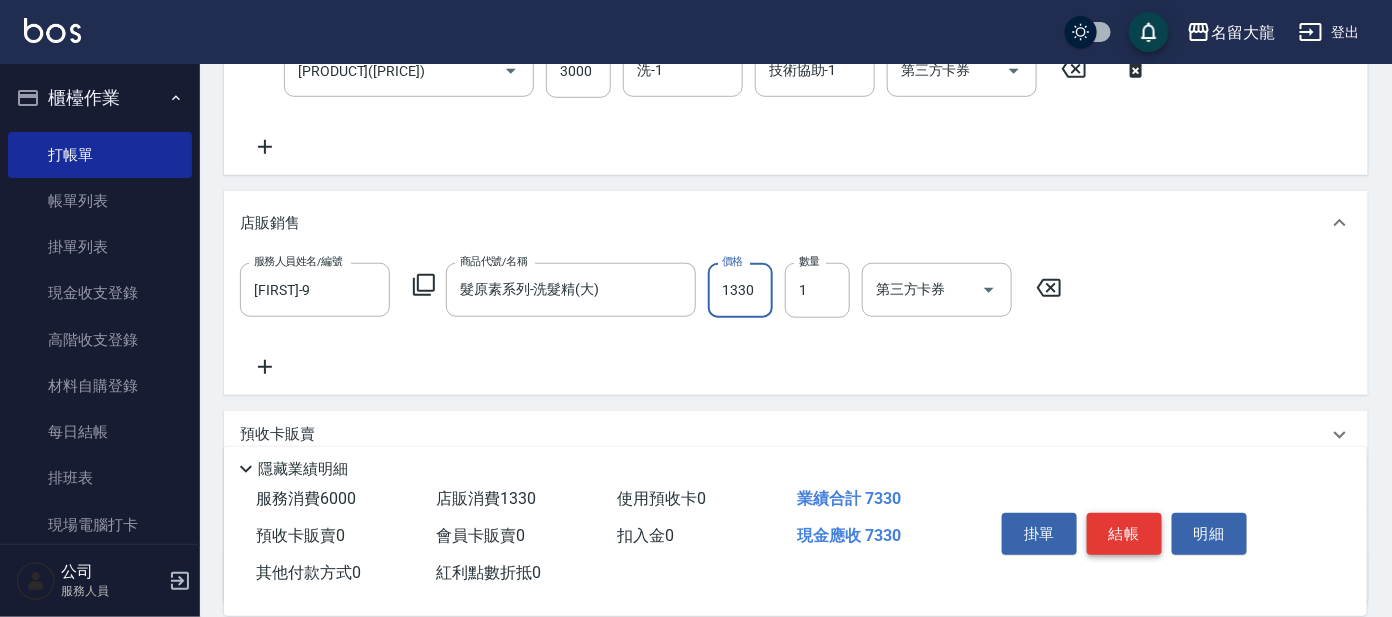type on "1330" 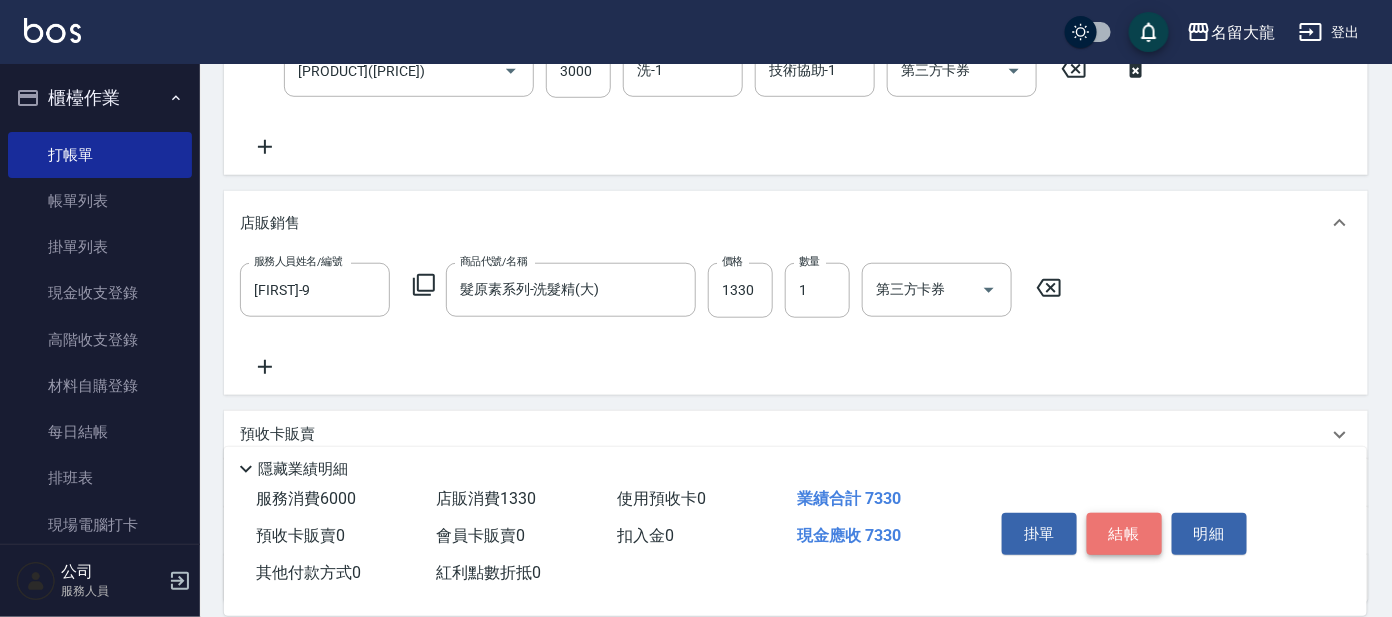 click on "結帳" at bounding box center [1124, 534] 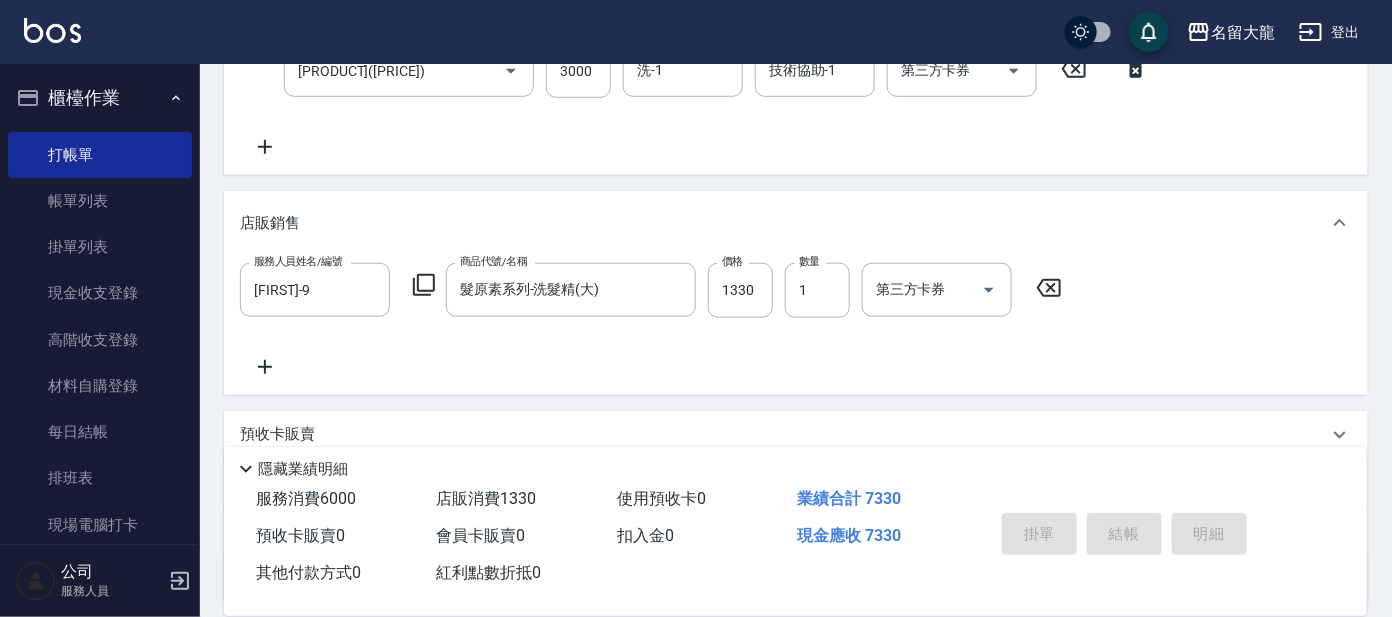 type on "[DATE] [TIME]" 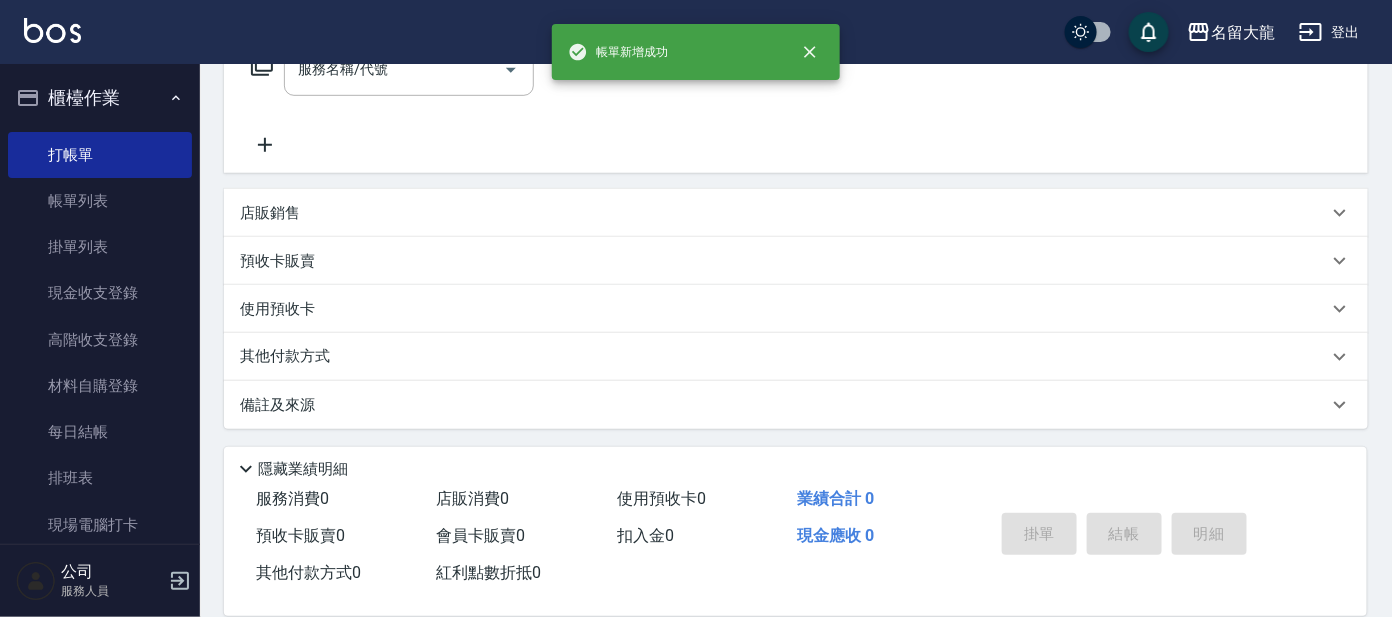 scroll, scrollTop: 0, scrollLeft: 0, axis: both 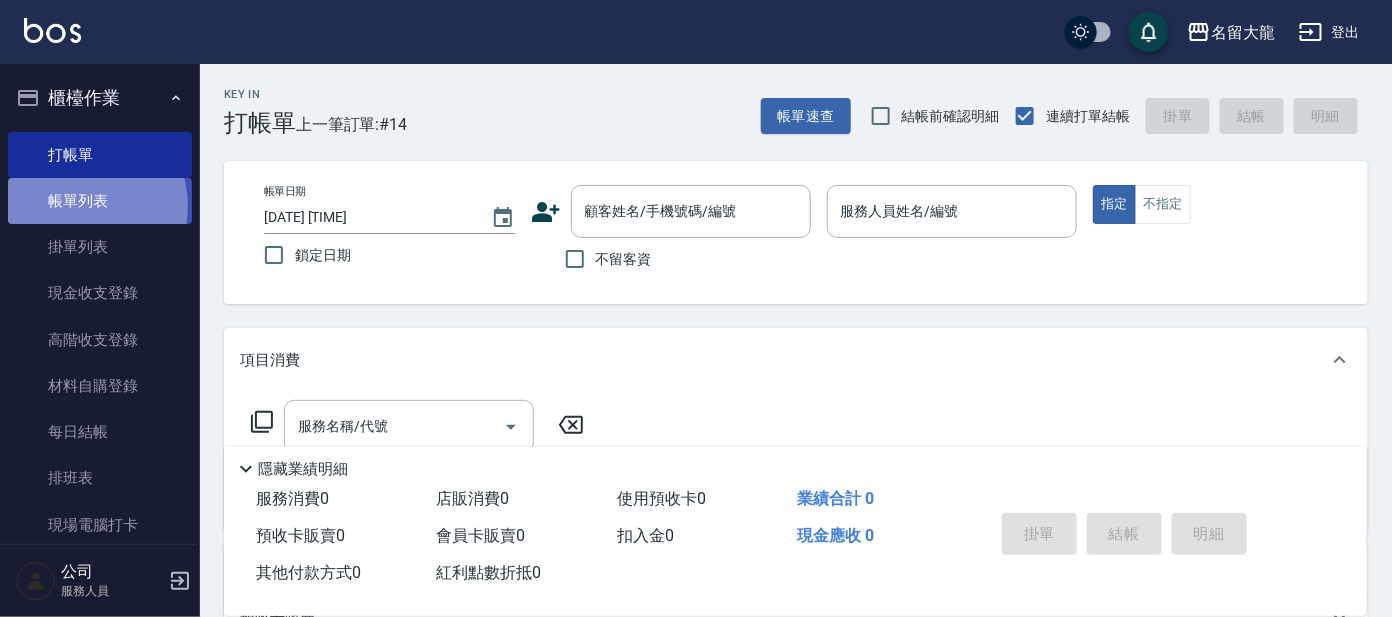 click on "帳單列表" at bounding box center [100, 201] 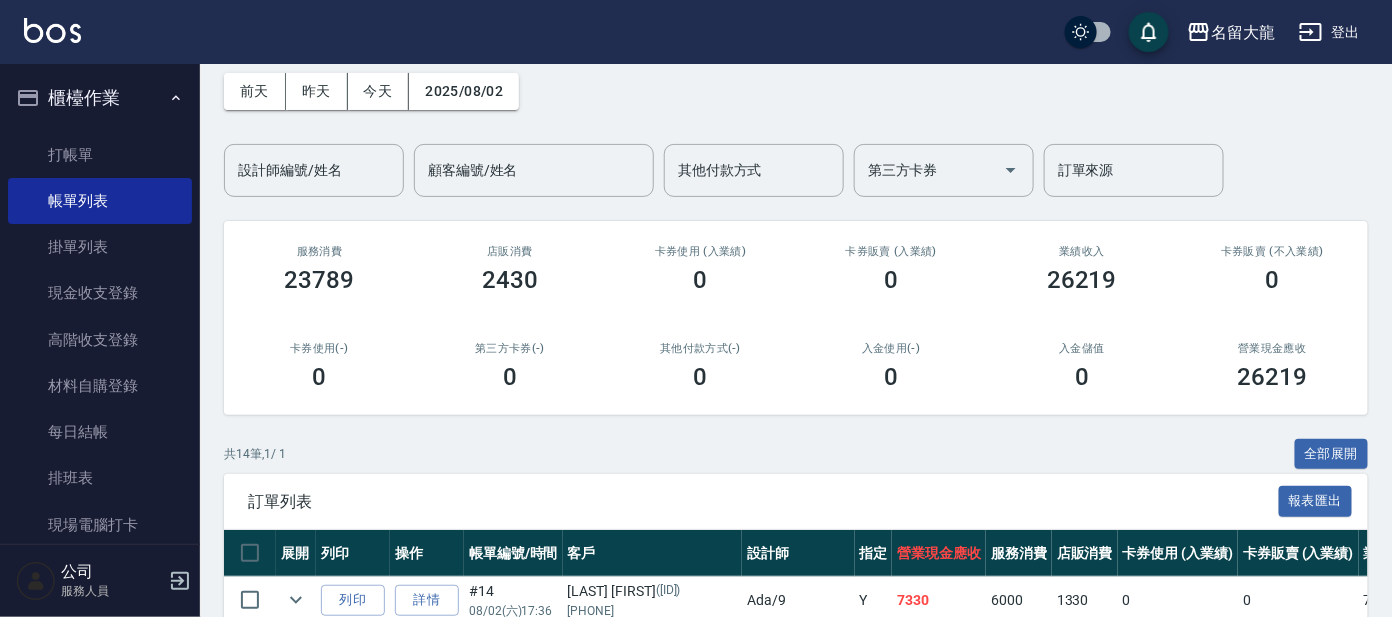 scroll, scrollTop: 249, scrollLeft: 0, axis: vertical 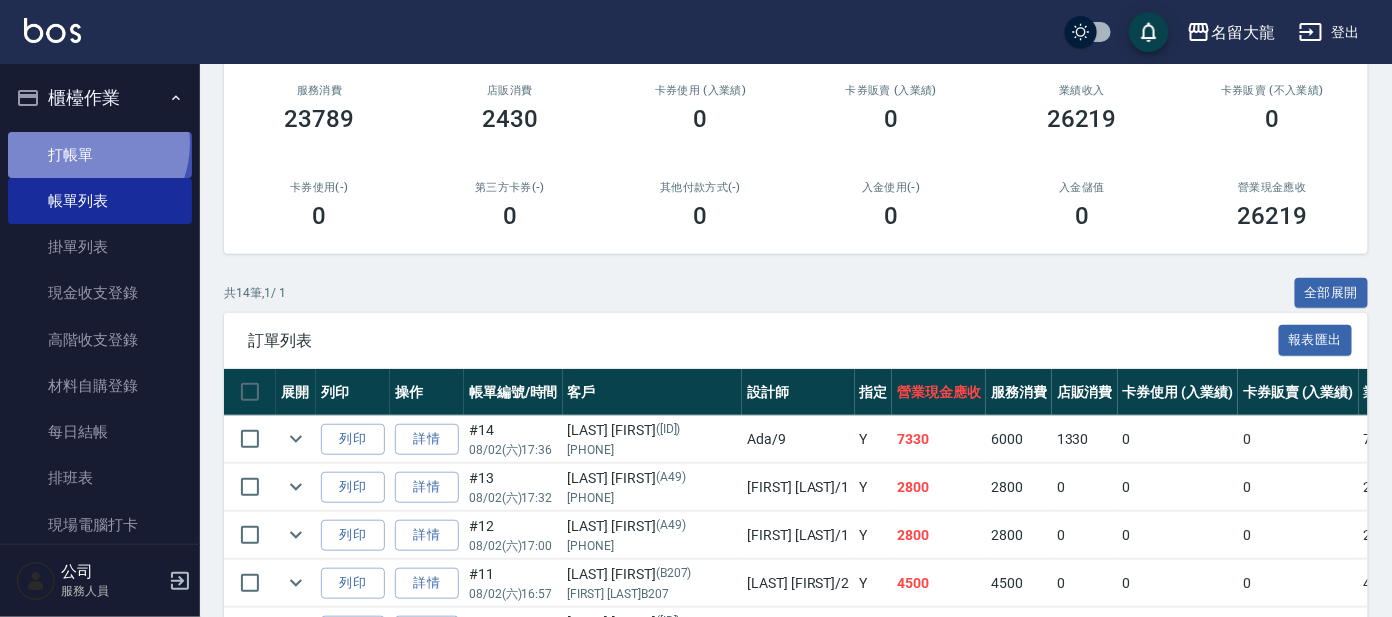 click on "打帳單" at bounding box center (100, 155) 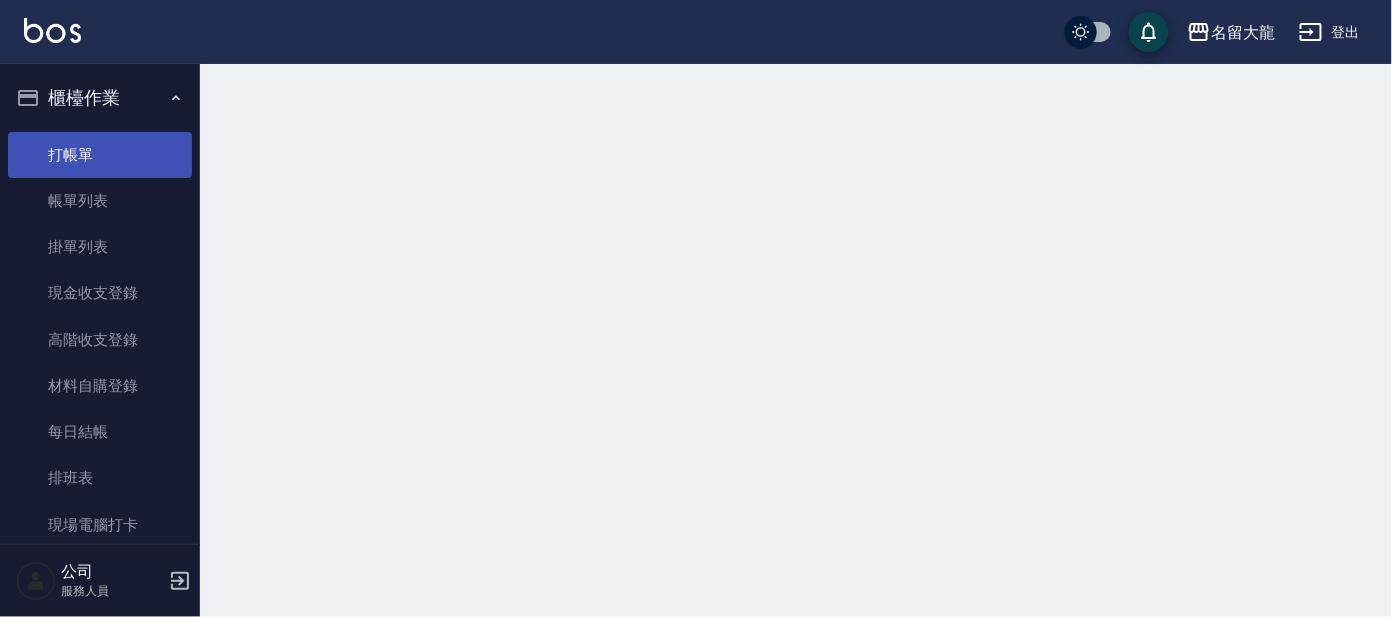 scroll, scrollTop: 0, scrollLeft: 0, axis: both 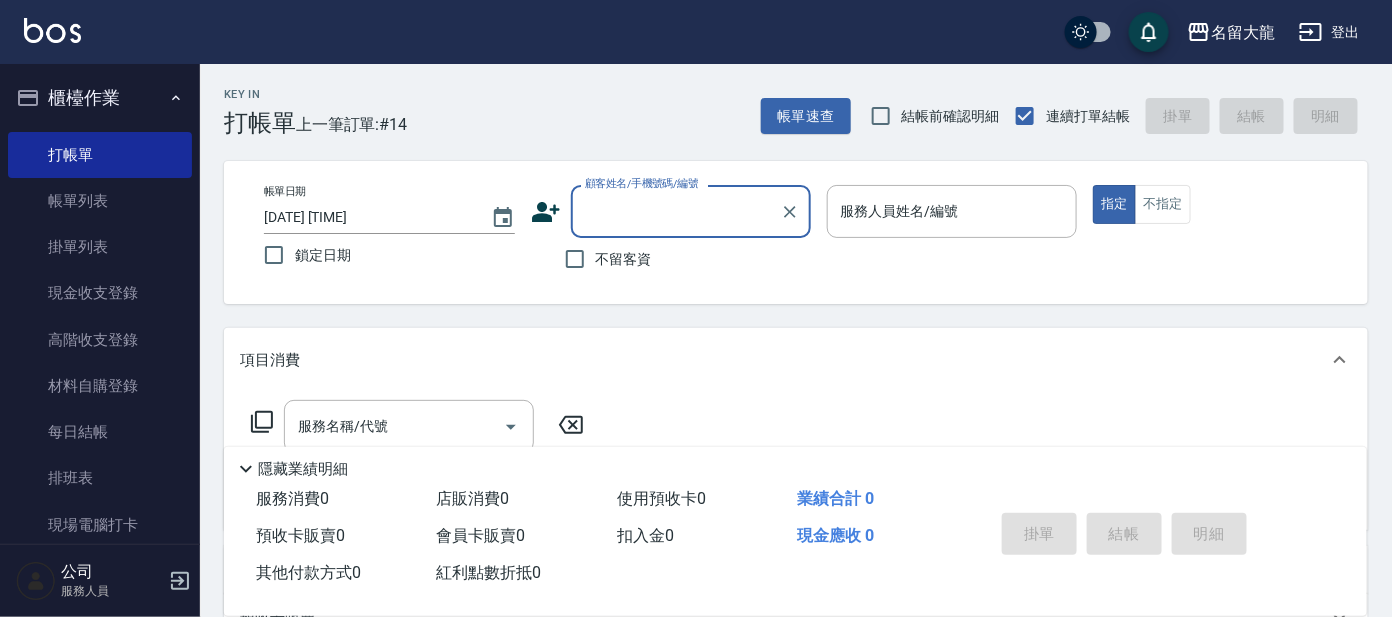 click on "顧客姓名/手機號碼/編號" at bounding box center (676, 211) 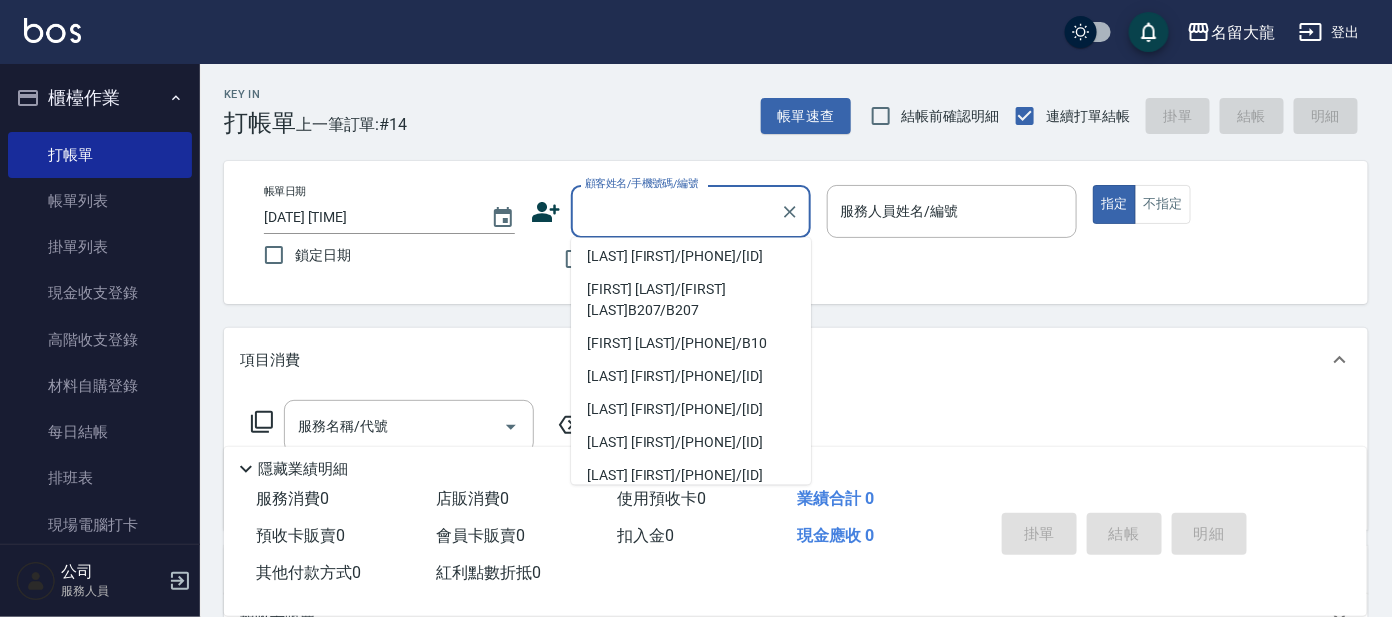 scroll, scrollTop: 0, scrollLeft: 0, axis: both 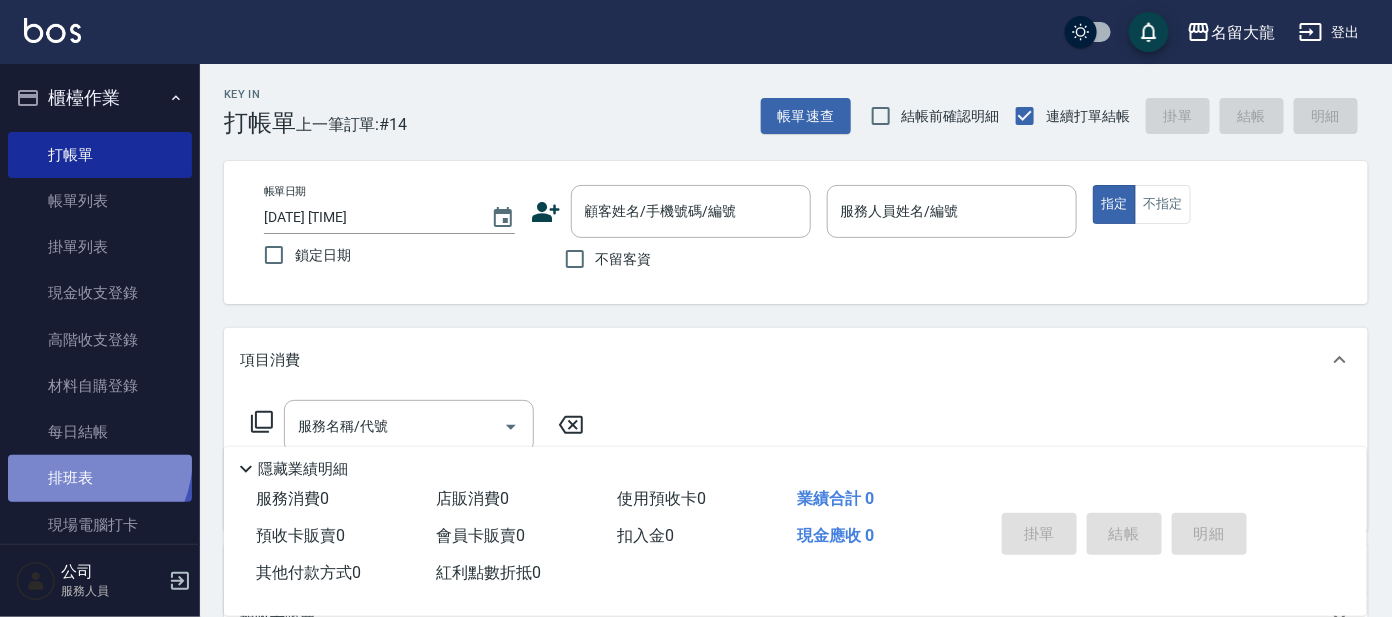 click on "排班表" at bounding box center (100, 478) 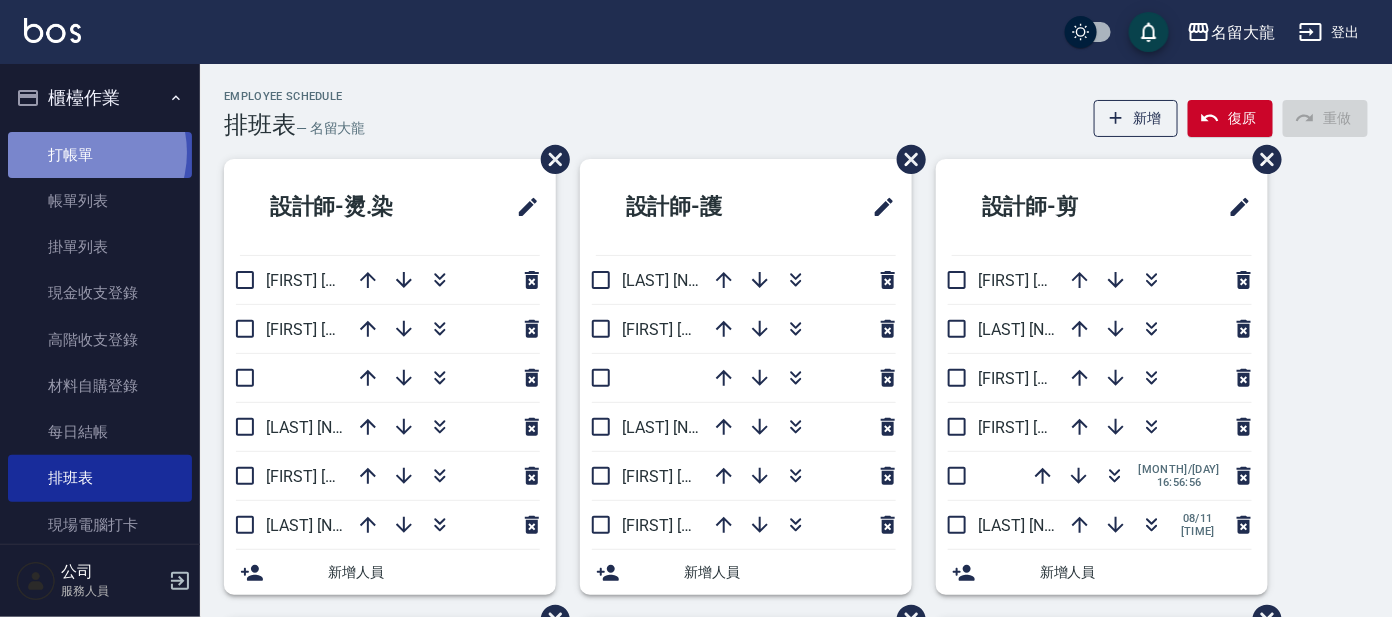 click on "打帳單" at bounding box center [100, 155] 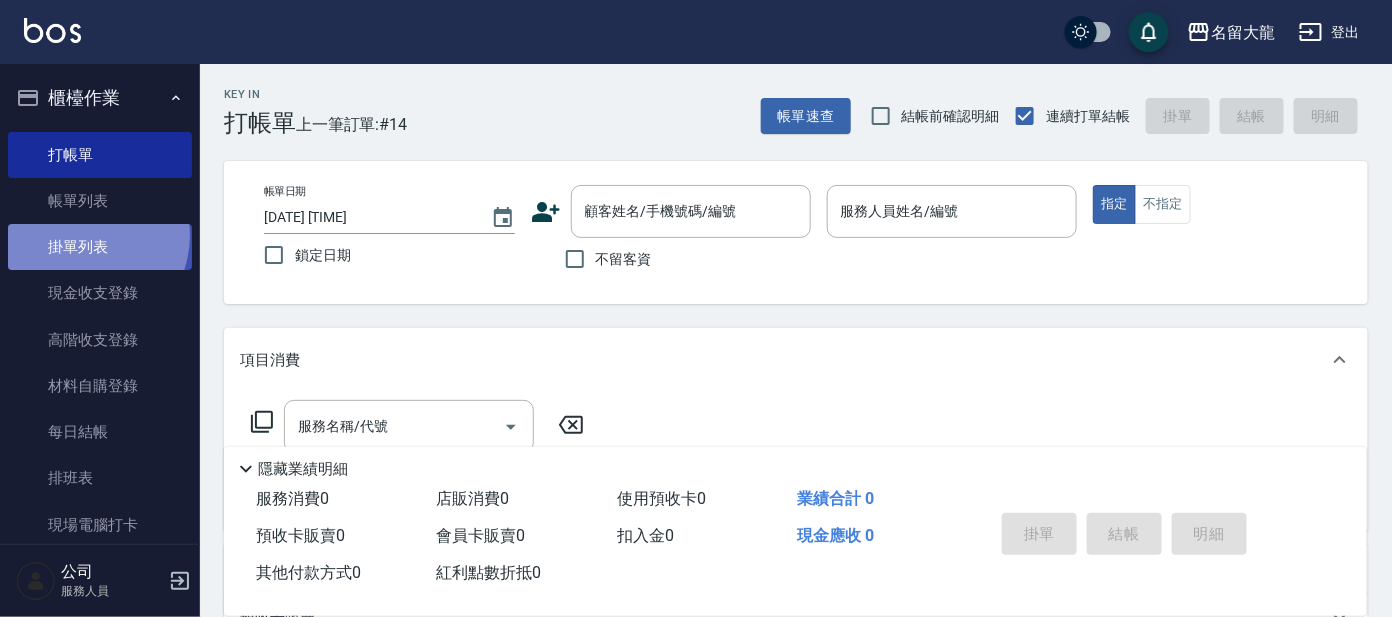 click on "掛單列表" at bounding box center (100, 247) 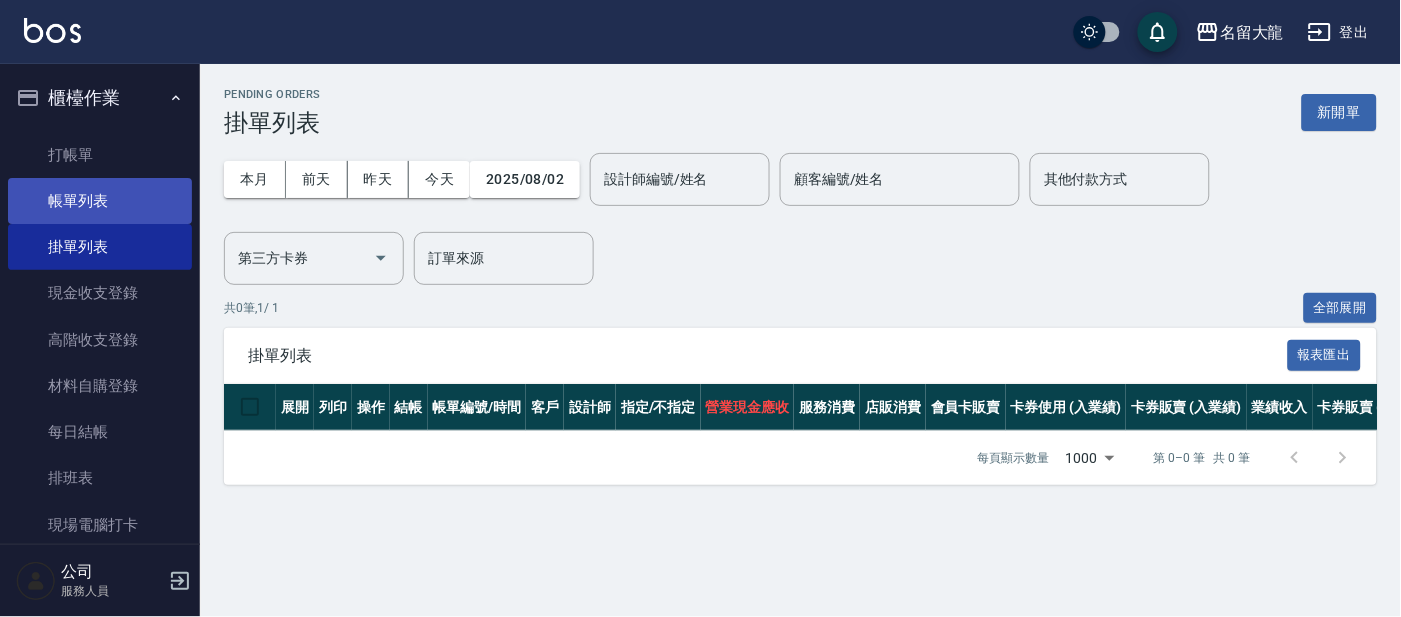 click on "帳單列表" at bounding box center (100, 201) 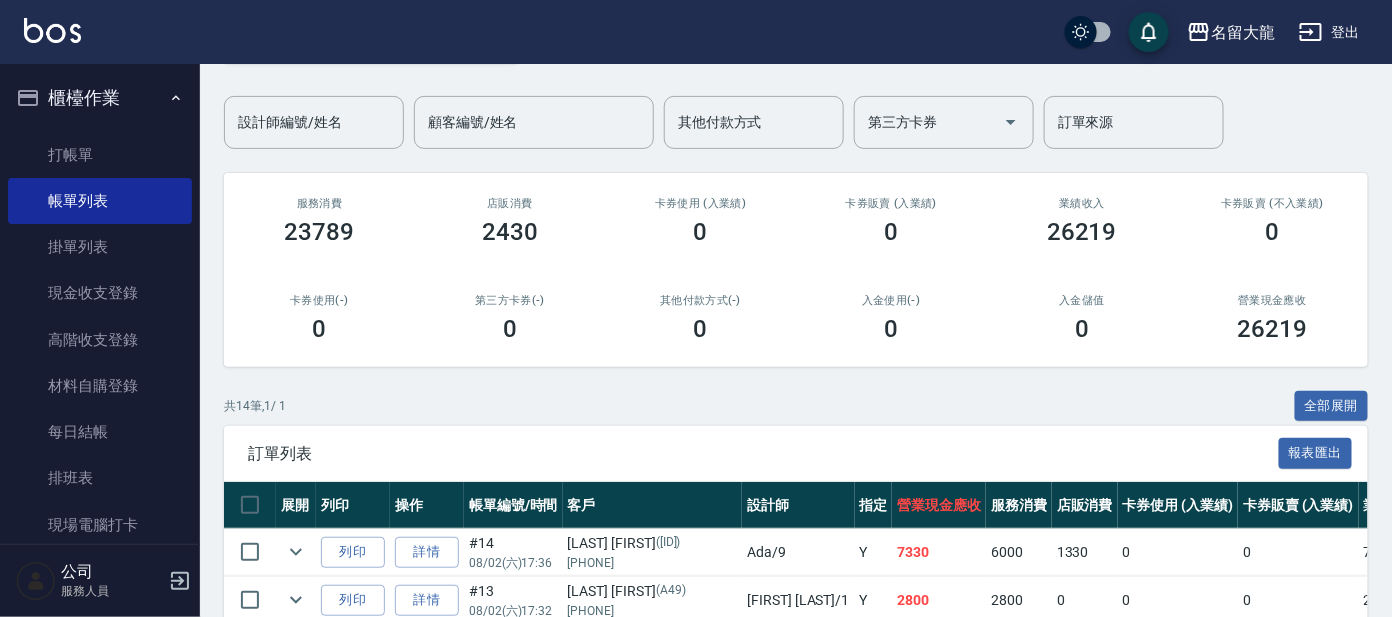 scroll, scrollTop: 0, scrollLeft: 0, axis: both 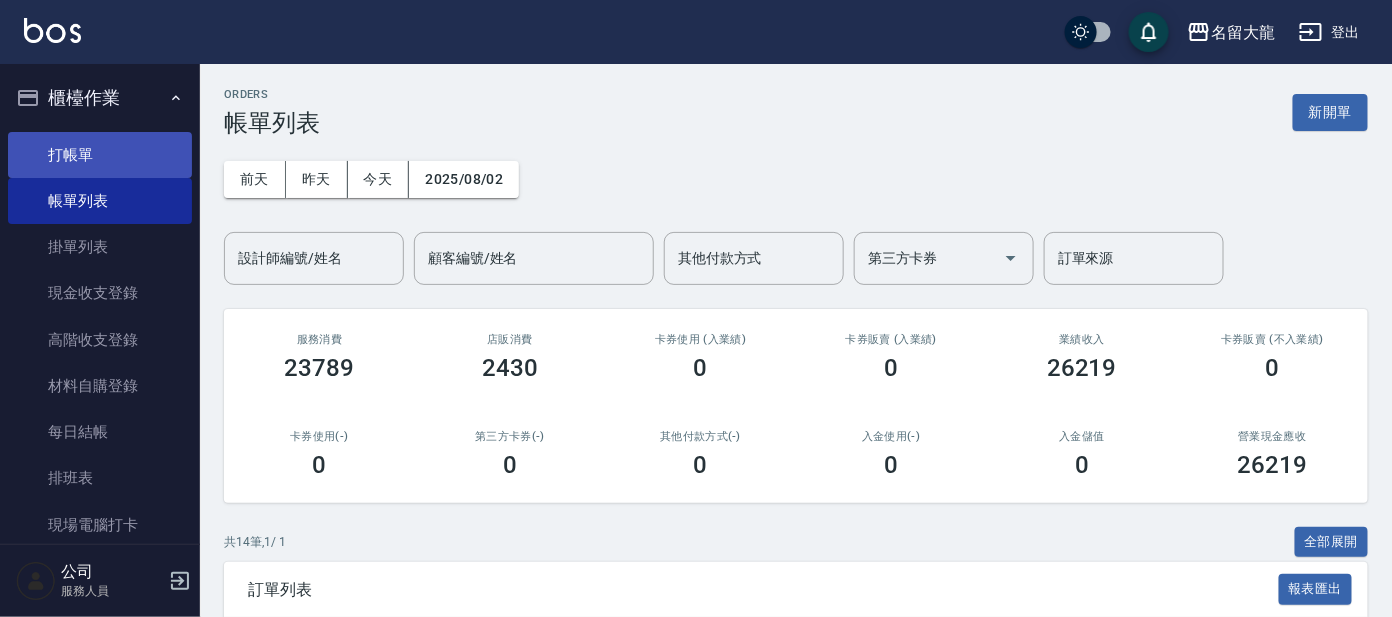 click on "打帳單" at bounding box center [100, 155] 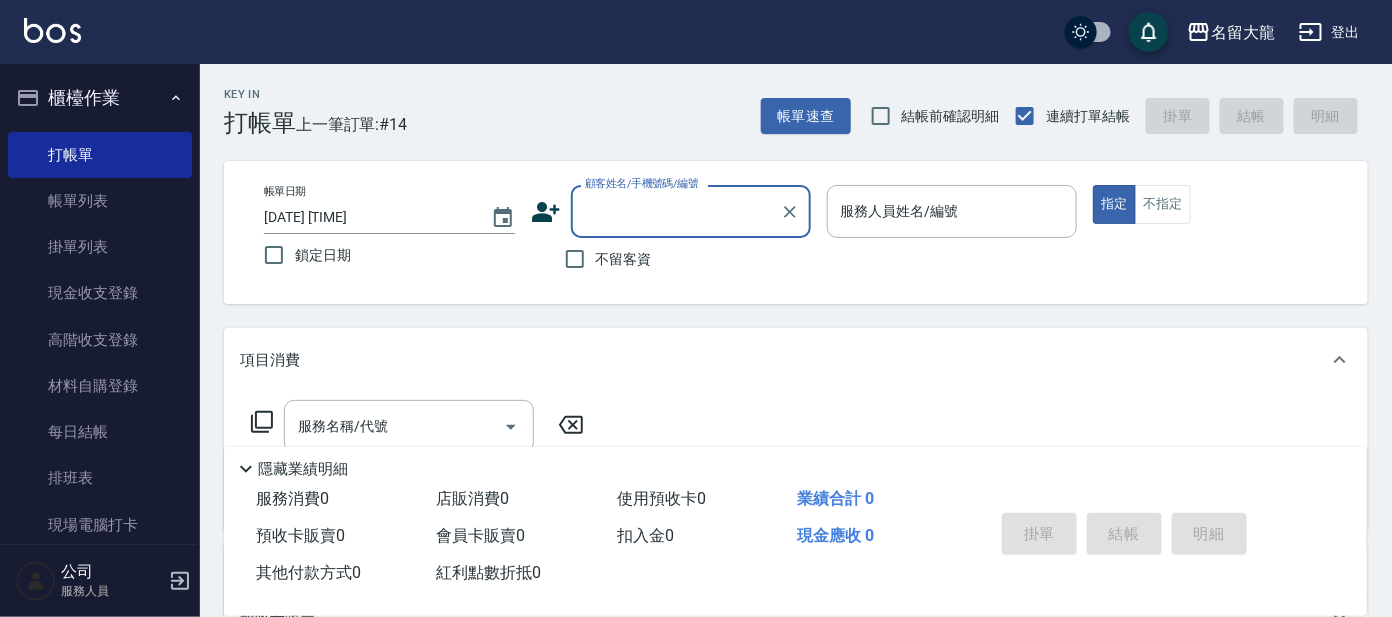 type on "u" 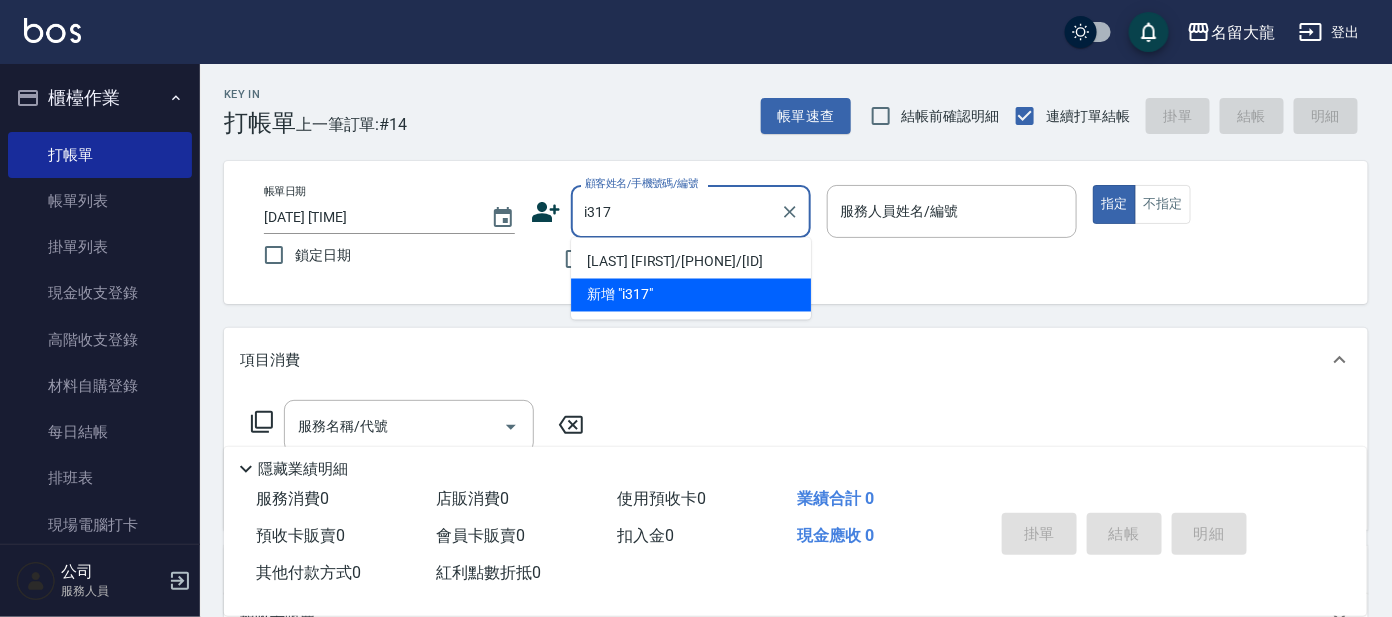 click on "[LAST] [FIRST]/[PHONE]/[ID]" at bounding box center (691, 262) 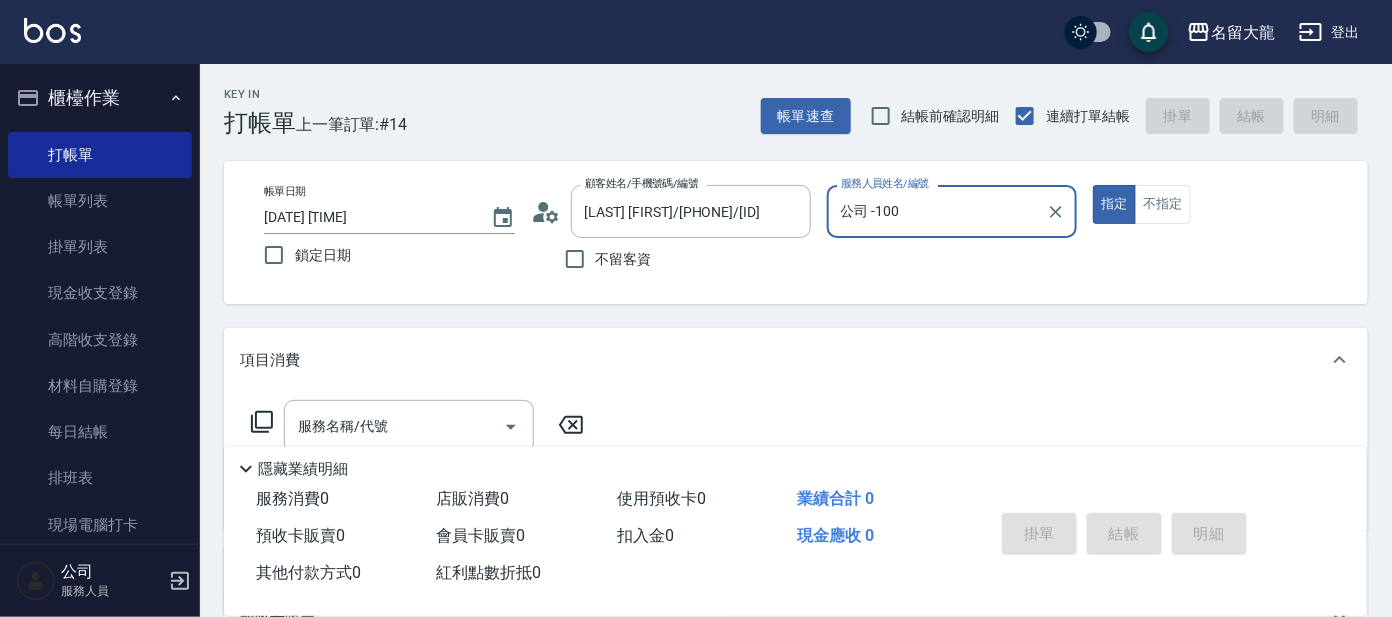 click on "公司 -100" at bounding box center [937, 211] 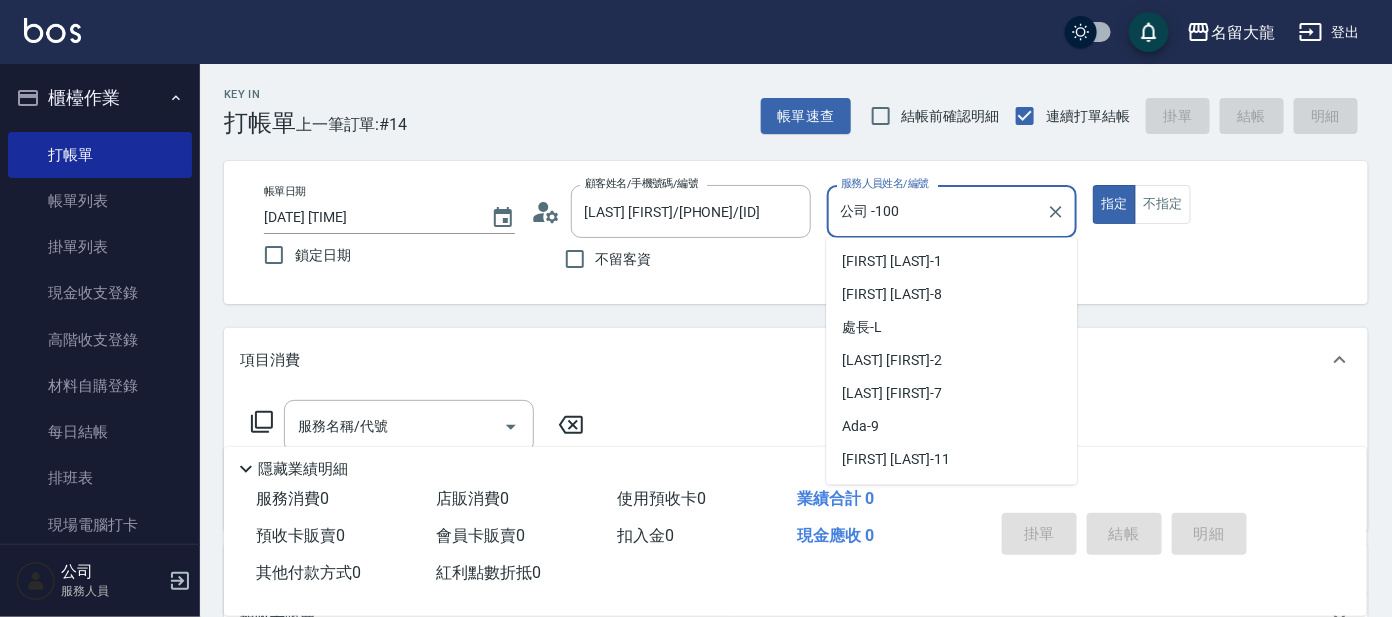 scroll, scrollTop: 90, scrollLeft: 0, axis: vertical 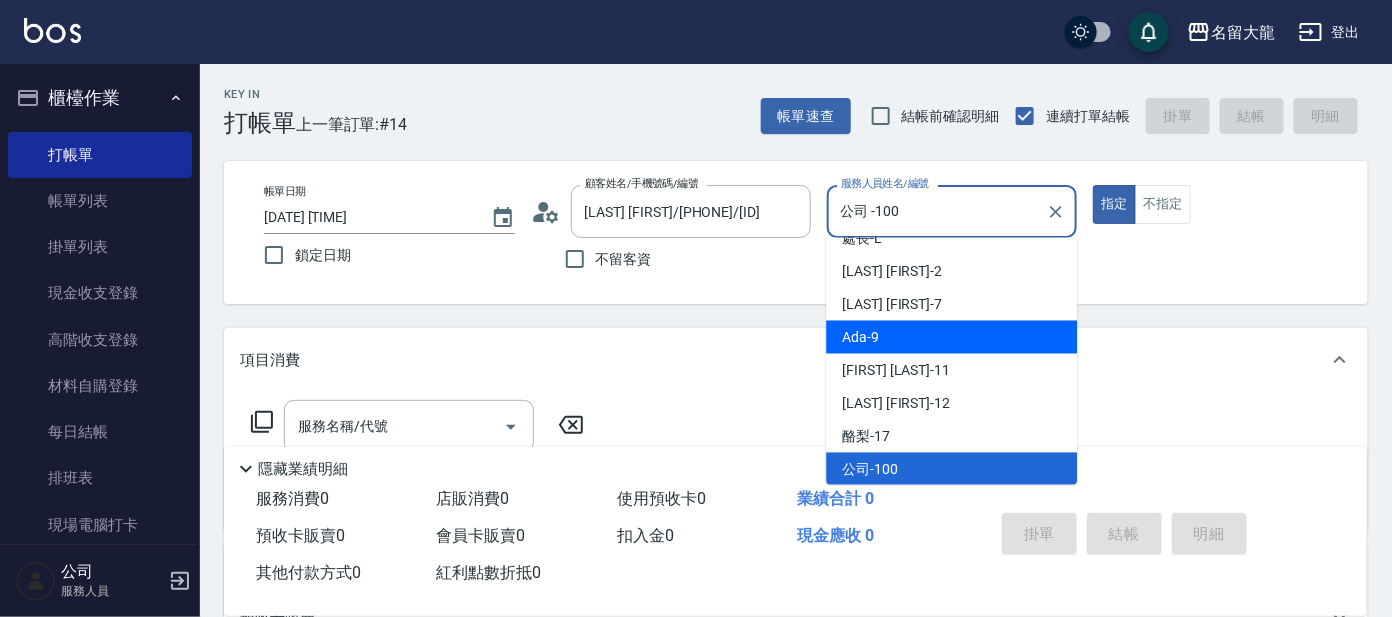 click on "[FIRST] -[NUMBER]" at bounding box center [951, 337] 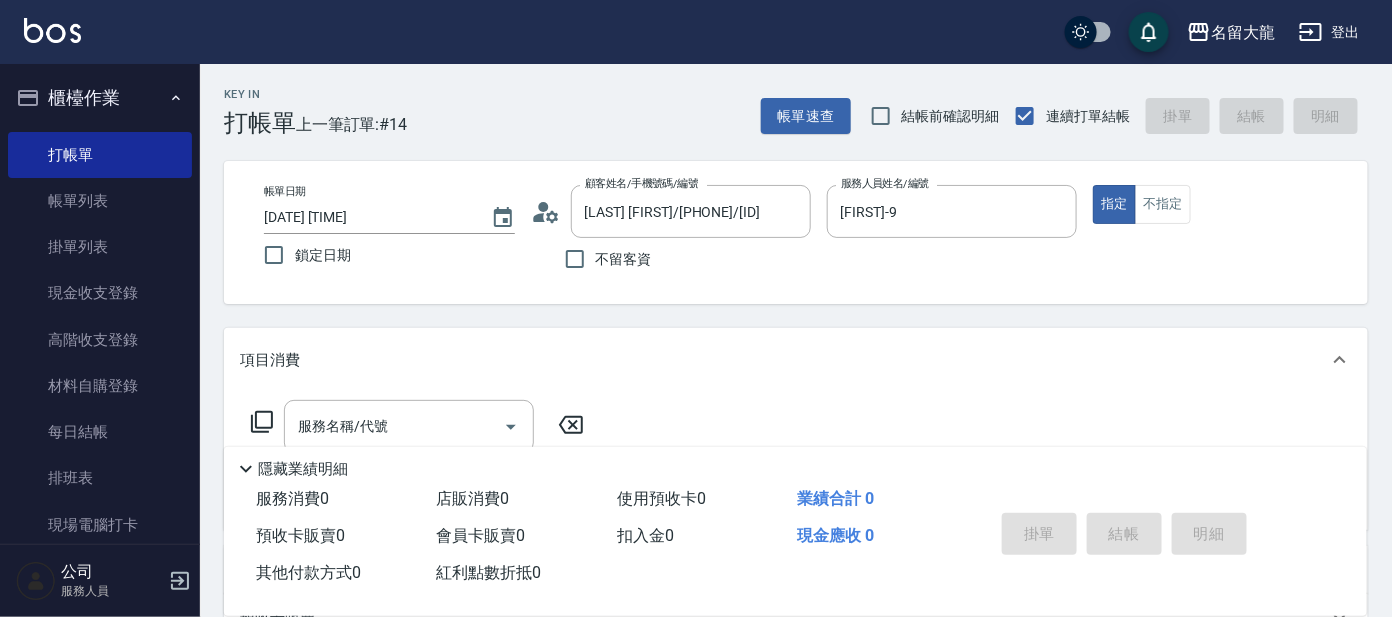 click 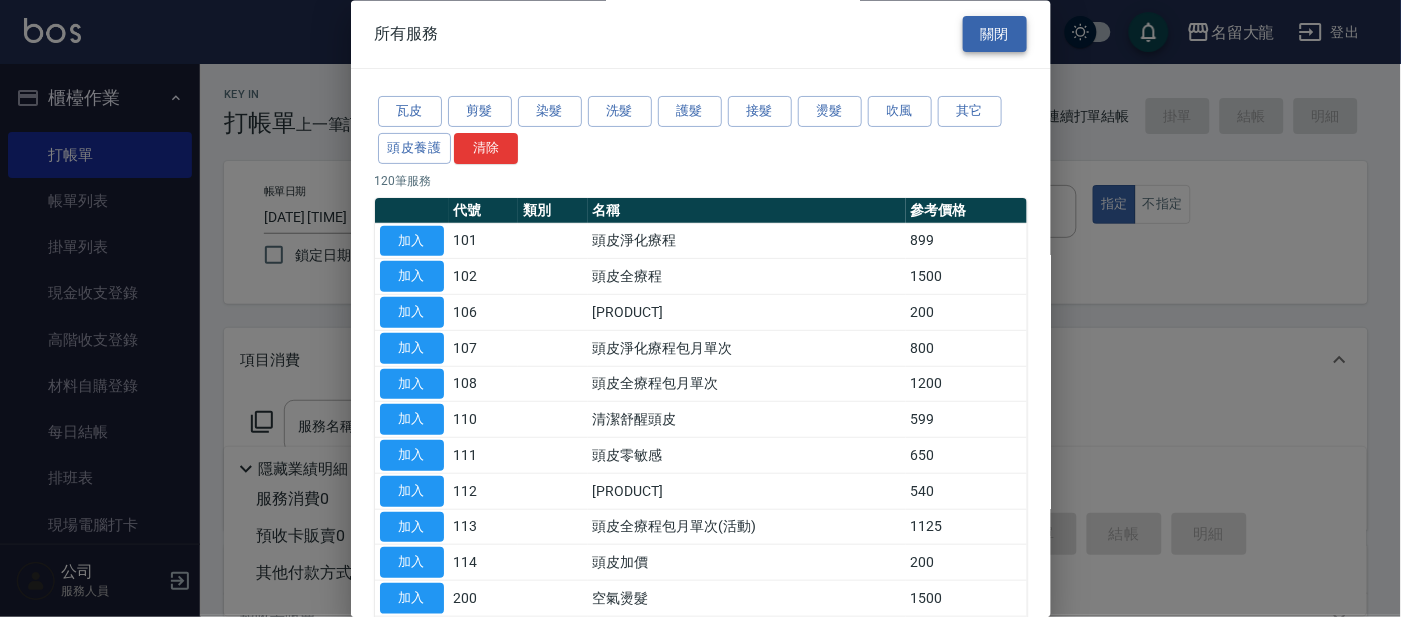 click on "關閉" at bounding box center (995, 34) 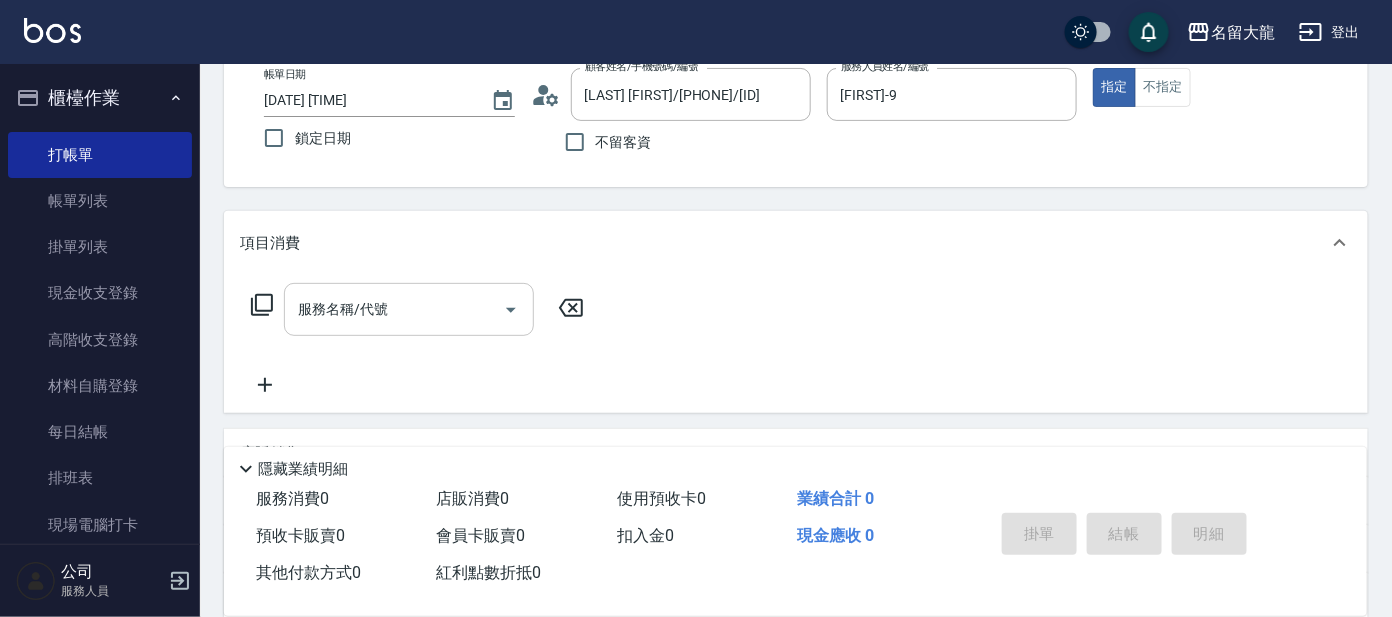 scroll, scrollTop: 249, scrollLeft: 0, axis: vertical 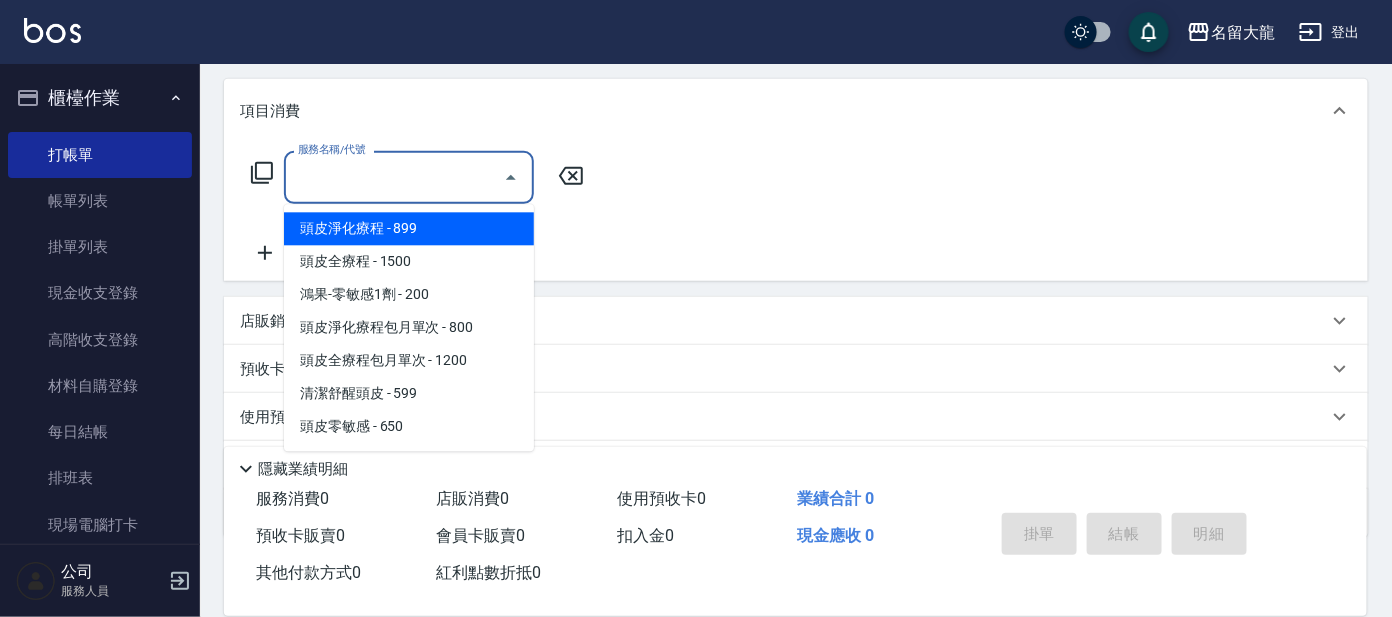 drag, startPoint x: 477, startPoint y: 169, endPoint x: 483, endPoint y: 183, distance: 15.231546 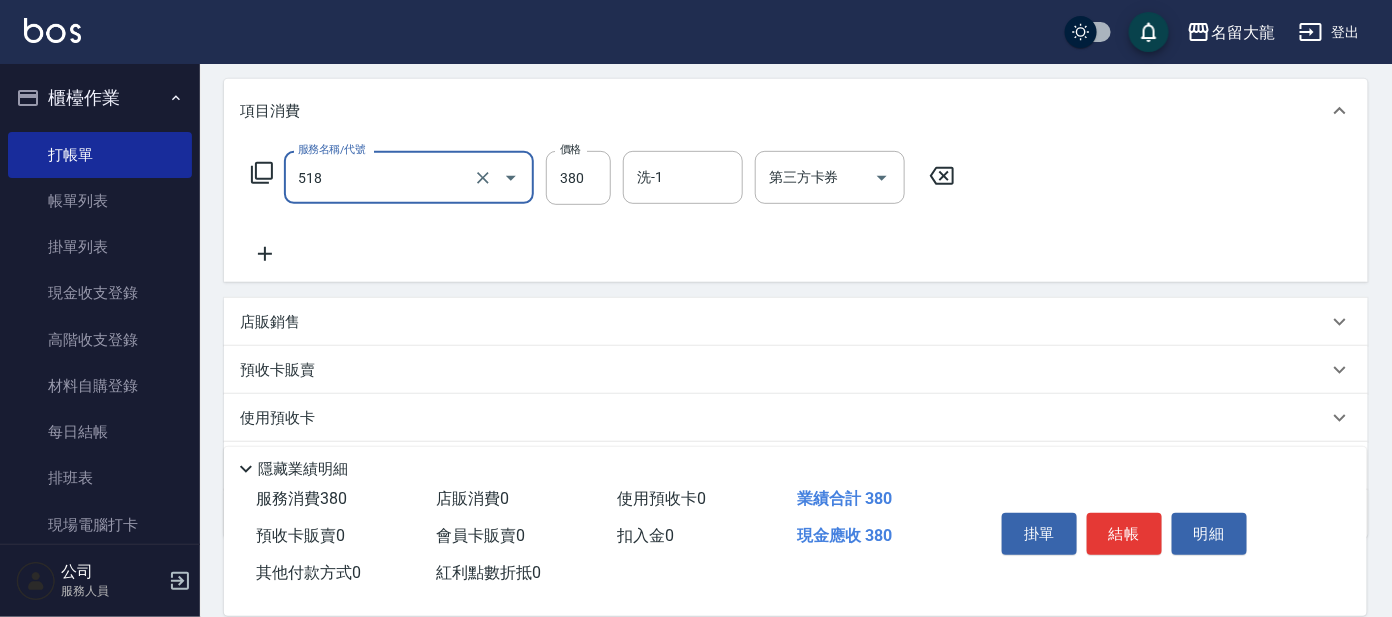 type on "舒壓+洗髮+養髮(518)" 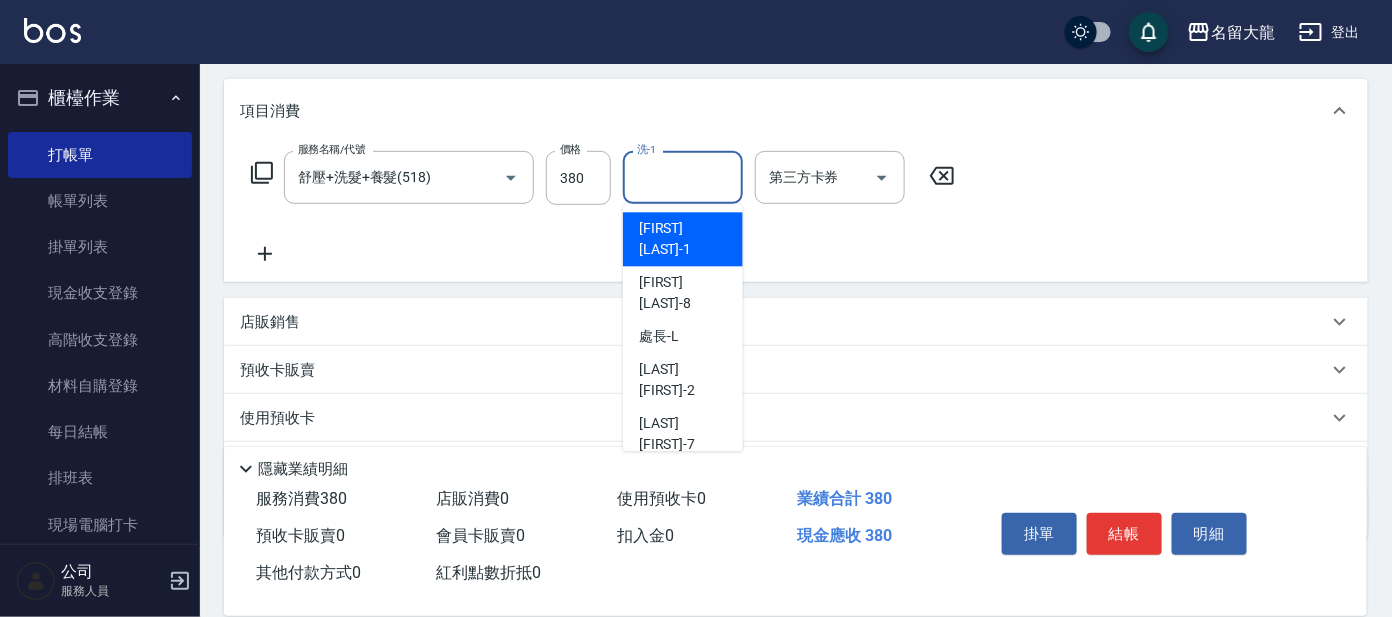 click on "洗-1" at bounding box center [683, 177] 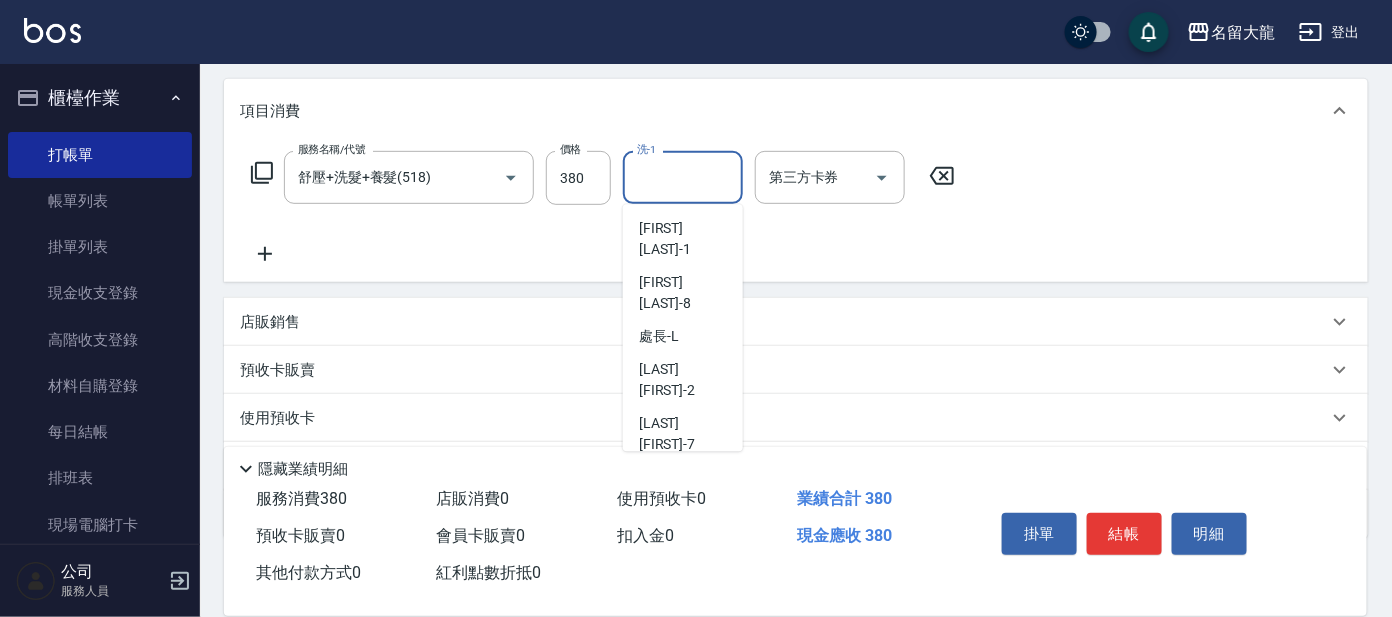 scroll, scrollTop: 99, scrollLeft: 0, axis: vertical 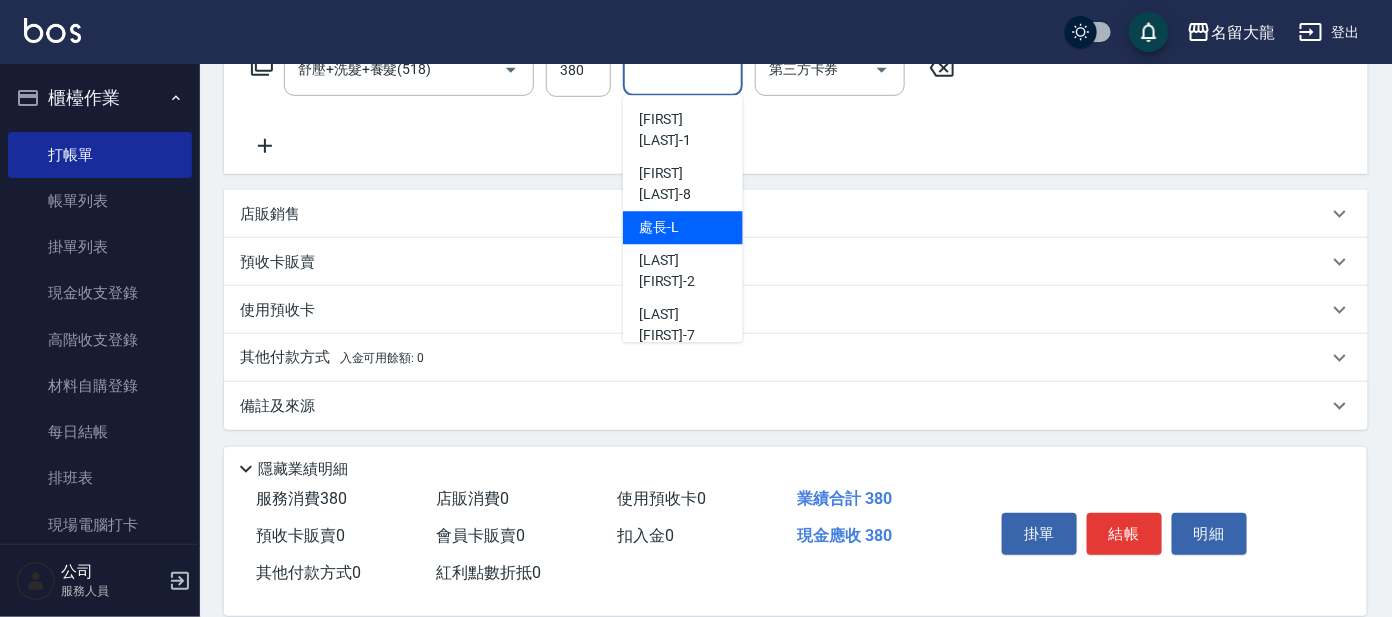 drag, startPoint x: 710, startPoint y: 186, endPoint x: 748, endPoint y: 159, distance: 46.615448 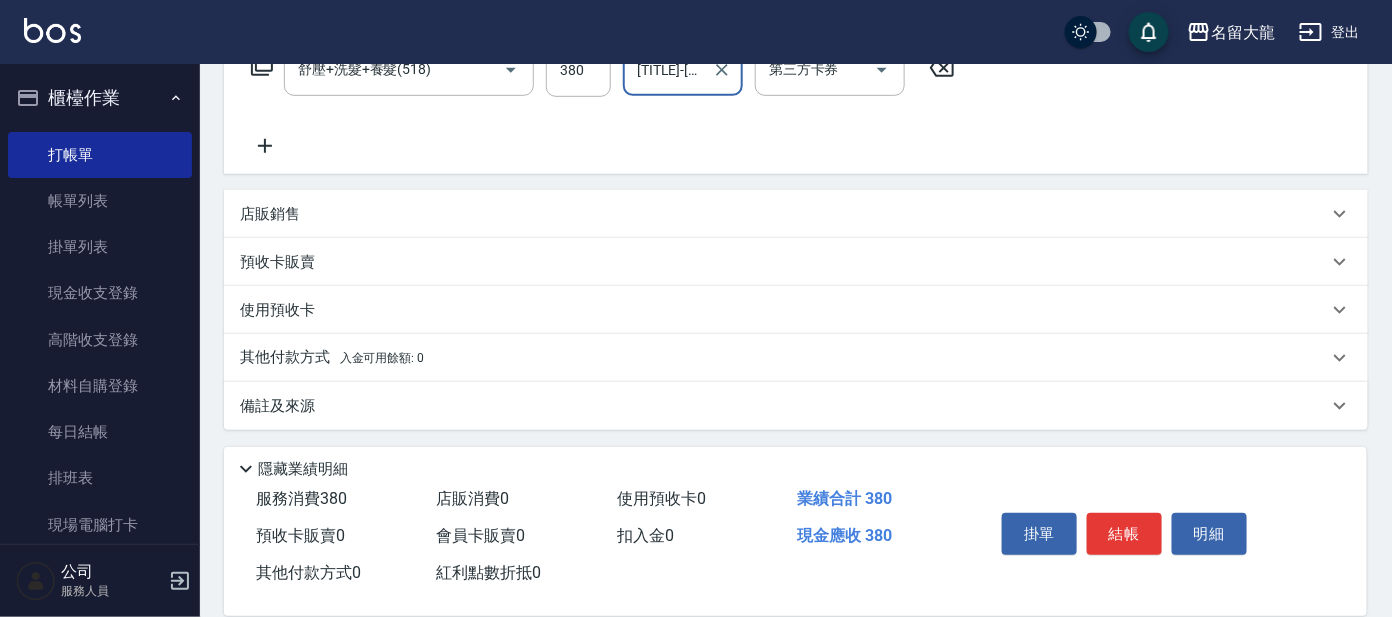 scroll, scrollTop: 232, scrollLeft: 0, axis: vertical 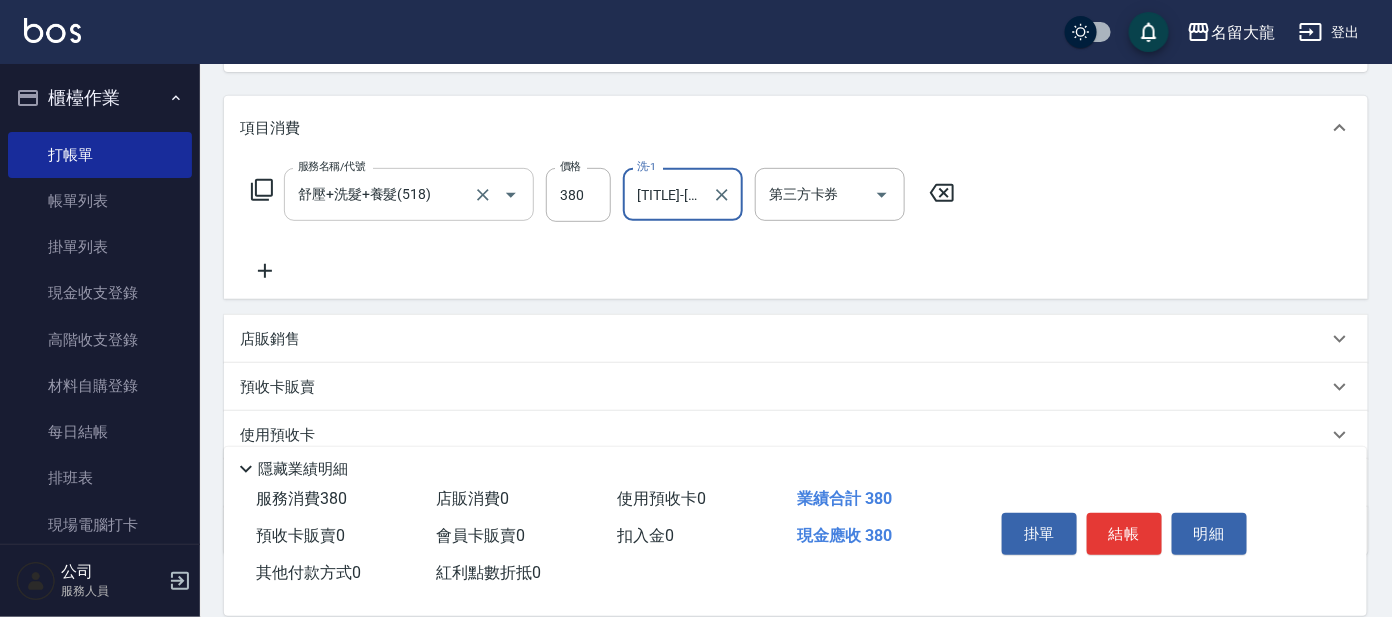 drag, startPoint x: 292, startPoint y: 194, endPoint x: 302, endPoint y: 190, distance: 10.770329 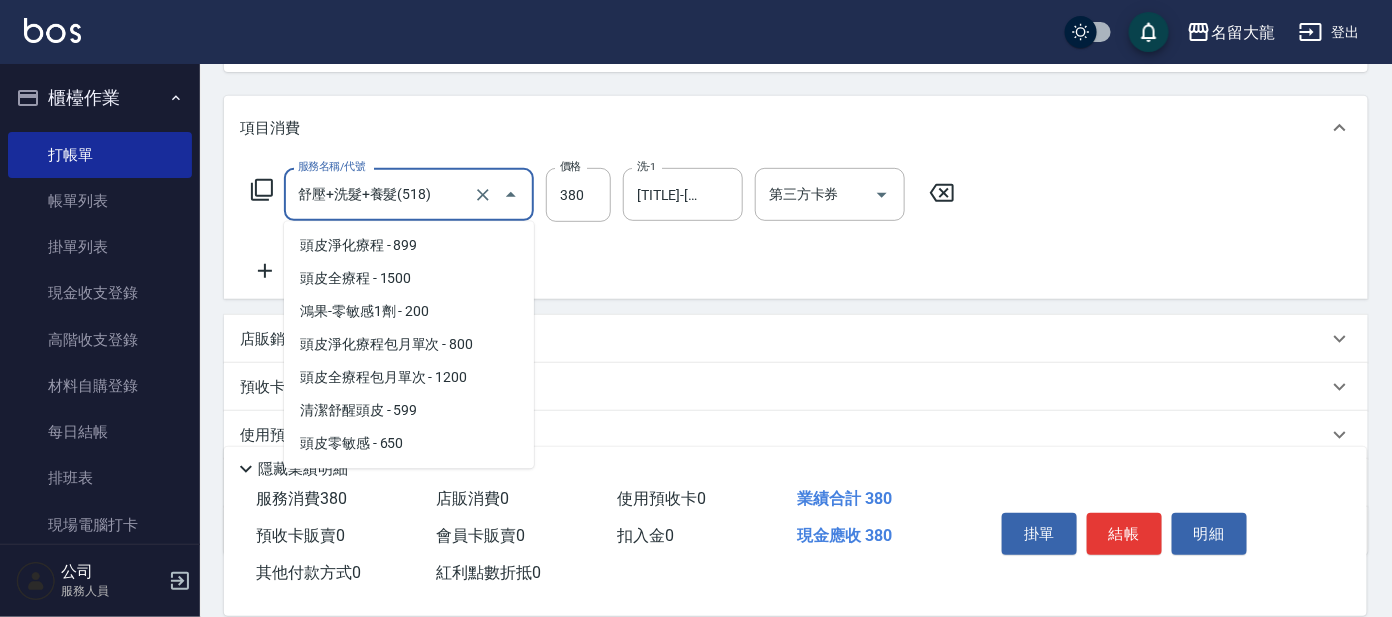 scroll, scrollTop: 1476, scrollLeft: 0, axis: vertical 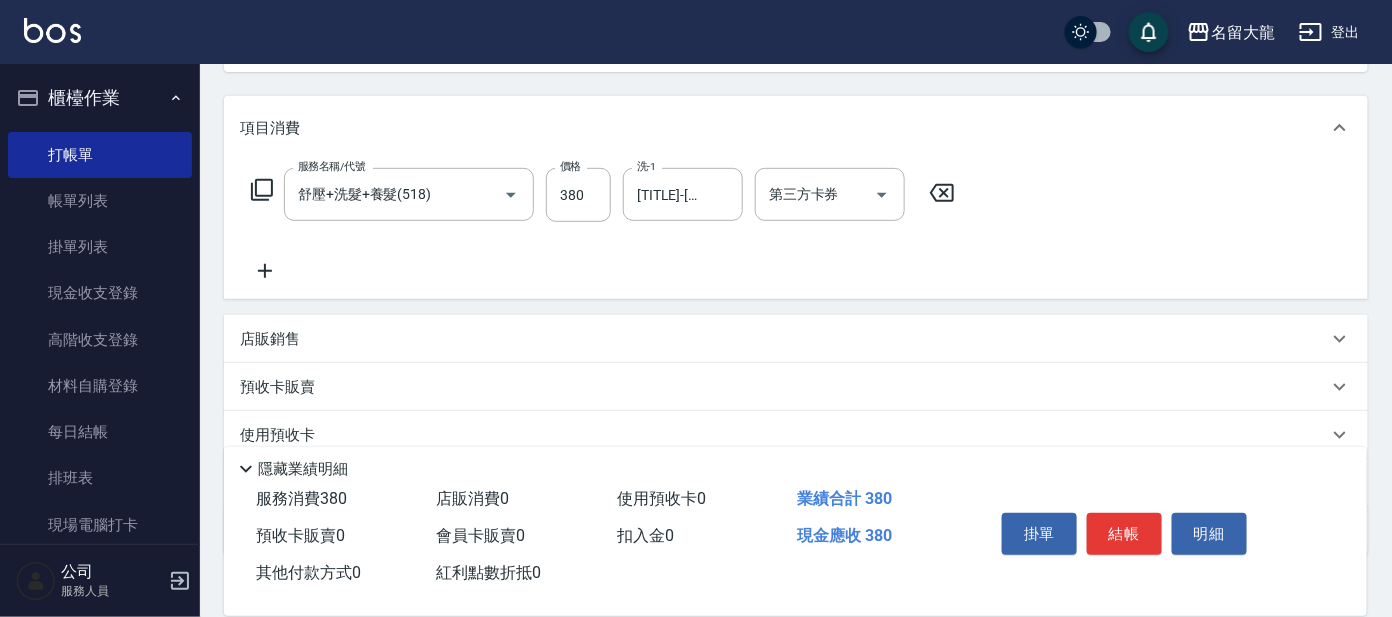 click on "服務名稱/代號 舒壓+洗髮+養髮(518) 服務名稱/代號 價格 380 價格 洗-1 處長-L 洗-1 第三方卡券 第三方卡券" at bounding box center (603, 225) 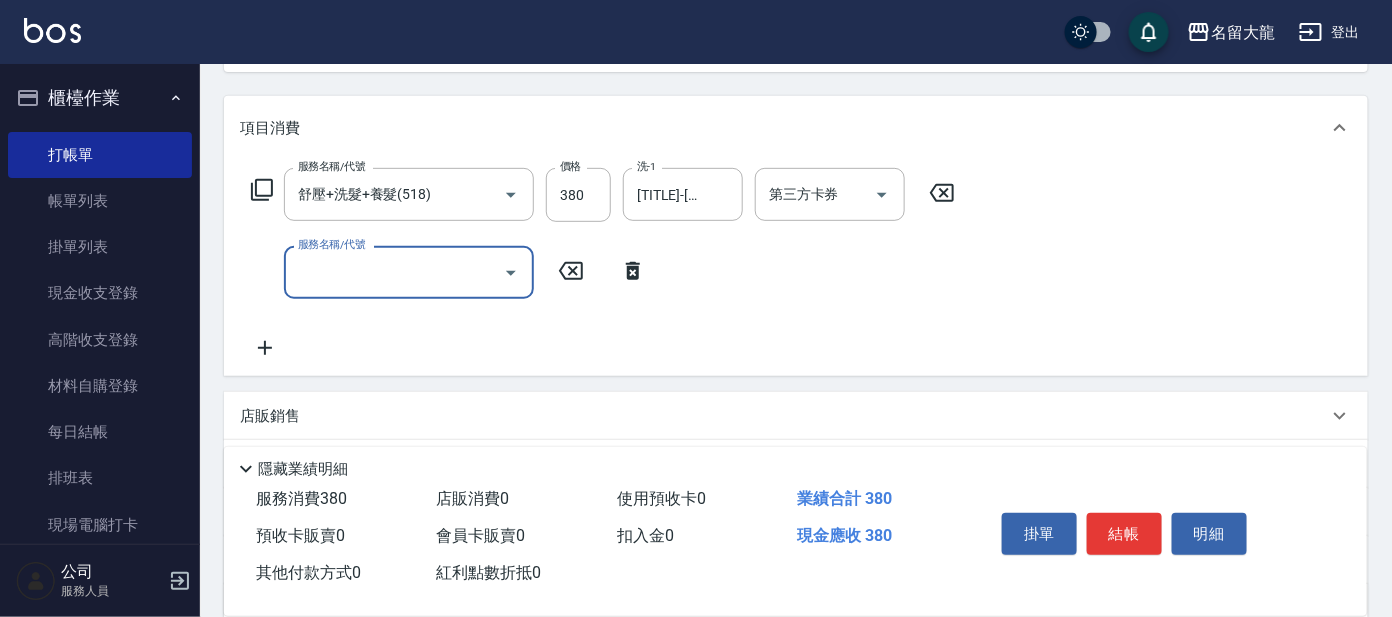 click on "服務名稱/代號" at bounding box center [394, 272] 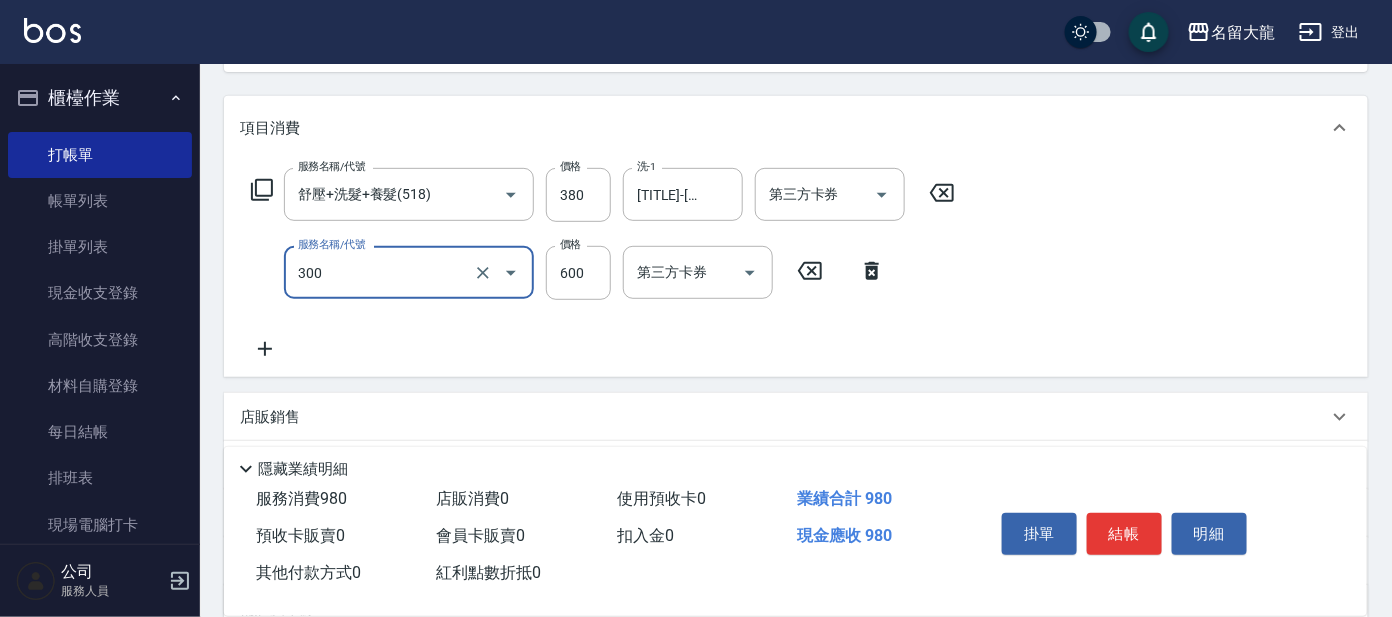 type on "剪髮 講師級設計師([PRICE])" 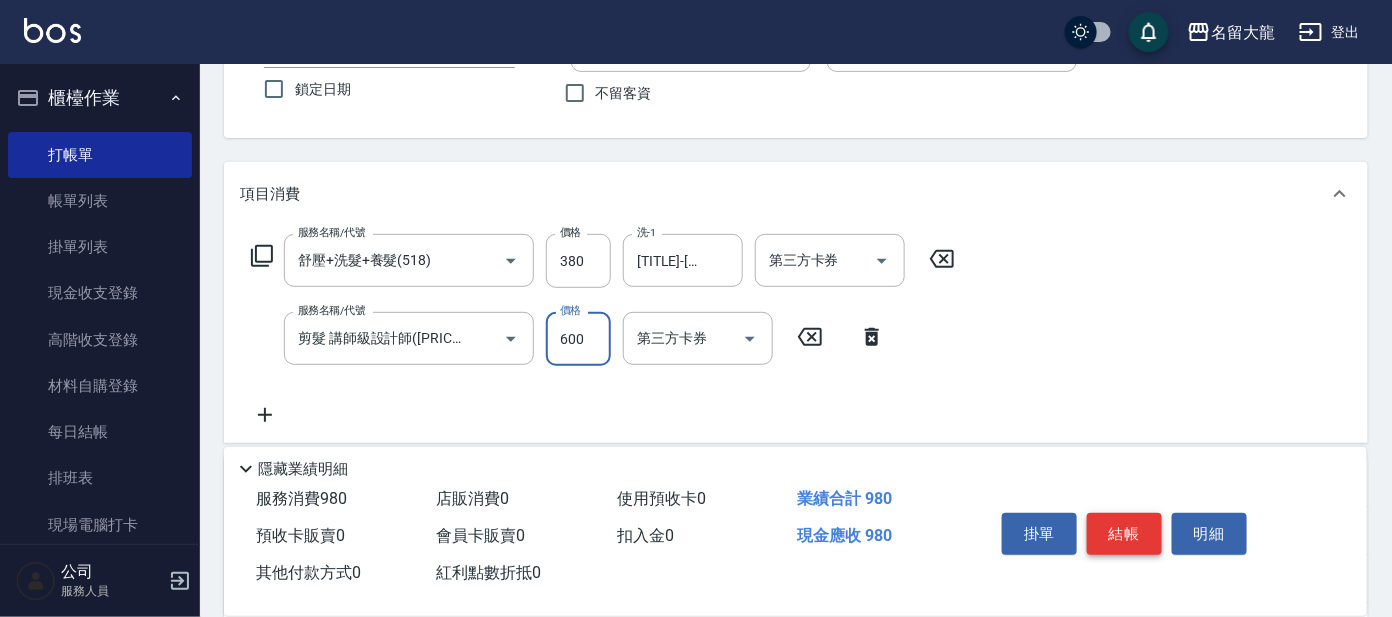 scroll, scrollTop: 107, scrollLeft: 0, axis: vertical 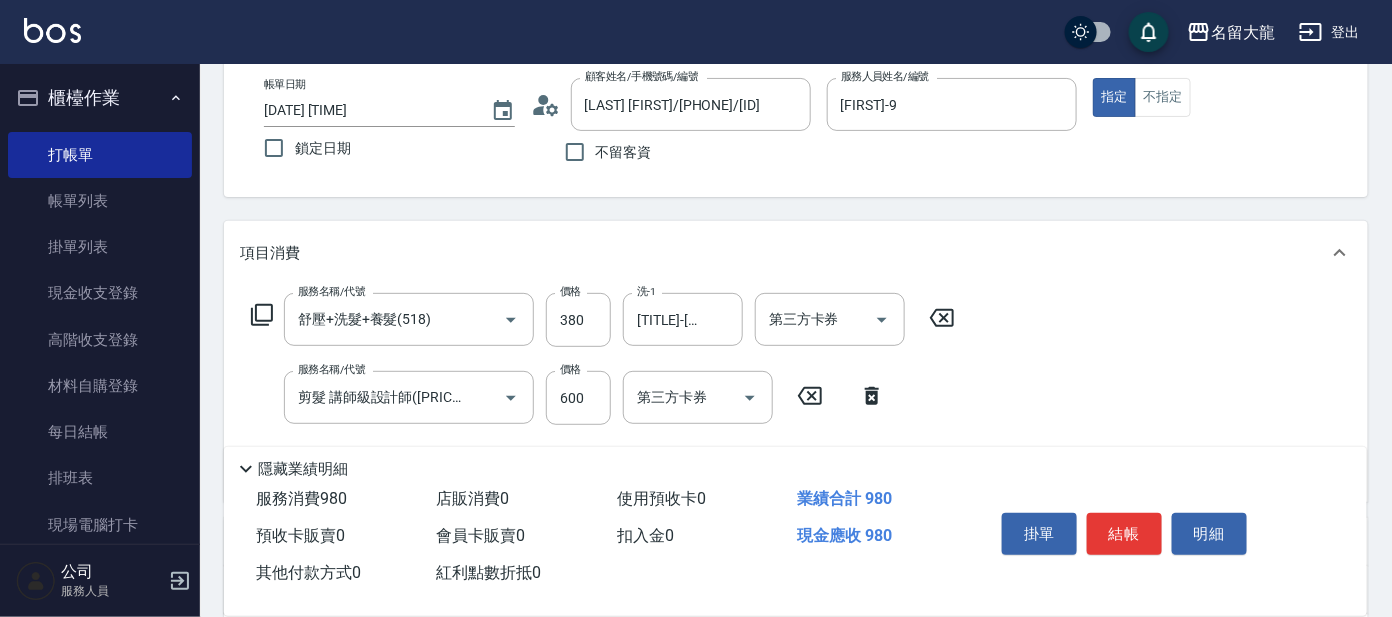 click on "掛單 結帳 明細" at bounding box center (1124, 536) 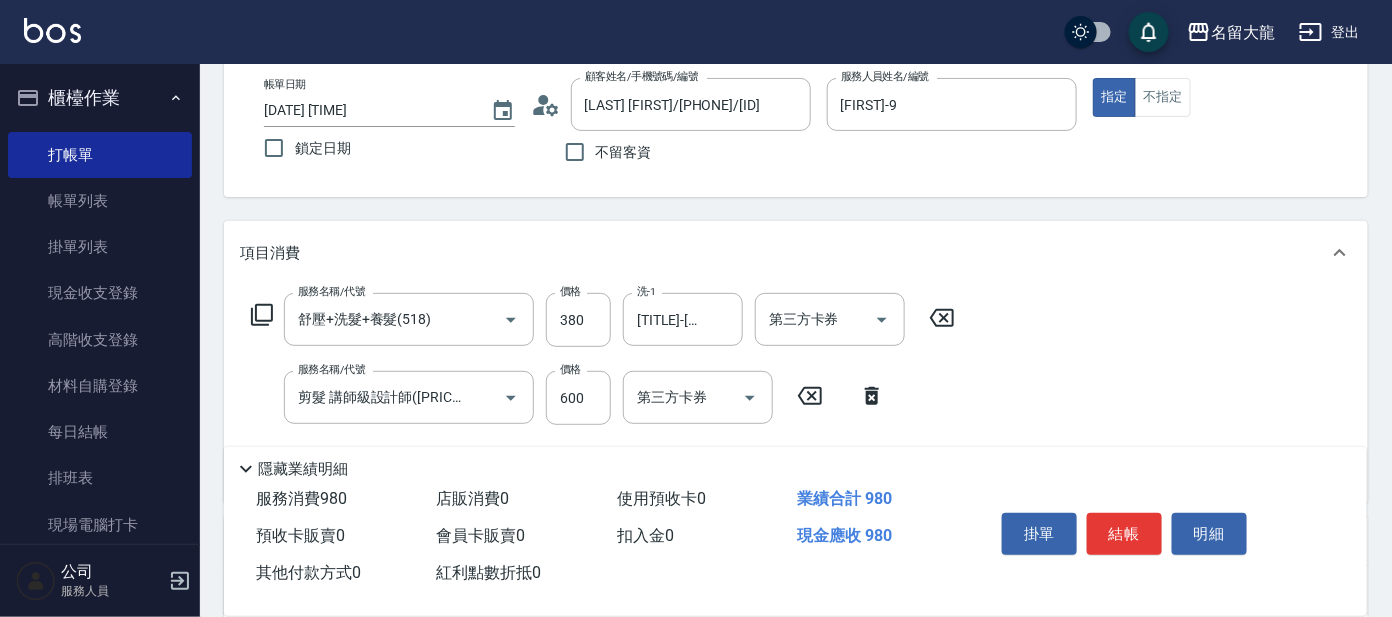 click on "項目消費" at bounding box center (796, 253) 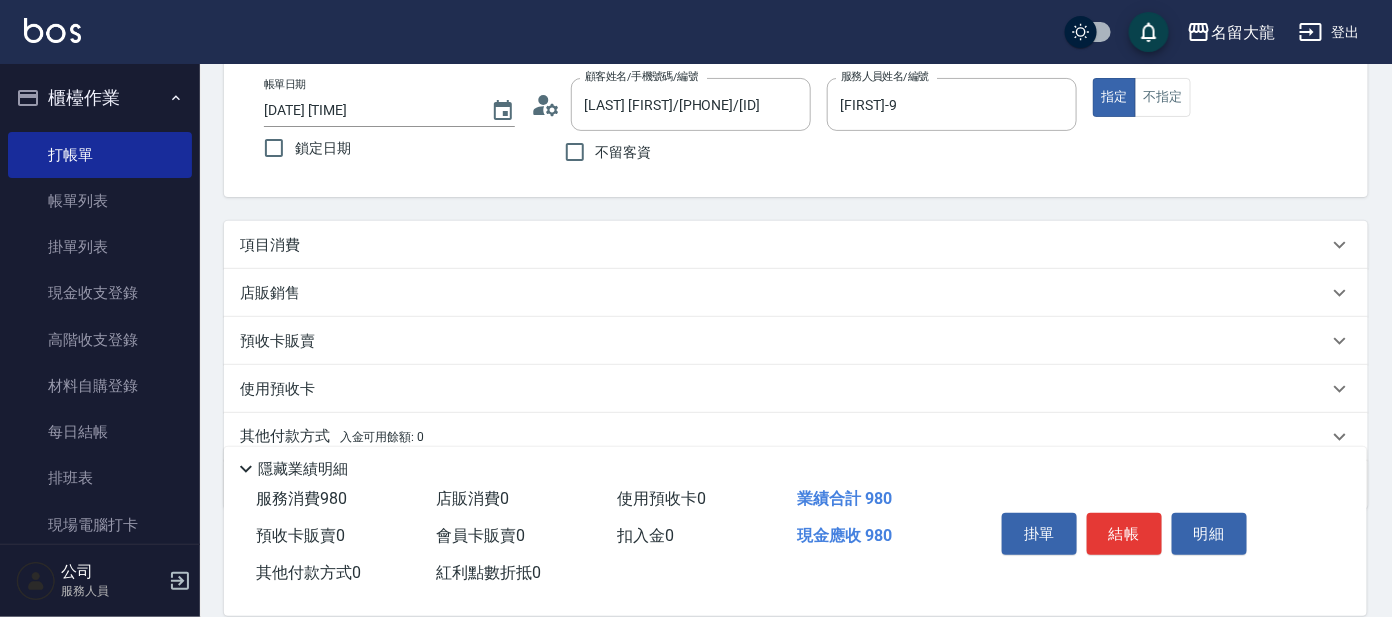 click on "項目消費" at bounding box center [796, 245] 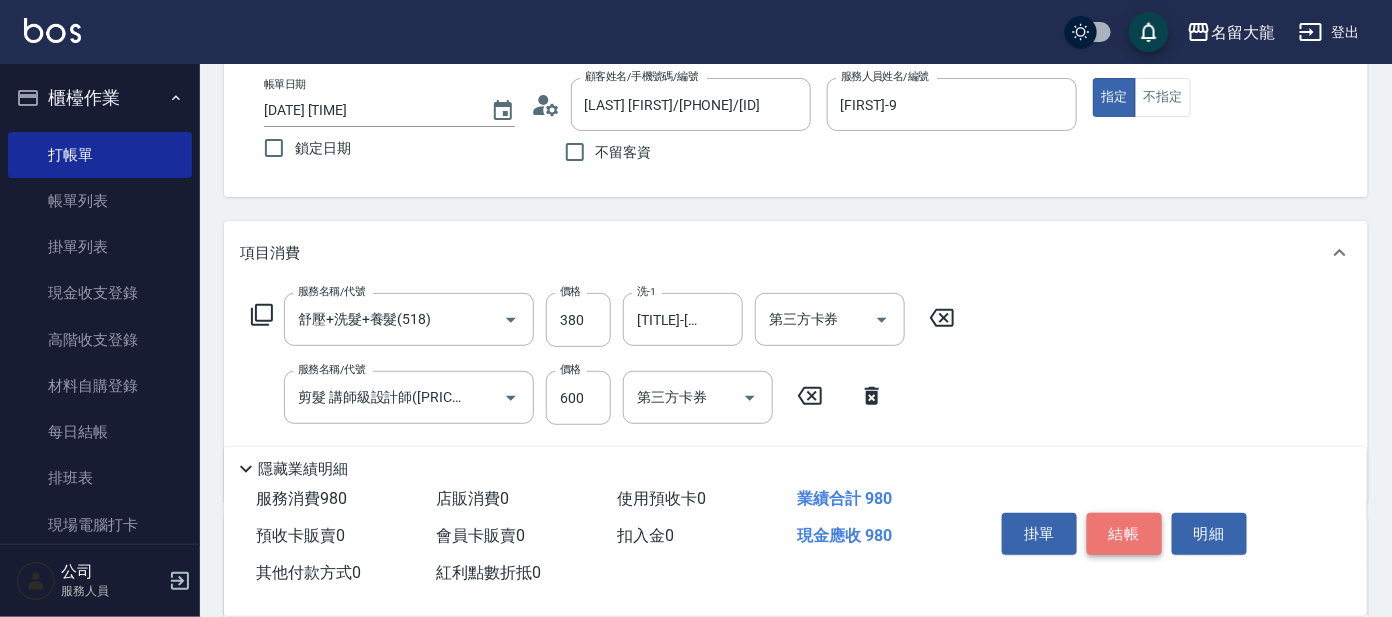 click on "結帳" at bounding box center [1124, 534] 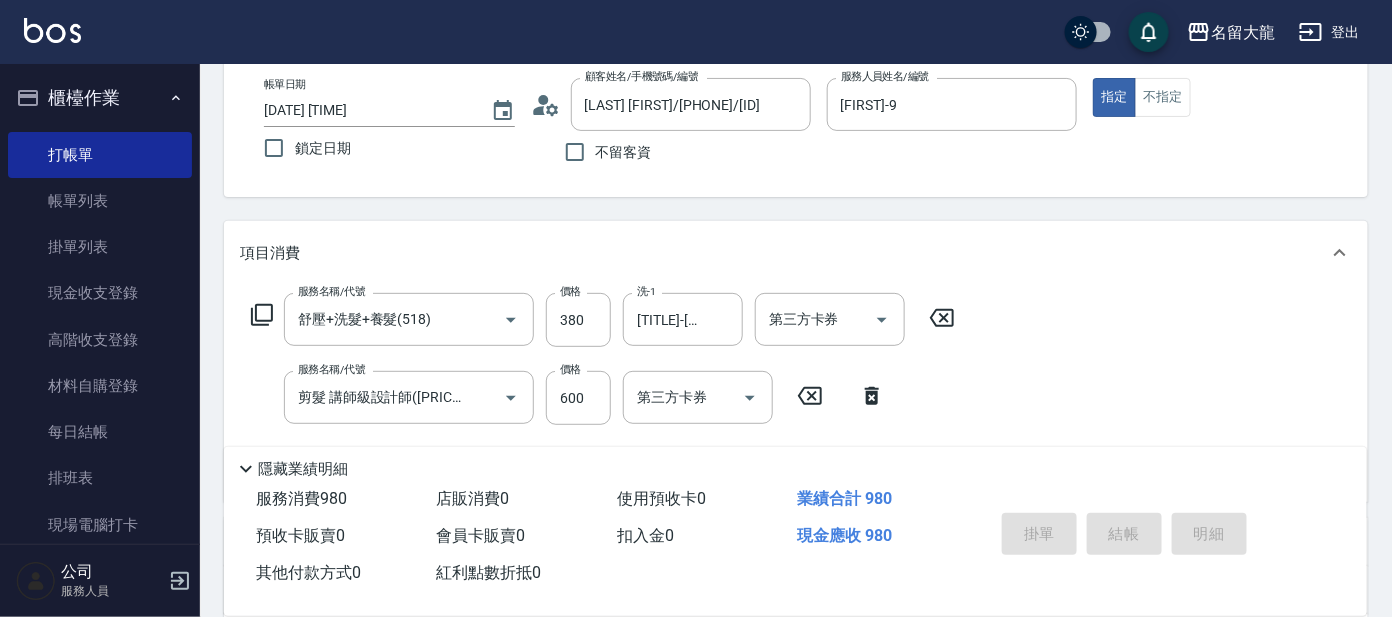 type on "2025/08/02 18:06" 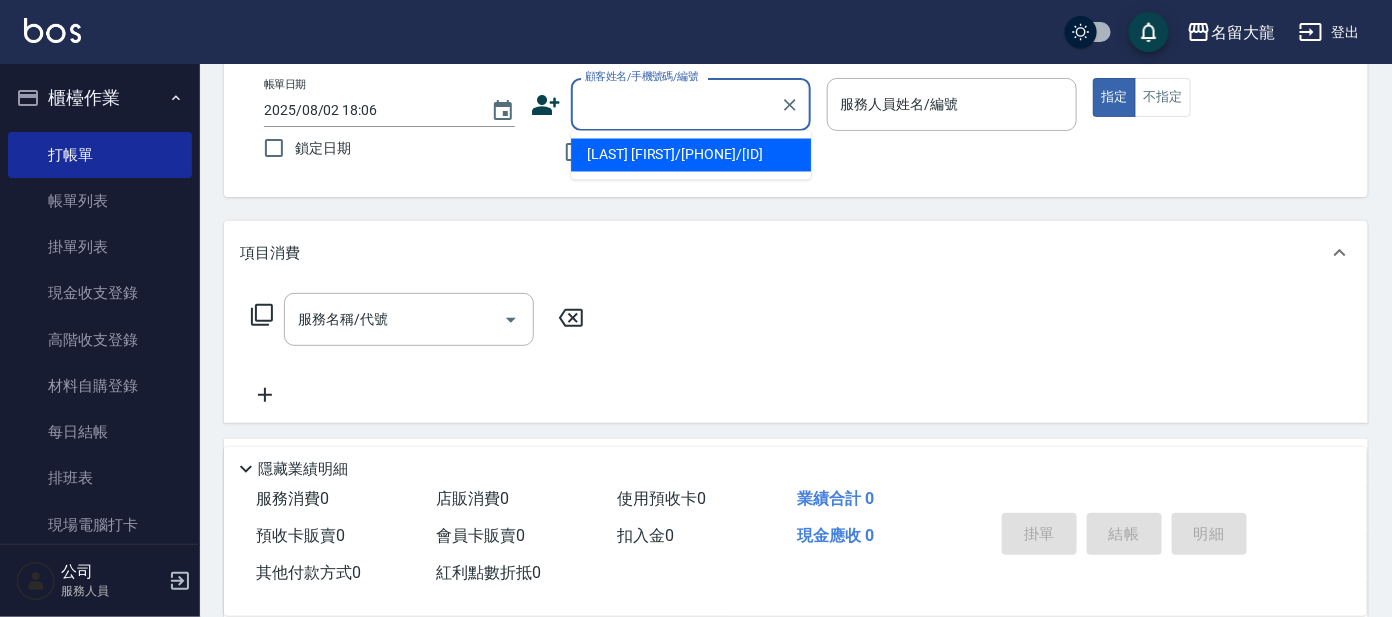 click on "顧客姓名/手機號碼/編號" at bounding box center (676, 104) 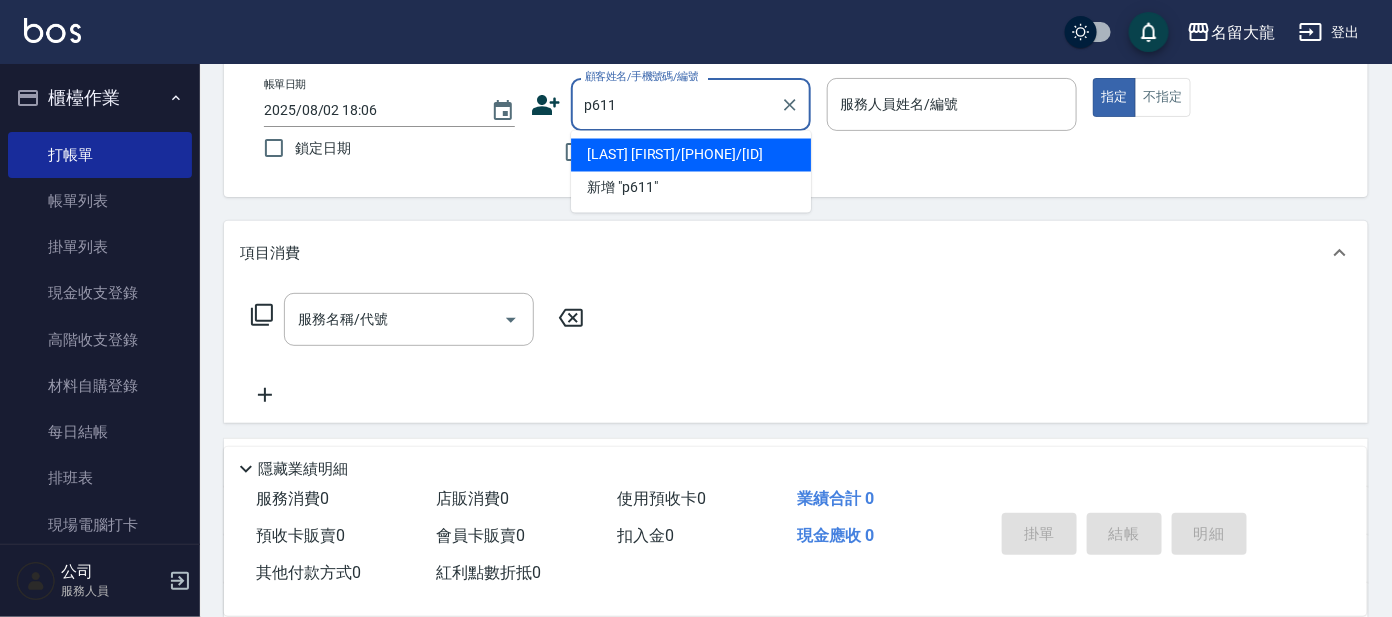 type on "[LAST] [FIRST]/[PHONE]/[ID]" 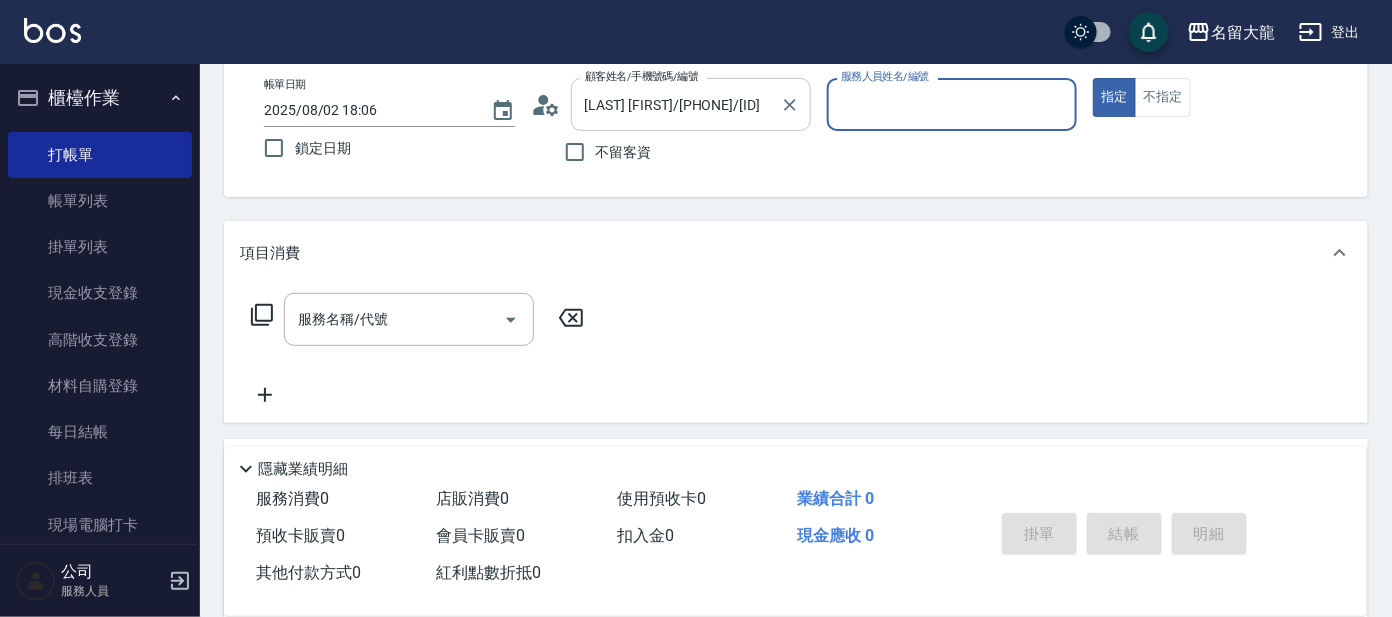 type on "[LAST]-[NUMBER]" 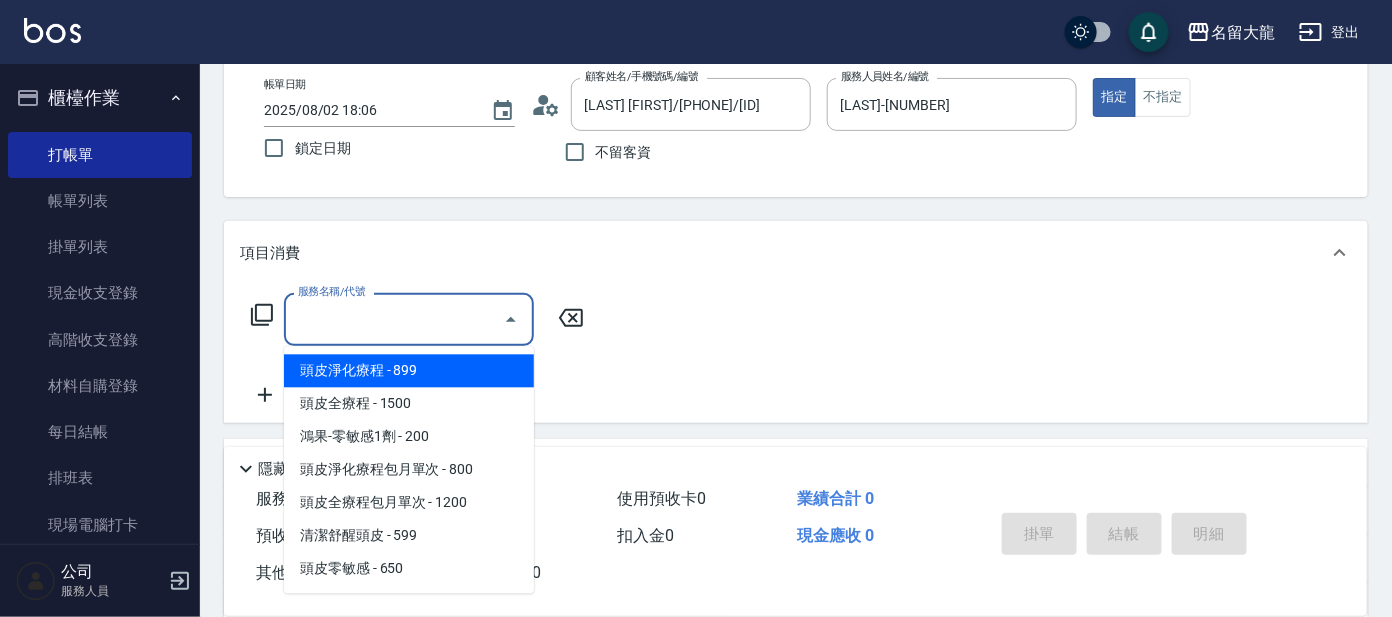 click on "服務名稱/代號 服務名稱/代號" at bounding box center [409, 319] 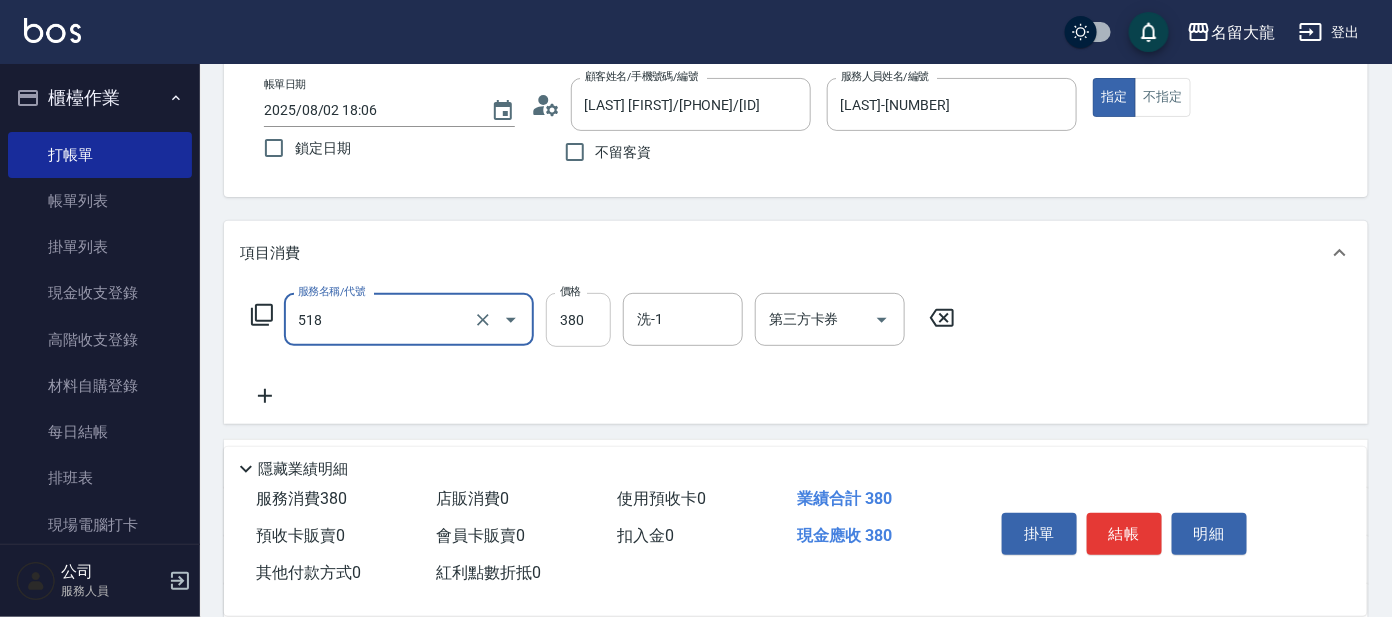 type on "舒壓+洗髮+養髮(518)" 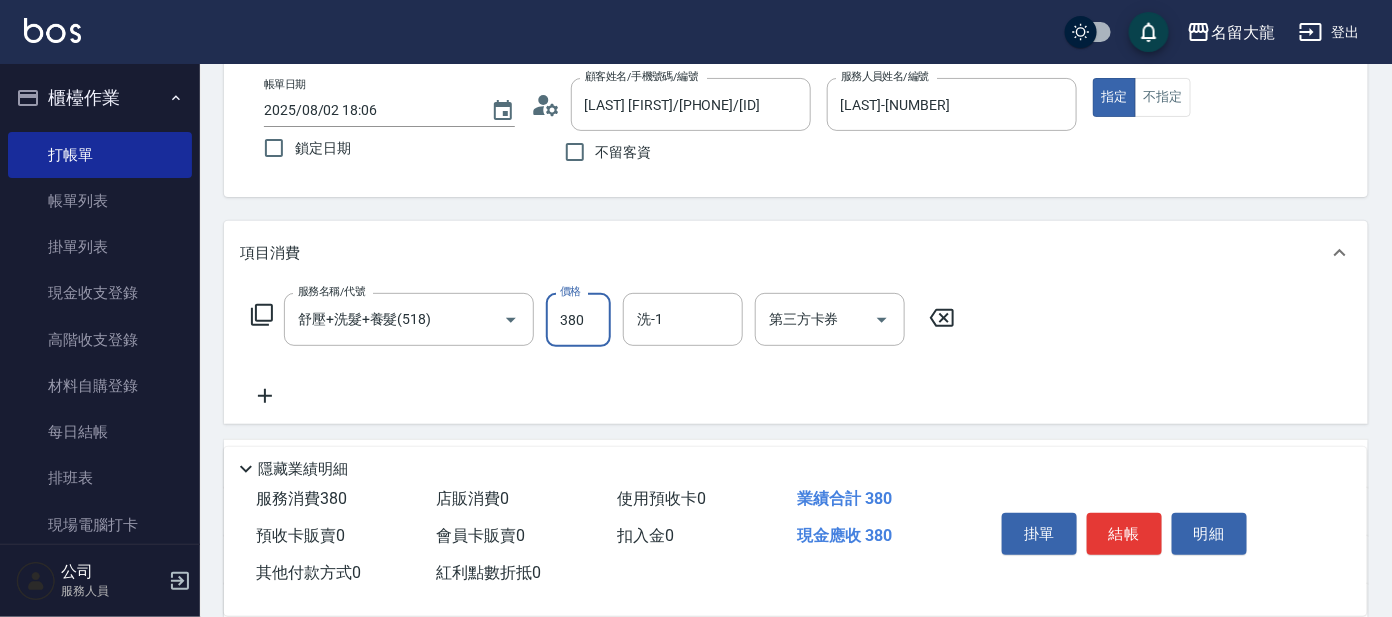 click on "380" at bounding box center [578, 320] 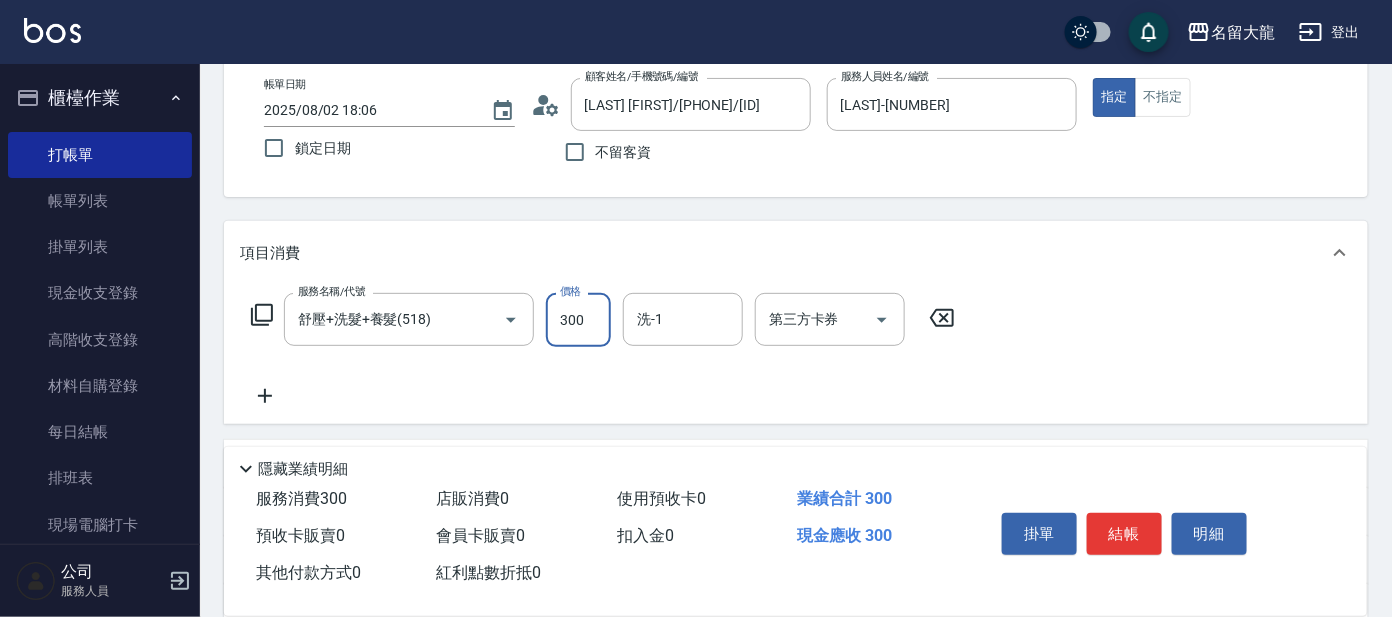 type on "300" 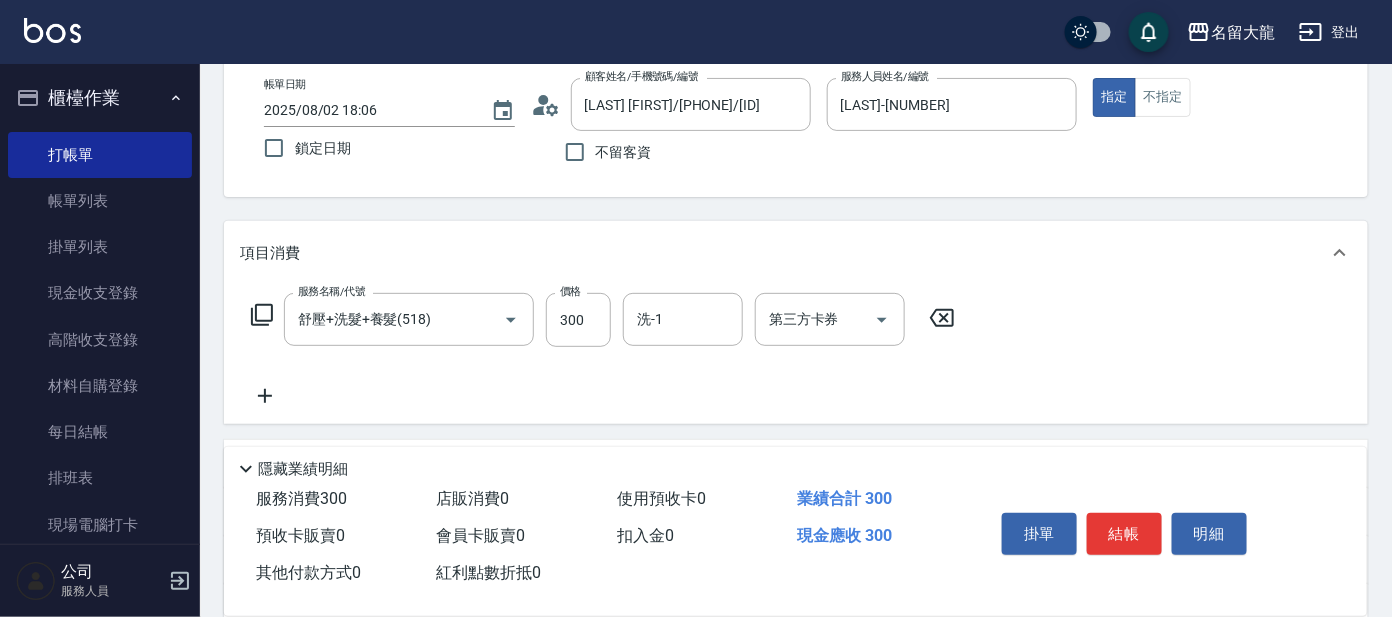 click 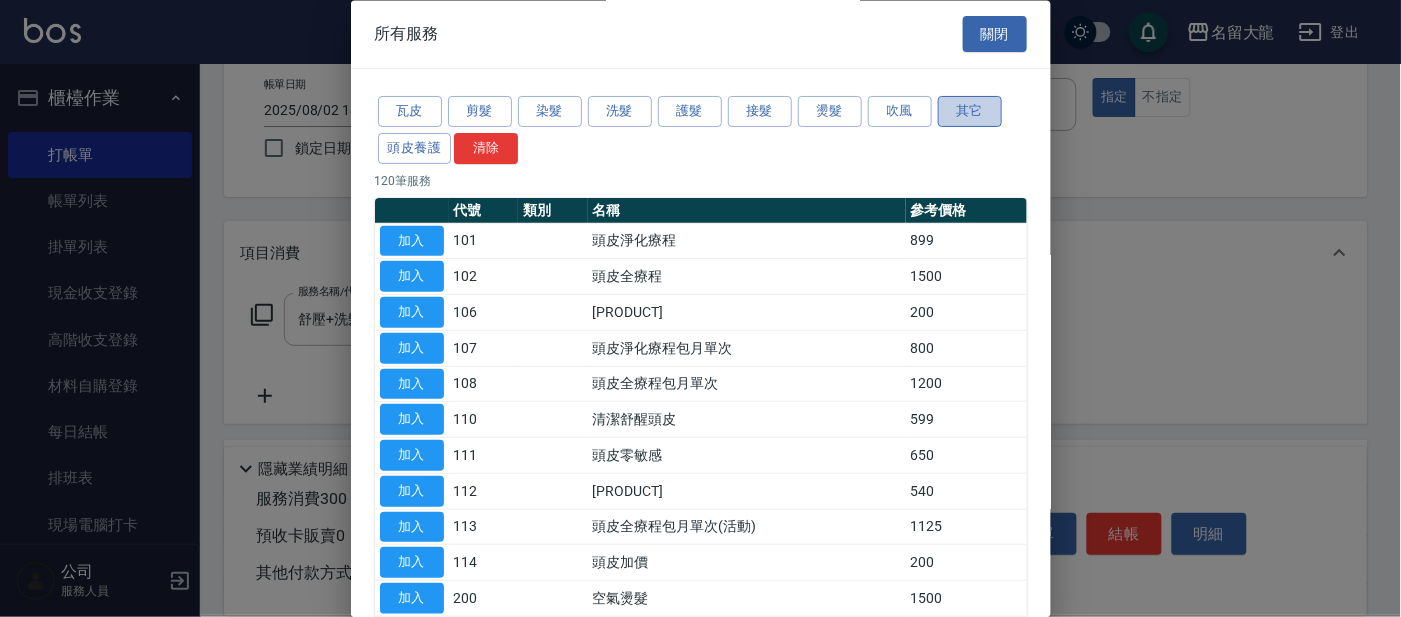 drag, startPoint x: 967, startPoint y: 111, endPoint x: 982, endPoint y: 99, distance: 19.209373 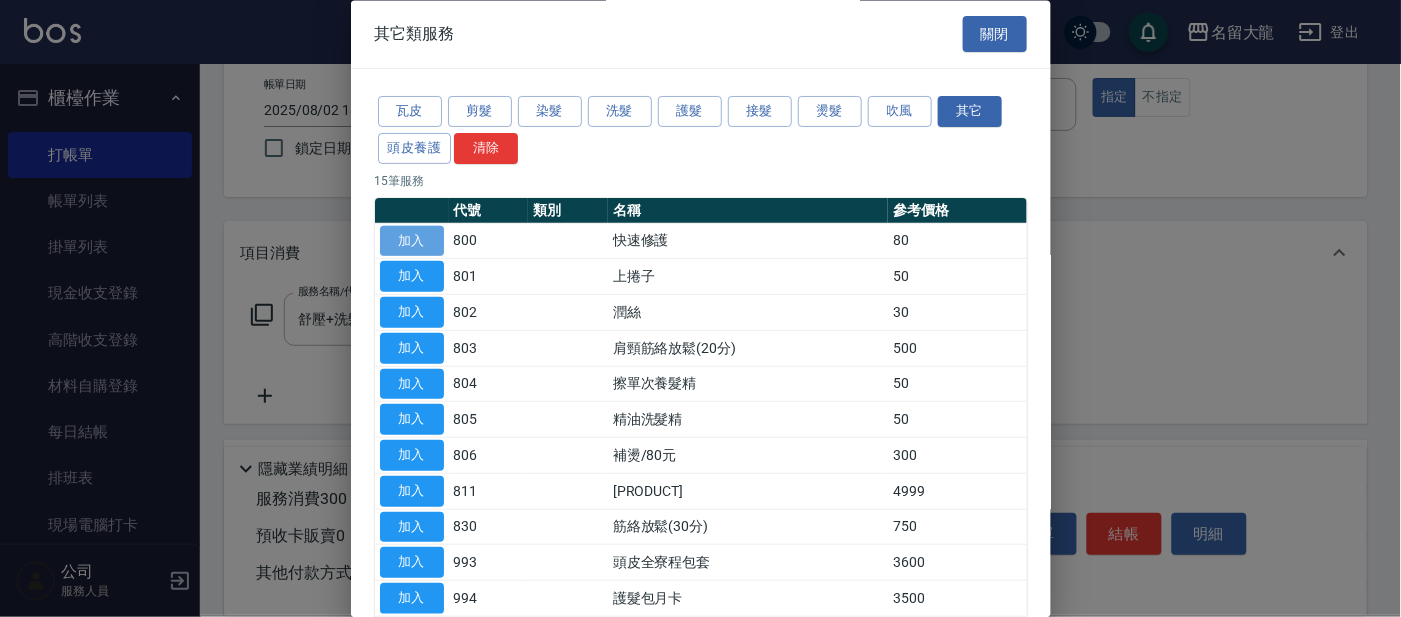 click on "加入" at bounding box center [412, 241] 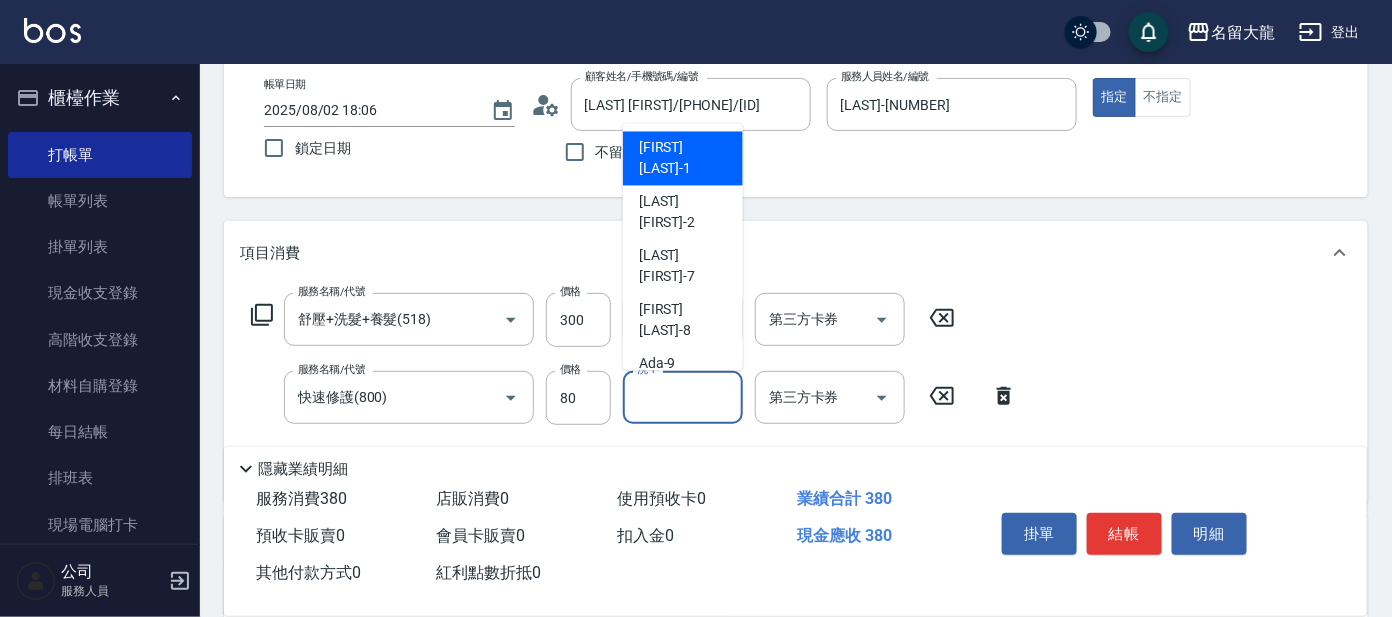 click on "洗-1" at bounding box center [683, 397] 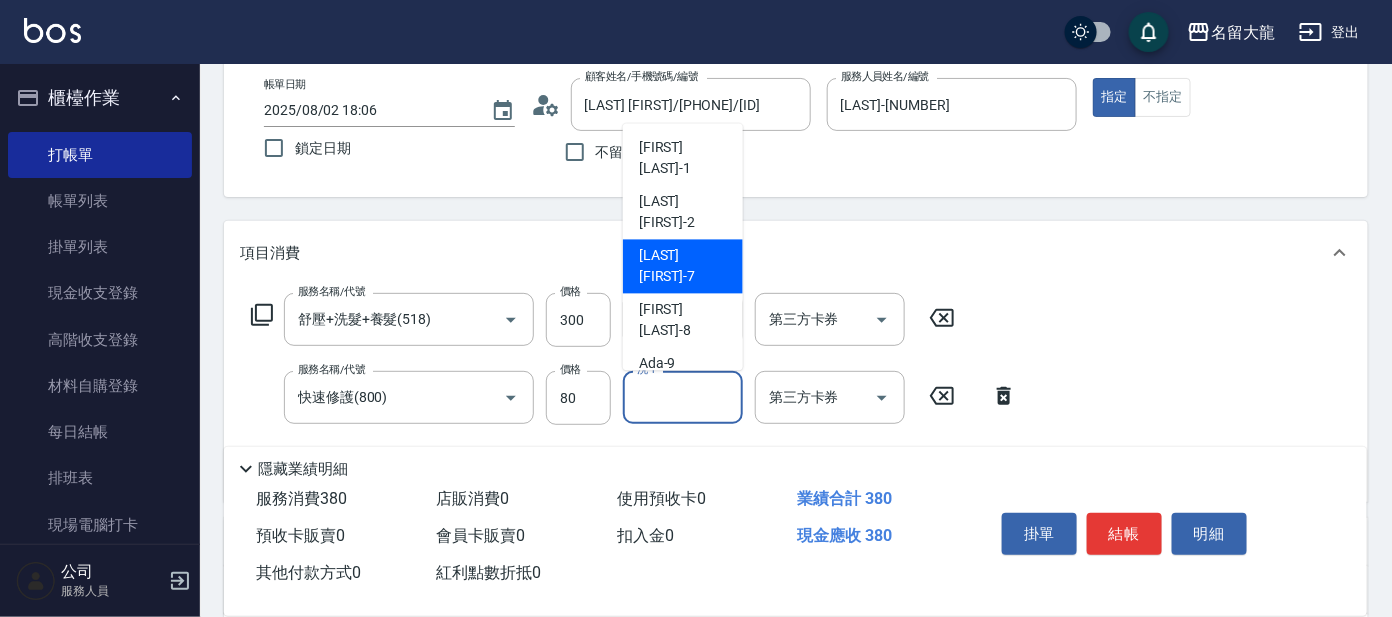 click on "[FIRST] [LAST] -7" at bounding box center [683, 267] 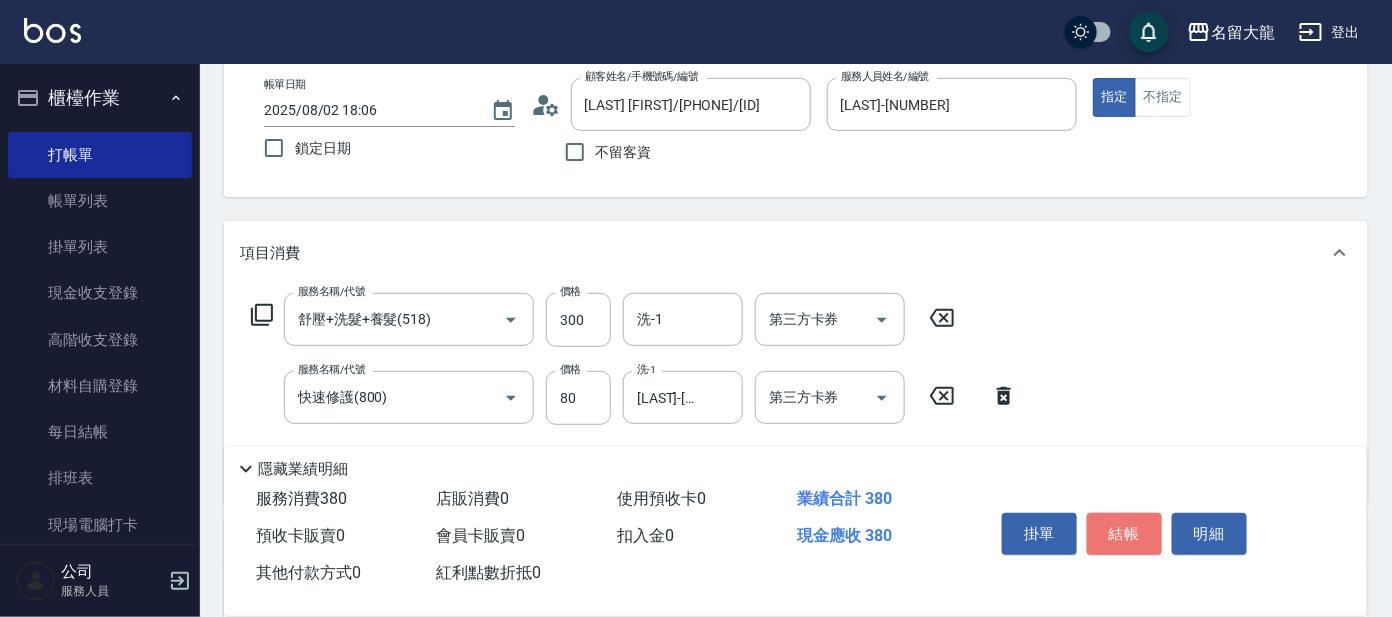 drag, startPoint x: 1115, startPoint y: 521, endPoint x: 1118, endPoint y: 477, distance: 44.102154 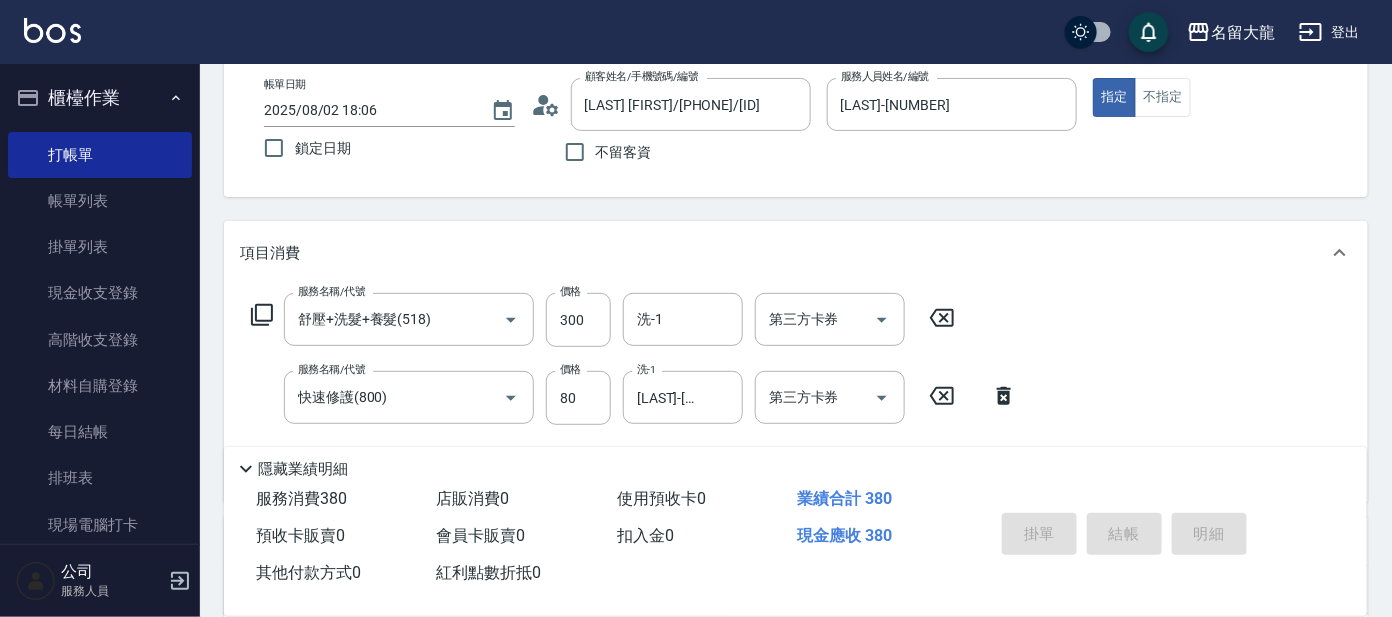 type on "2025/08/02 18:42" 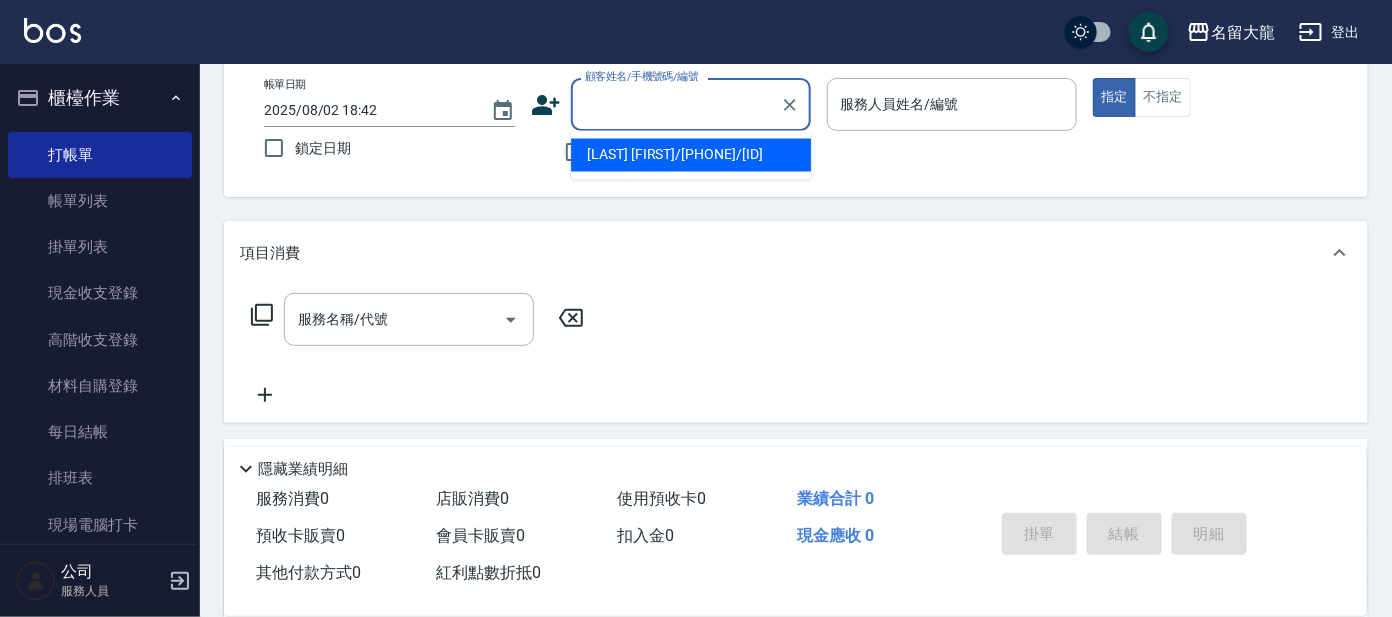 drag, startPoint x: 656, startPoint y: 117, endPoint x: 662, endPoint y: 84, distance: 33.54102 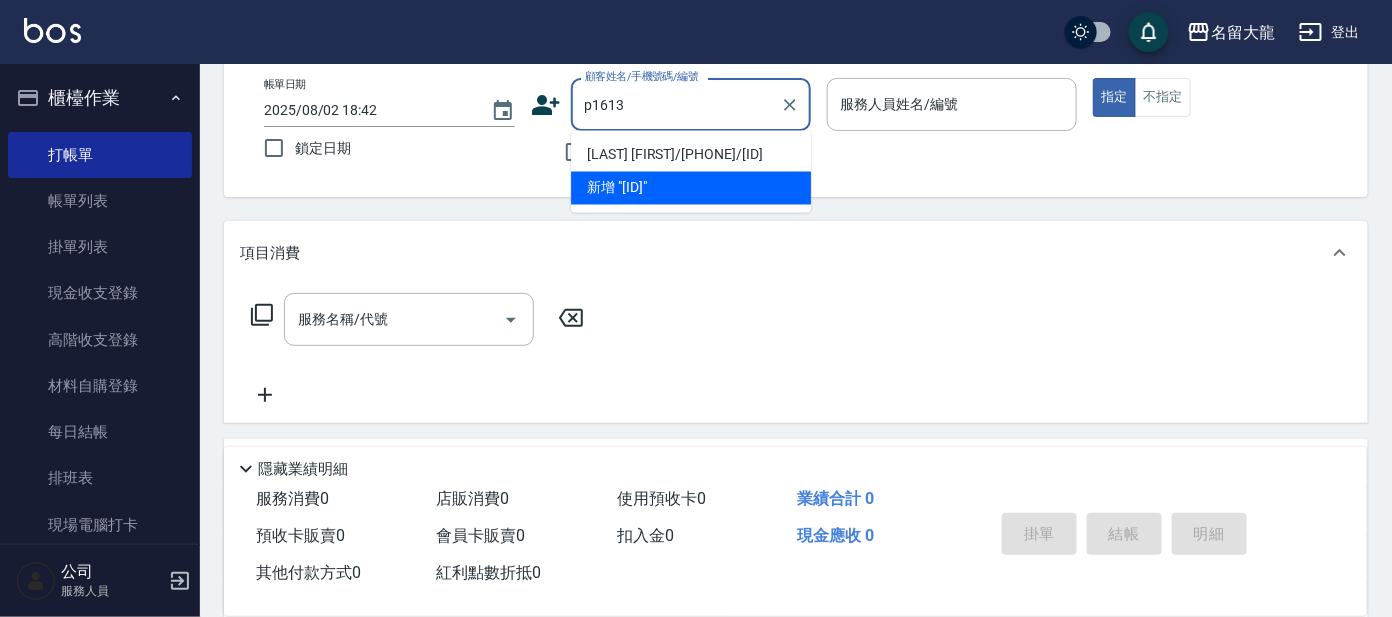 click on "[LAST] [FIRST]/[PHONE]/[ID]" at bounding box center [691, 155] 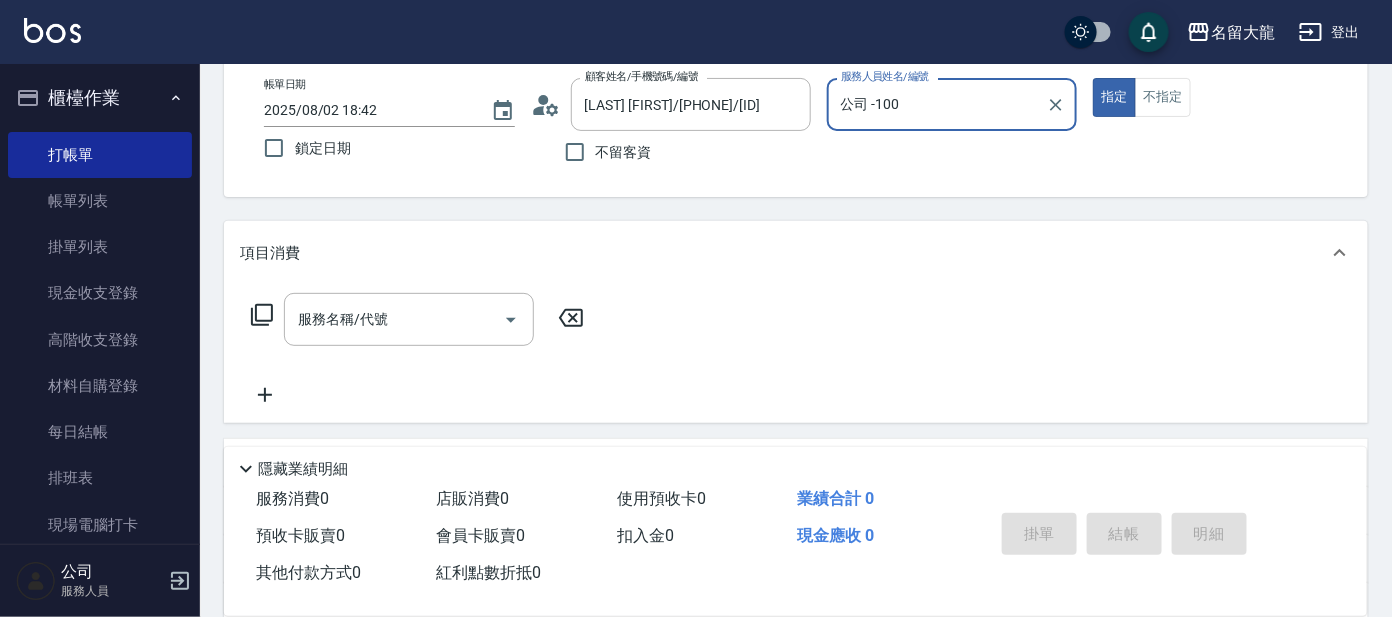 click on "公司 -100" at bounding box center [937, 104] 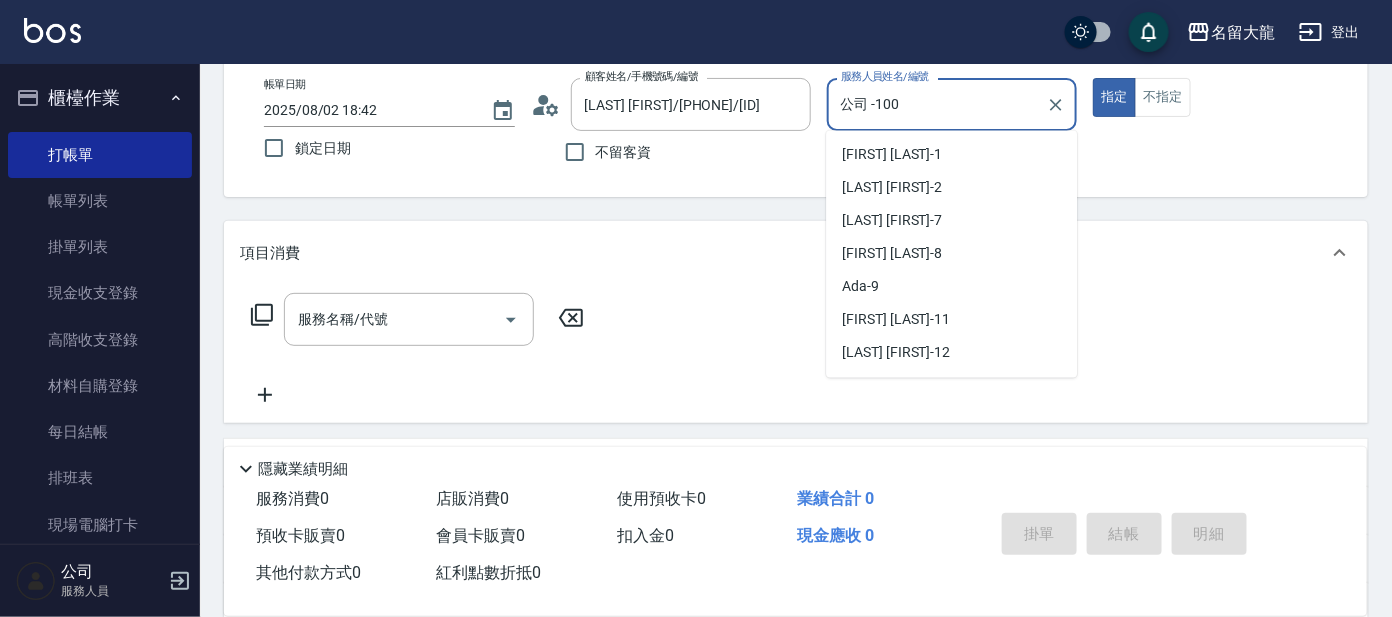 scroll, scrollTop: 90, scrollLeft: 0, axis: vertical 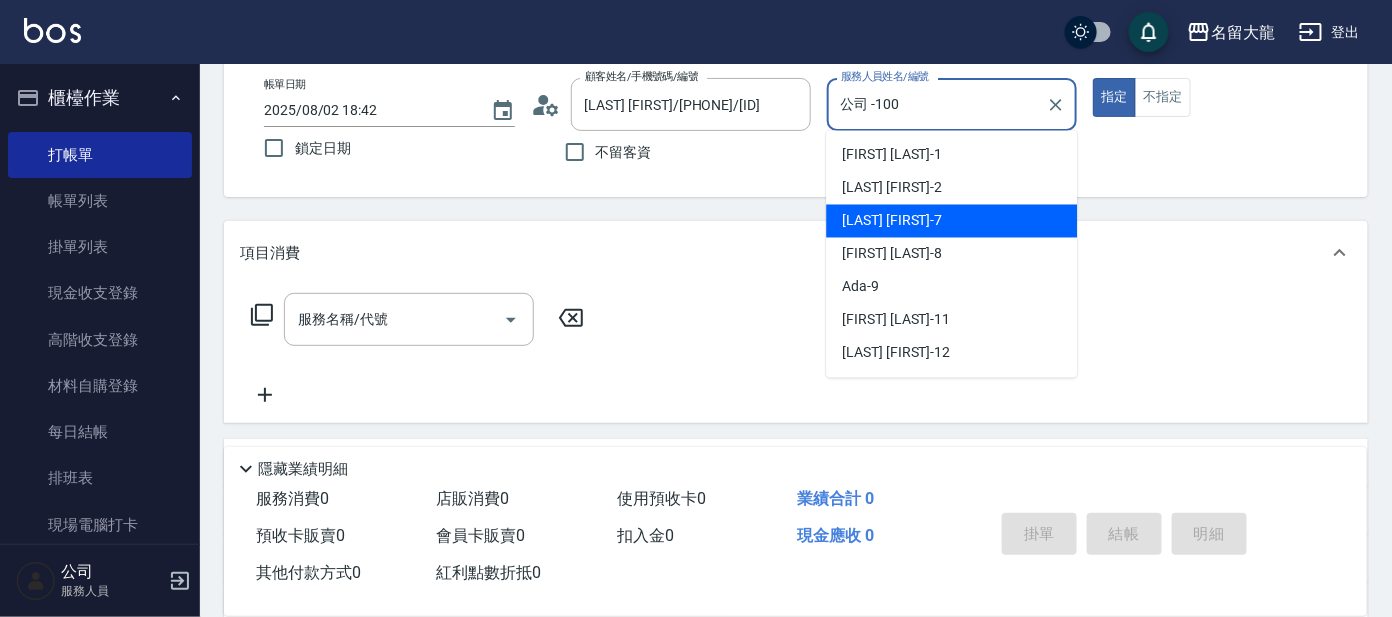 click on "[FIRST] [LAST] -7" at bounding box center [892, 221] 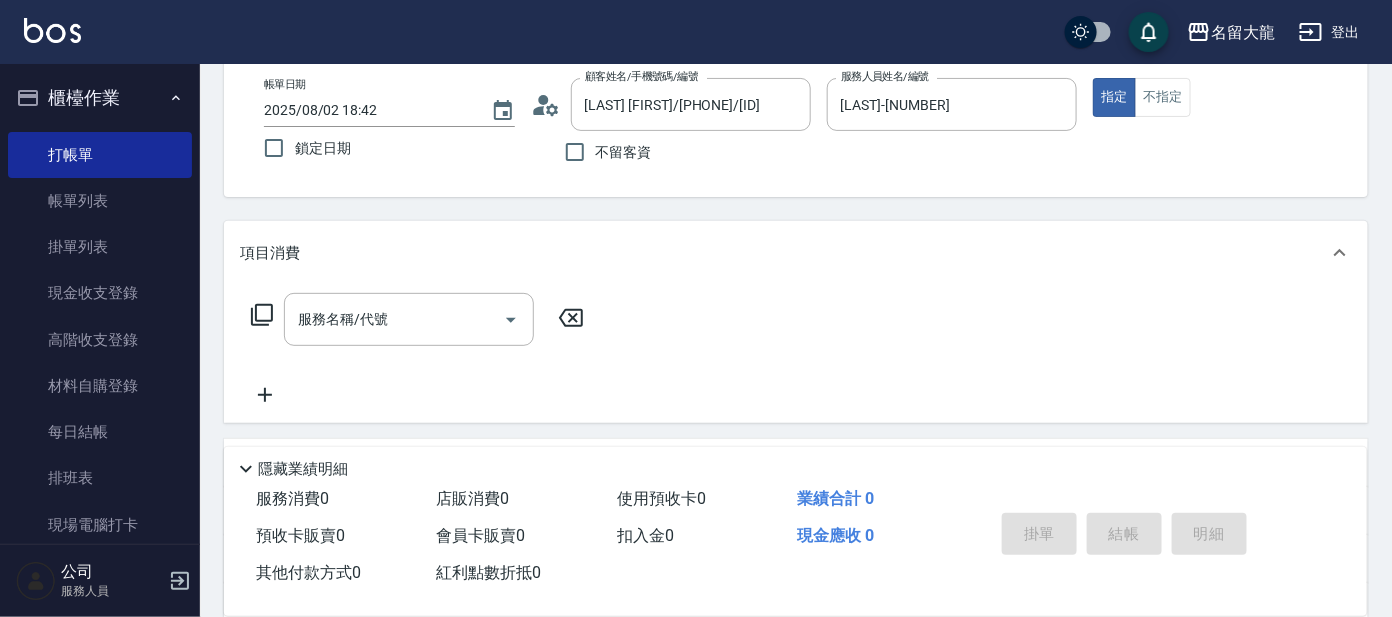 click 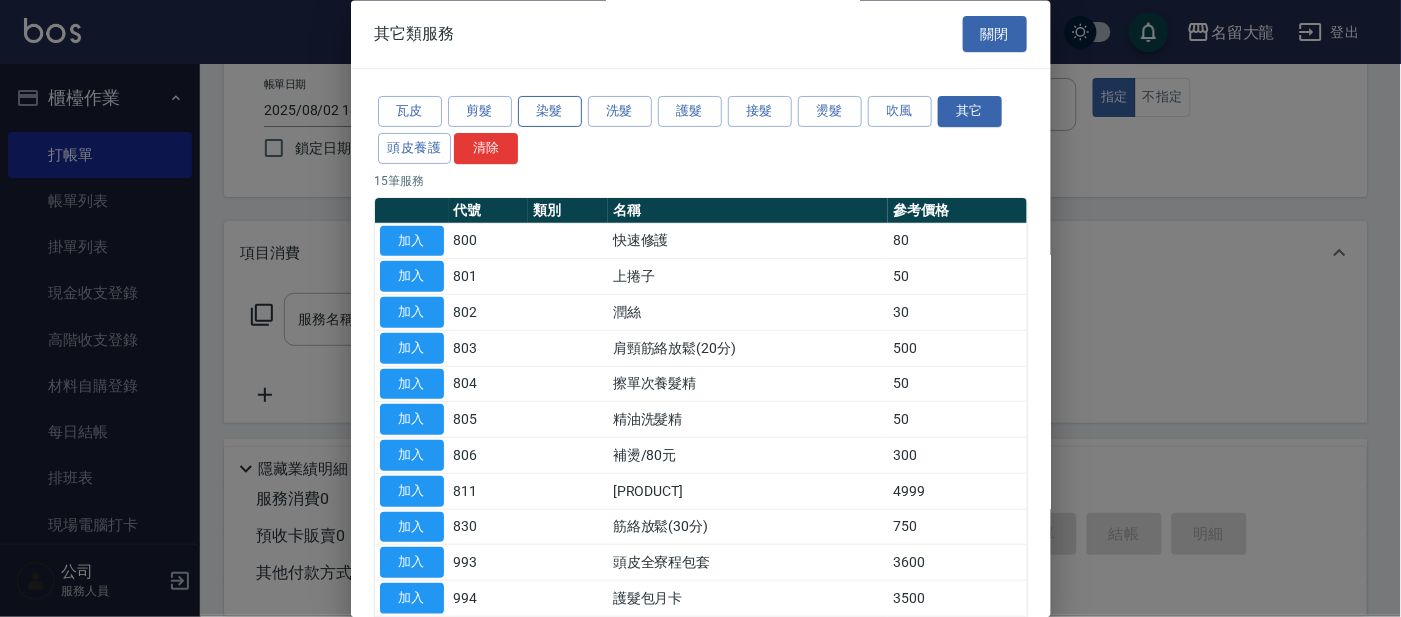 drag, startPoint x: 549, startPoint y: 111, endPoint x: 576, endPoint y: 99, distance: 29.546574 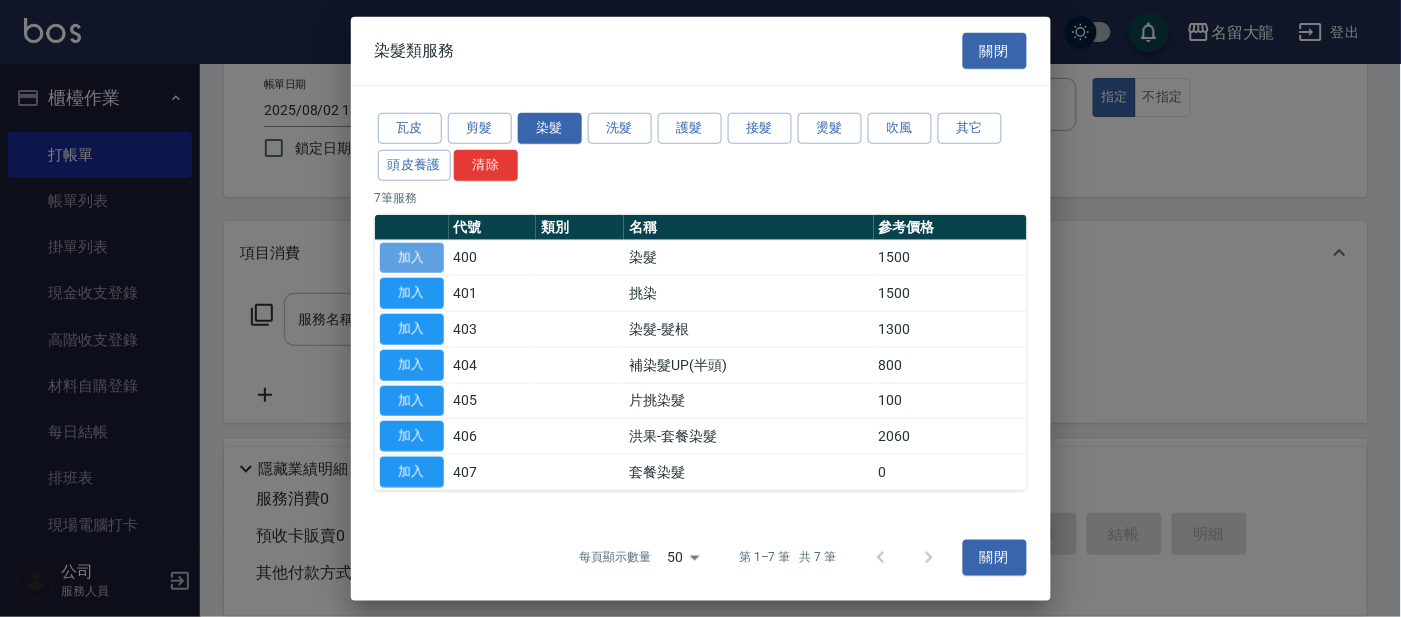 click on "加入" at bounding box center (412, 257) 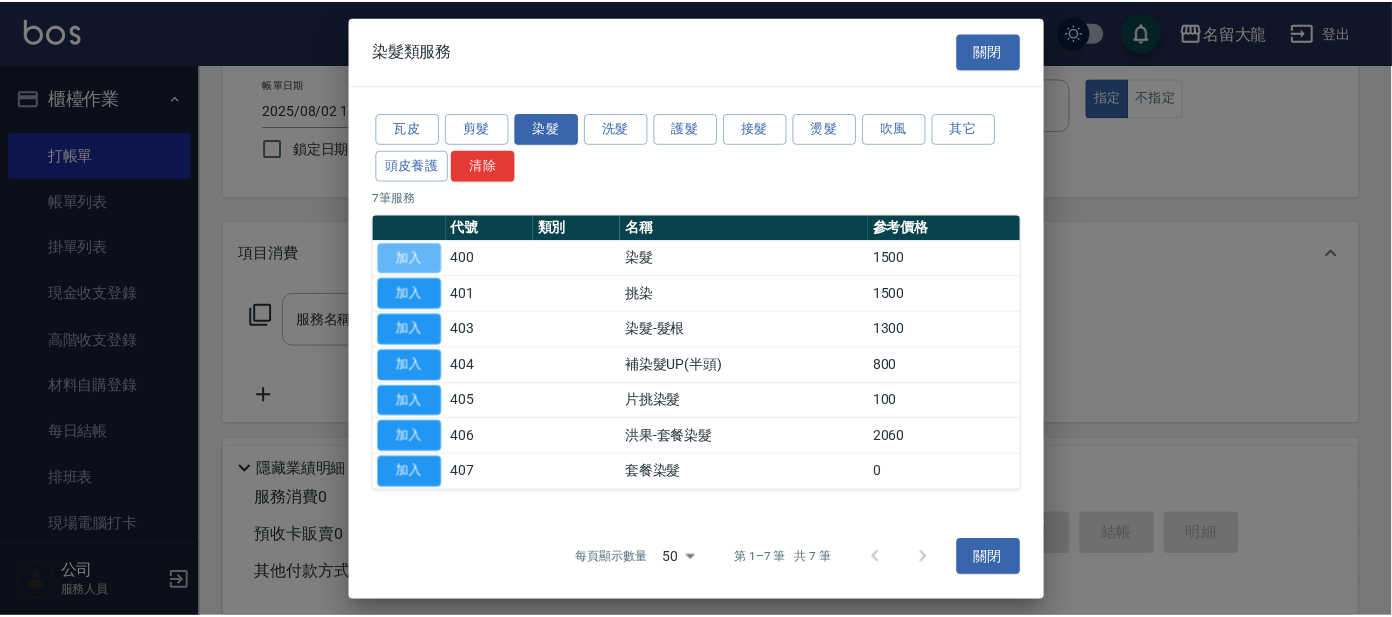 type on "染髮(400)" 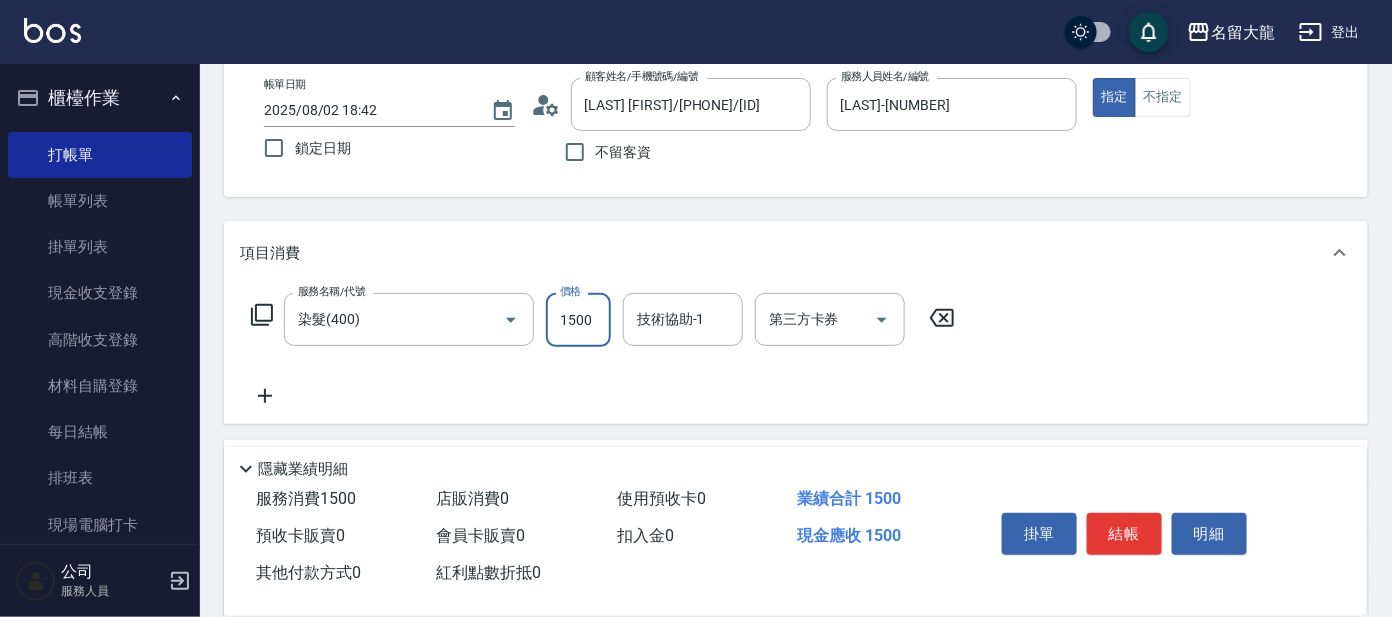 click on "1500" at bounding box center (578, 320) 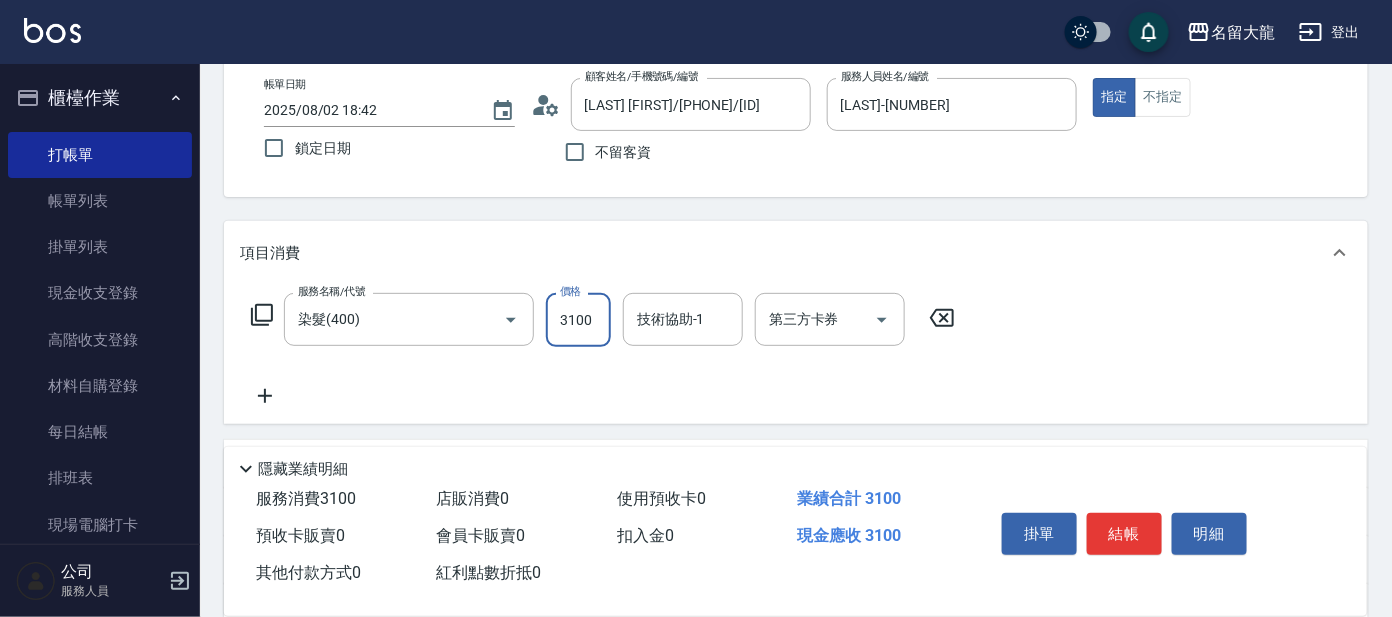 type on "3100" 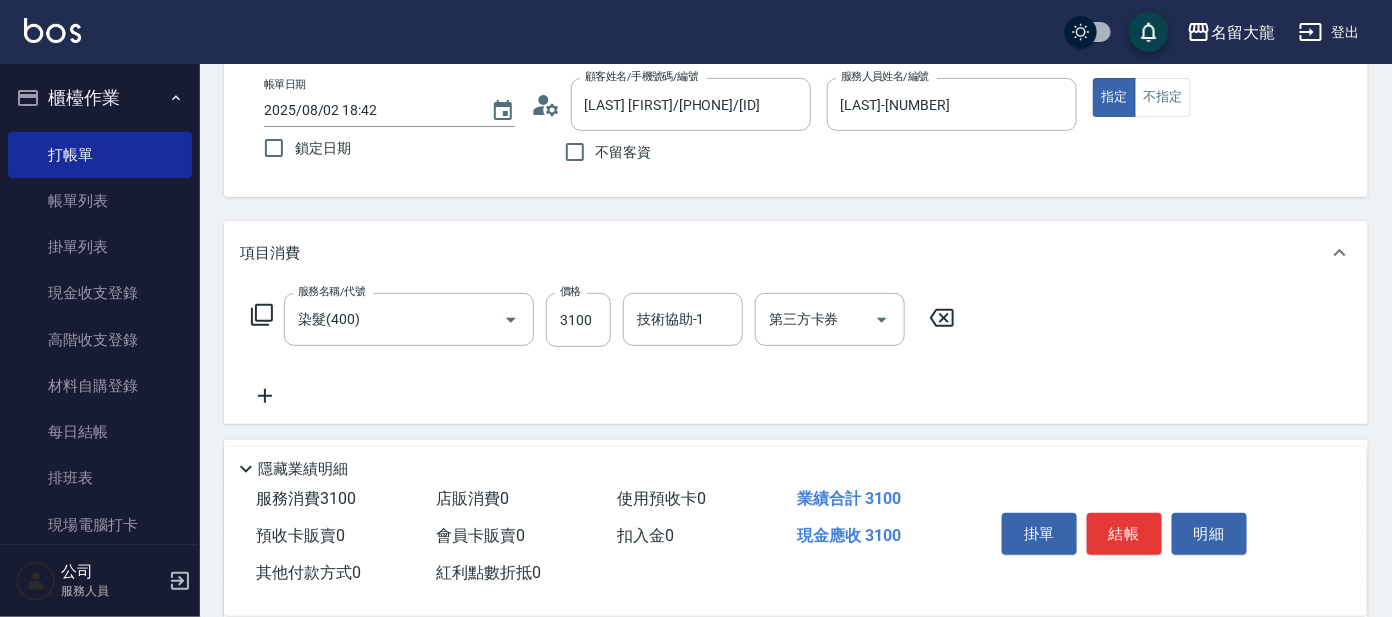 click 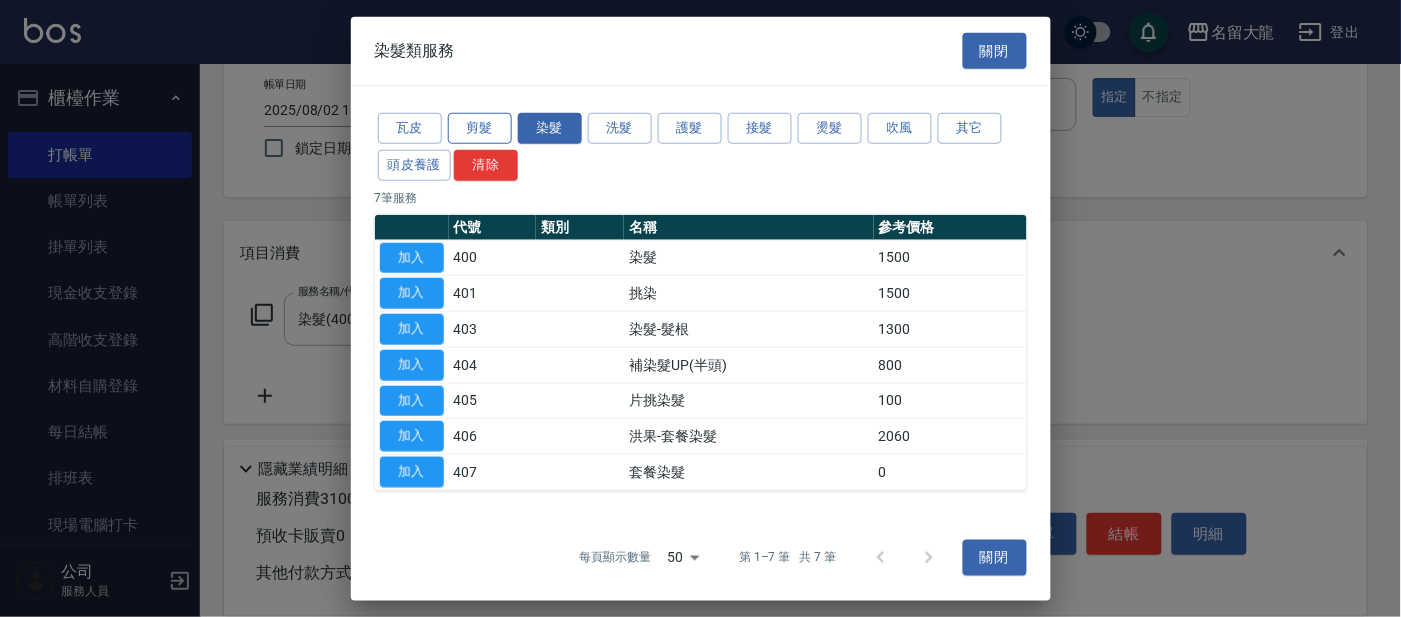 click on "剪髮" at bounding box center [480, 128] 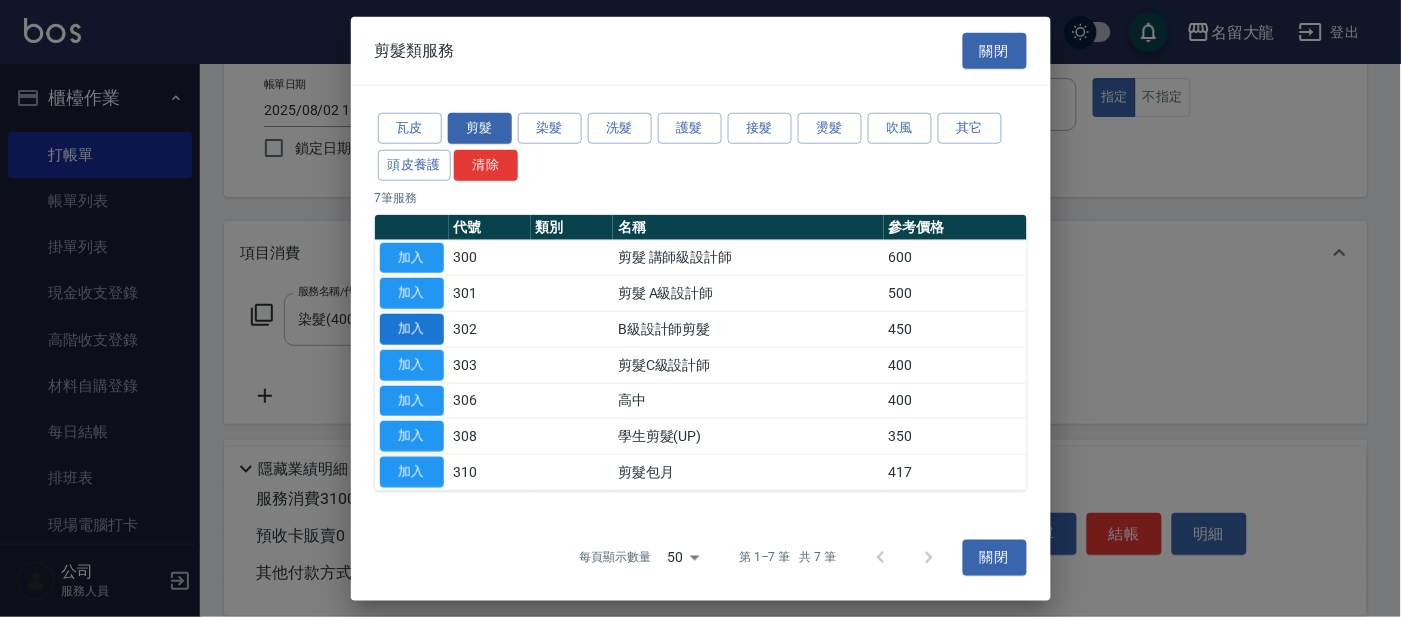 click on "加入" at bounding box center [412, 329] 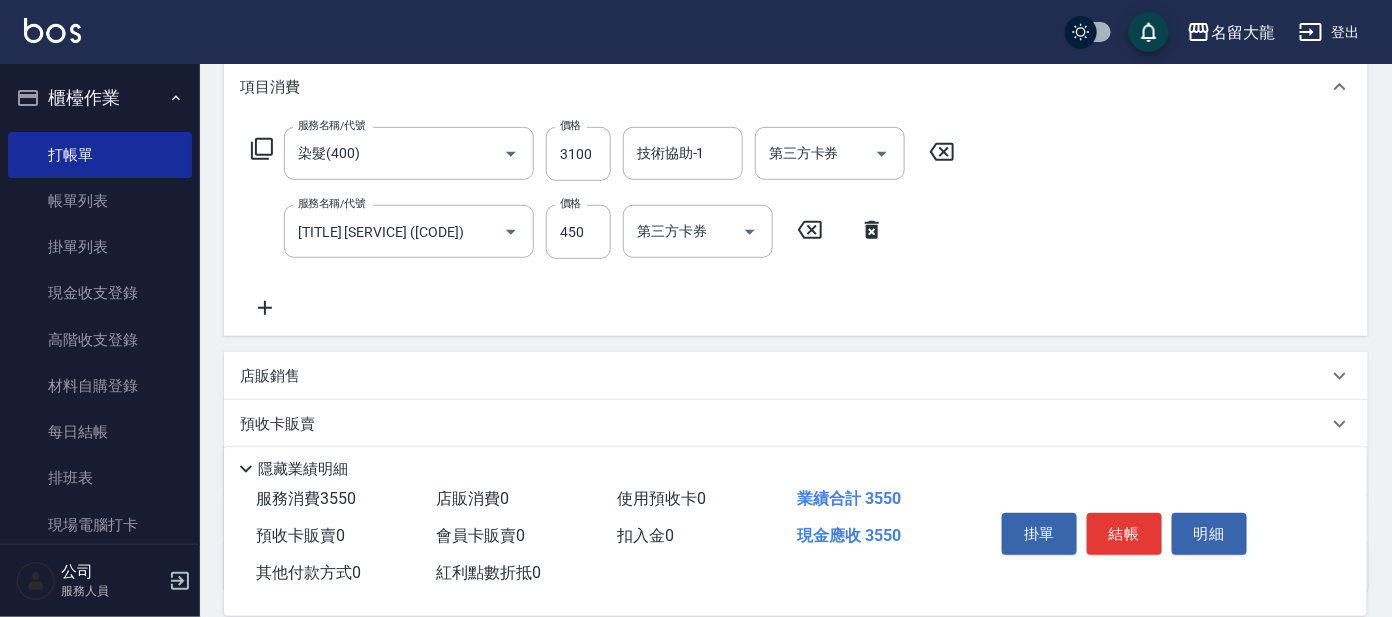 scroll, scrollTop: 280, scrollLeft: 0, axis: vertical 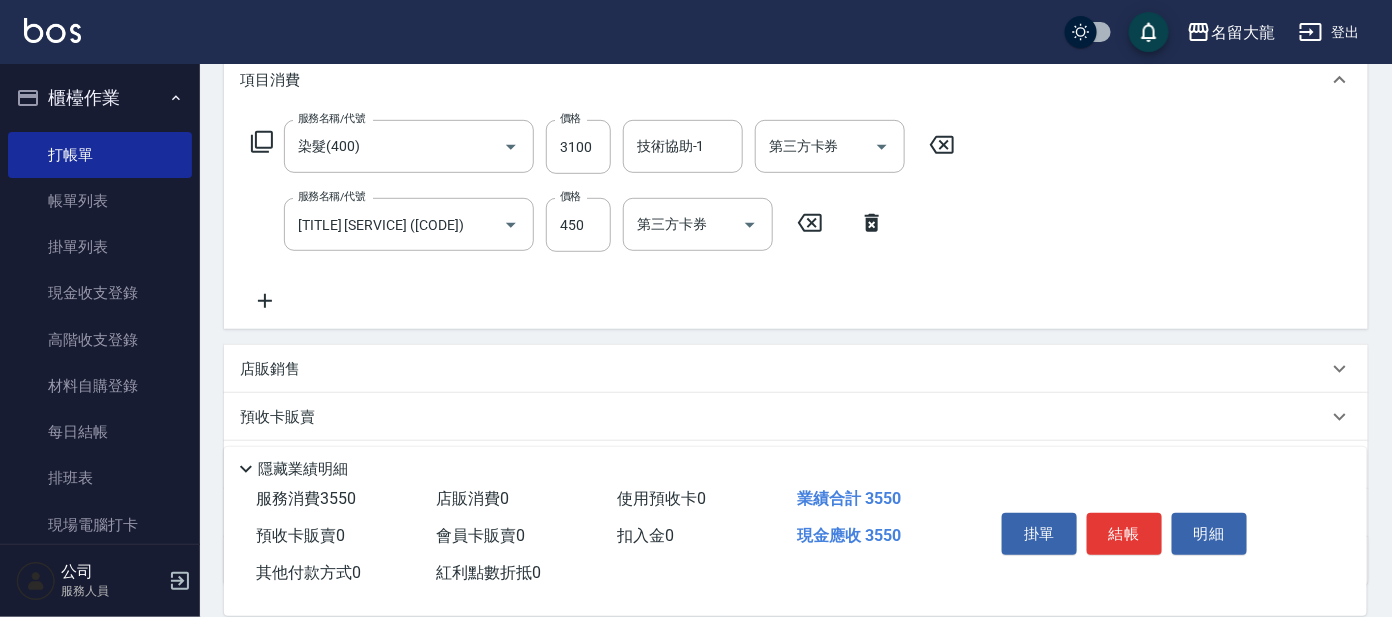 click 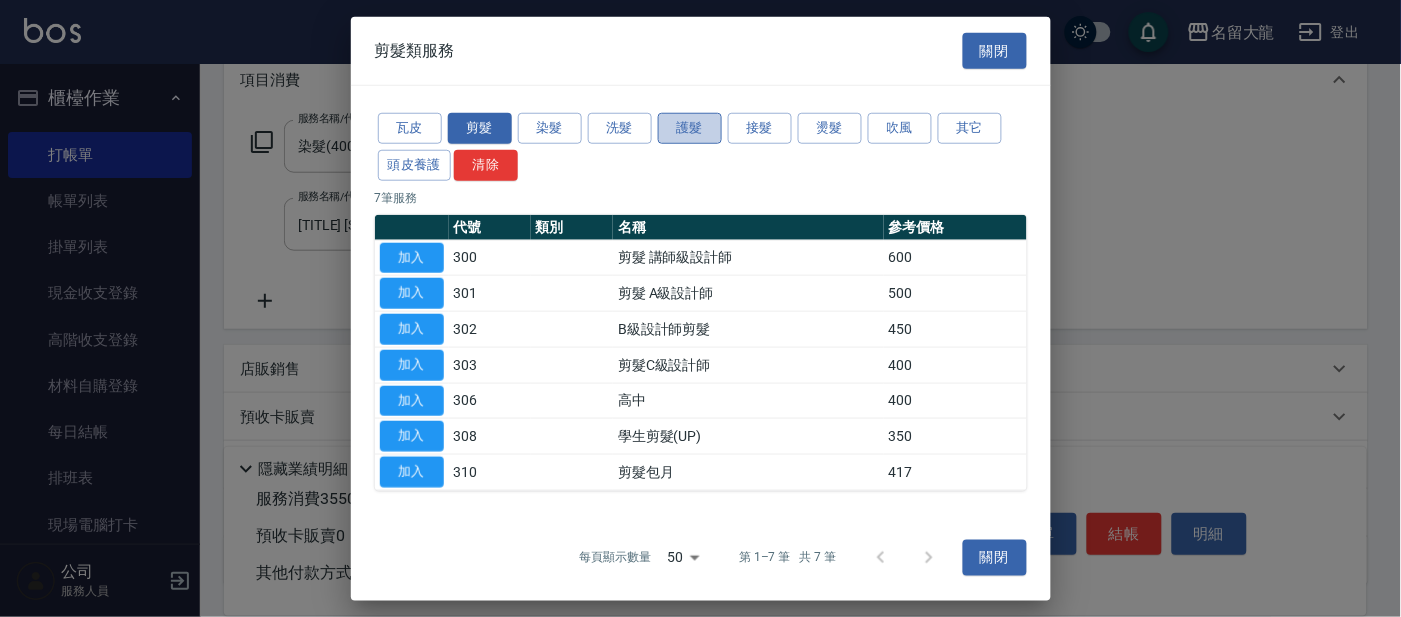 click on "護髮" at bounding box center (690, 128) 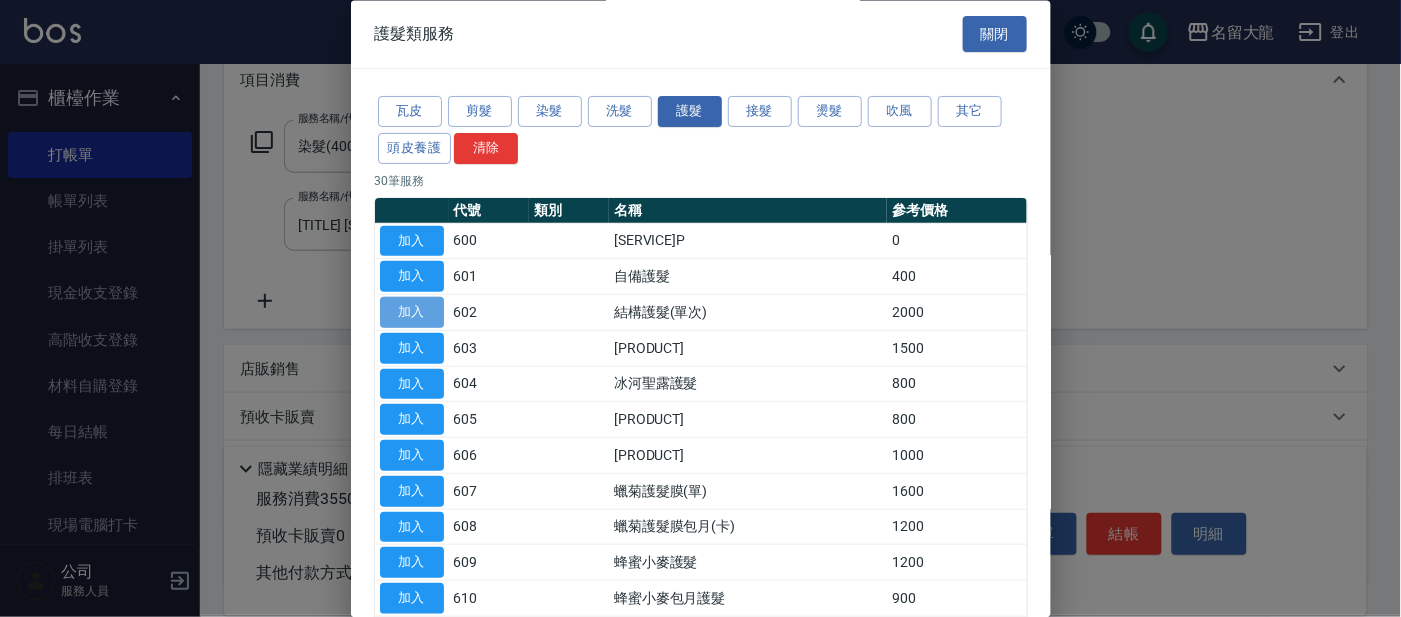 click on "加入" at bounding box center (412, 313) 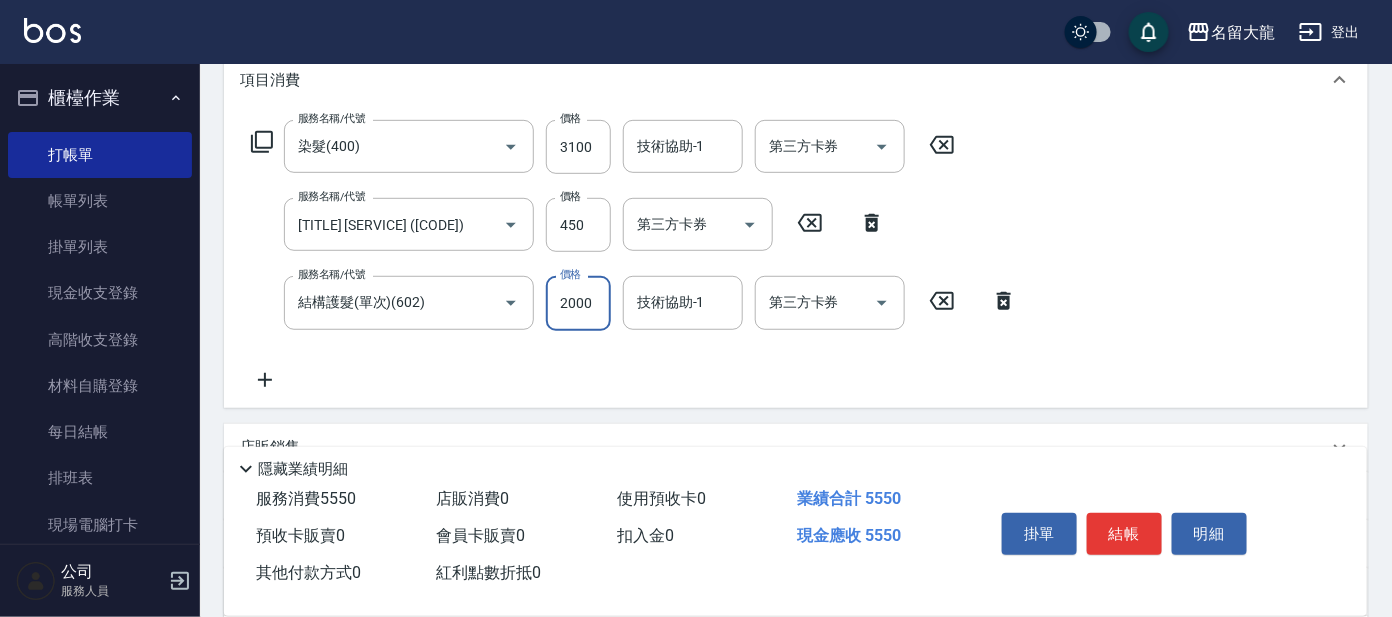 click on "2000" at bounding box center [578, 303] 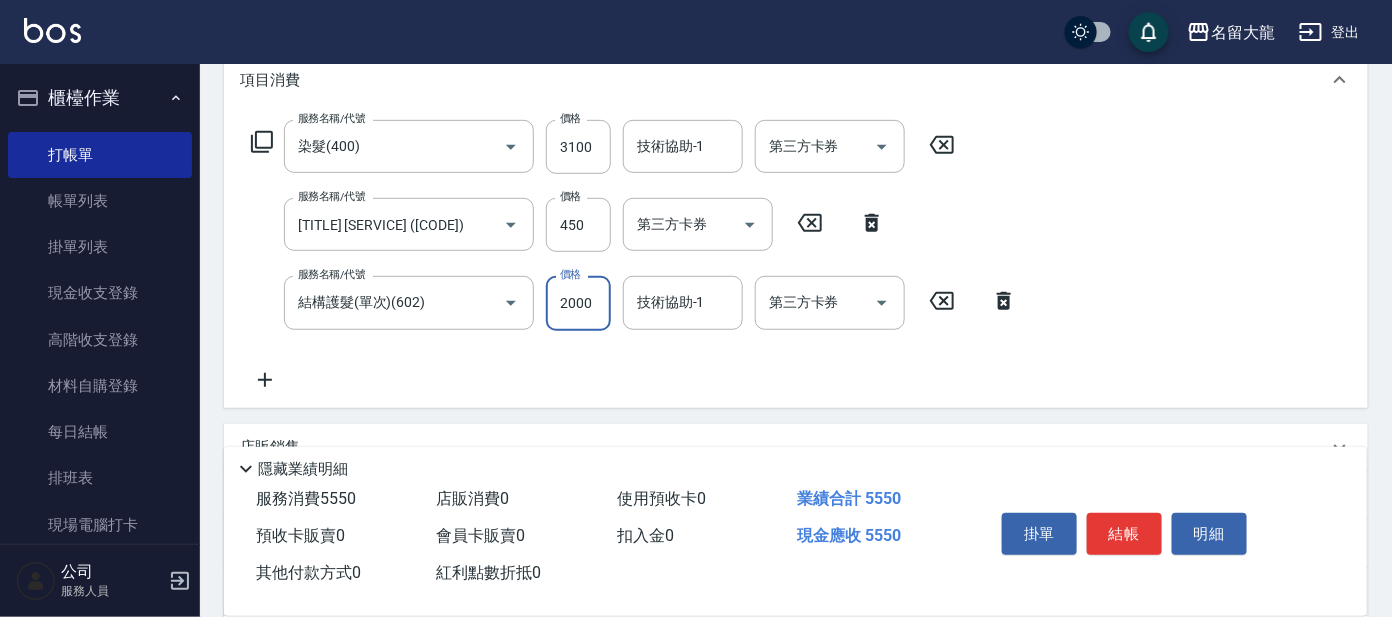 drag, startPoint x: 587, startPoint y: 313, endPoint x: 593, endPoint y: 299, distance: 15.231546 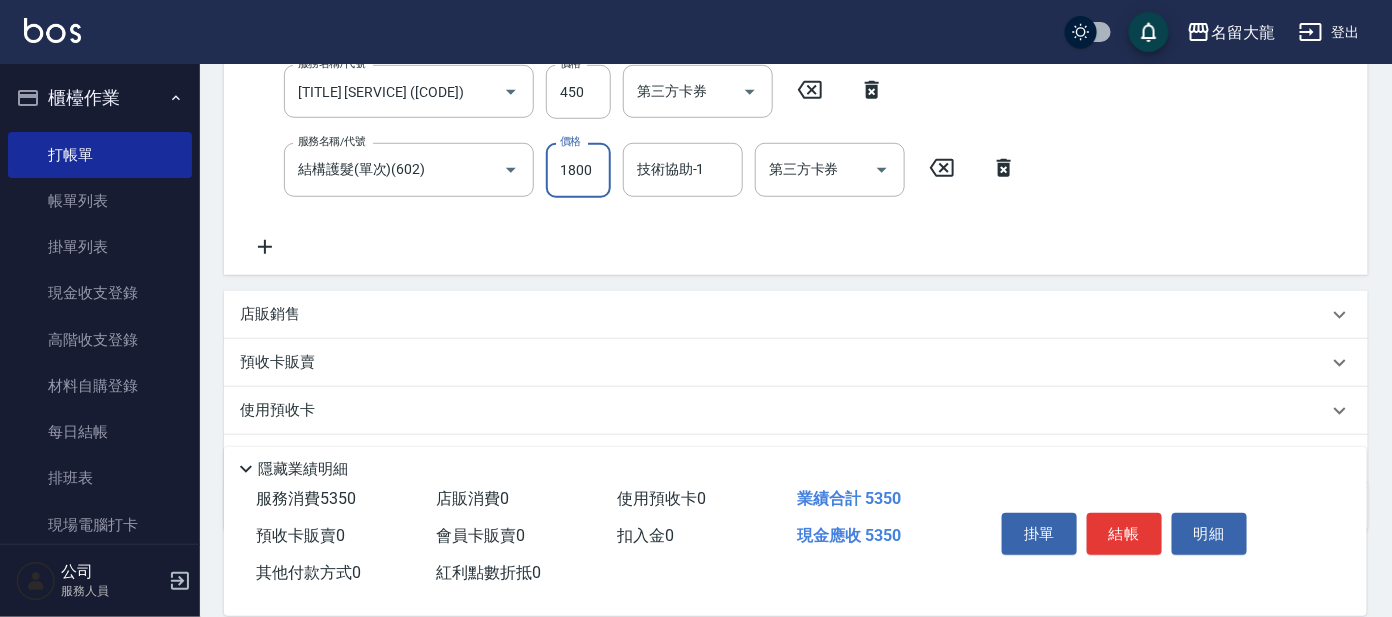 scroll, scrollTop: 409, scrollLeft: 0, axis: vertical 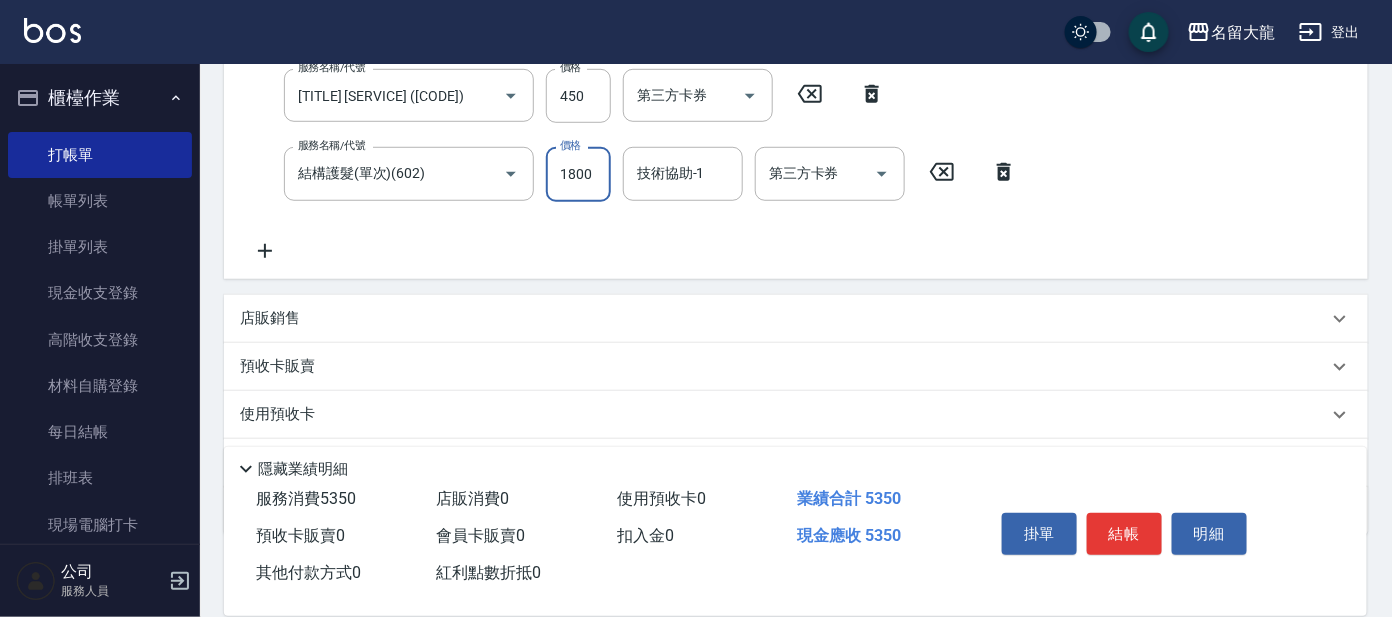 type on "1800" 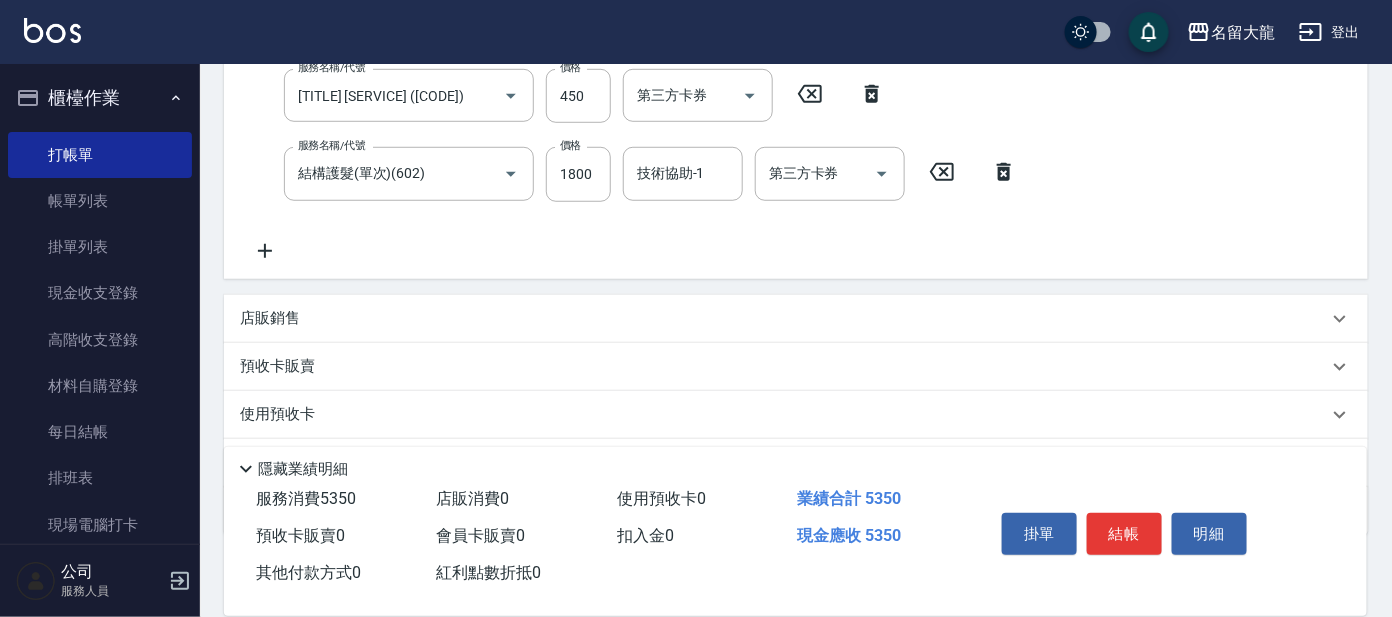 click on "店販銷售" at bounding box center [270, 318] 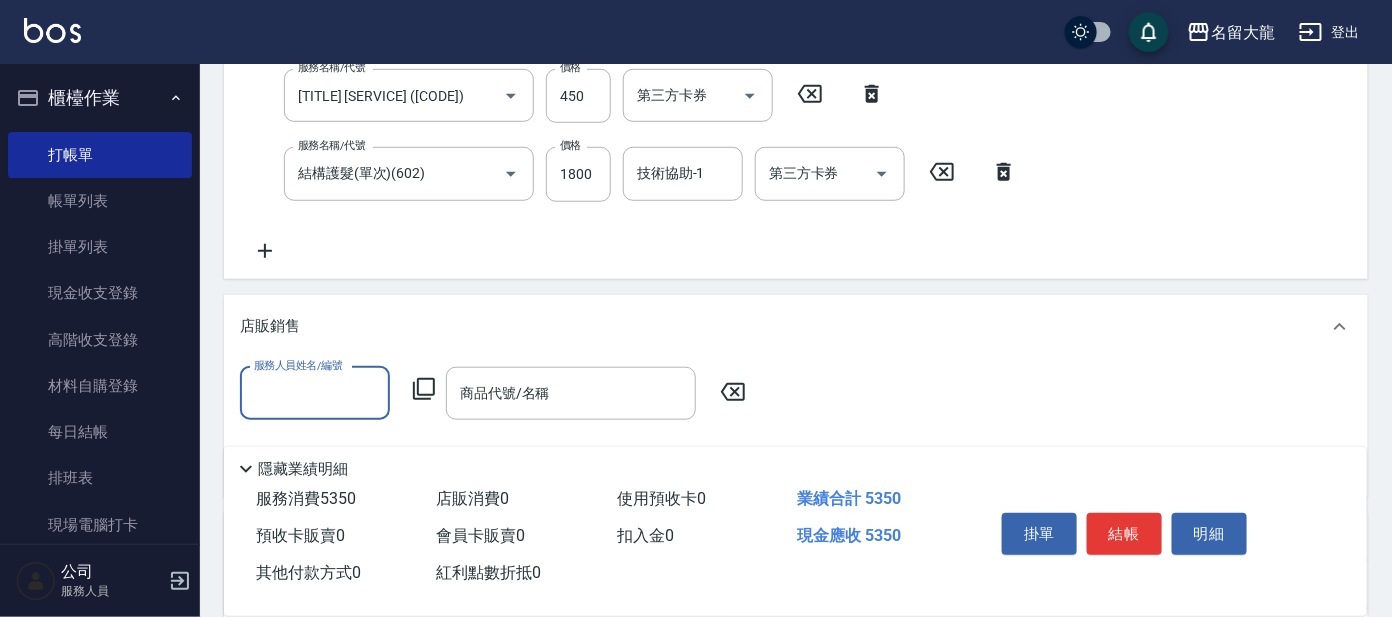 scroll, scrollTop: 0, scrollLeft: 0, axis: both 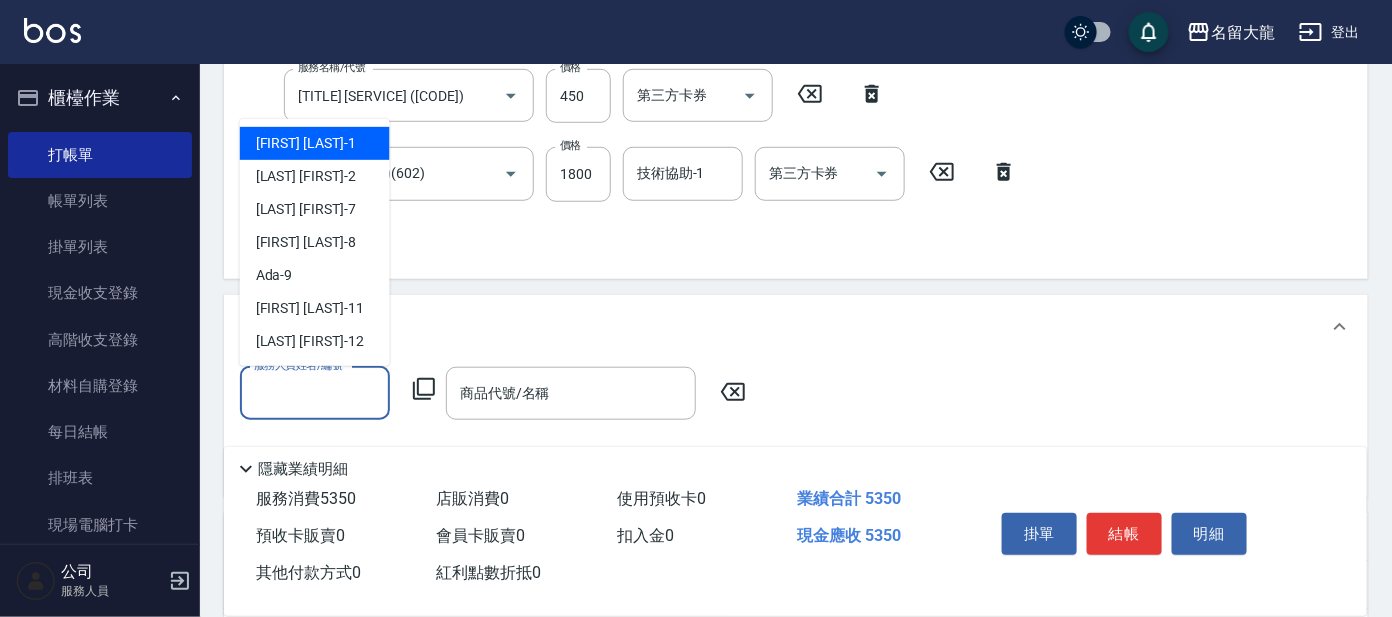 drag, startPoint x: 341, startPoint y: 387, endPoint x: 333, endPoint y: 327, distance: 60.530983 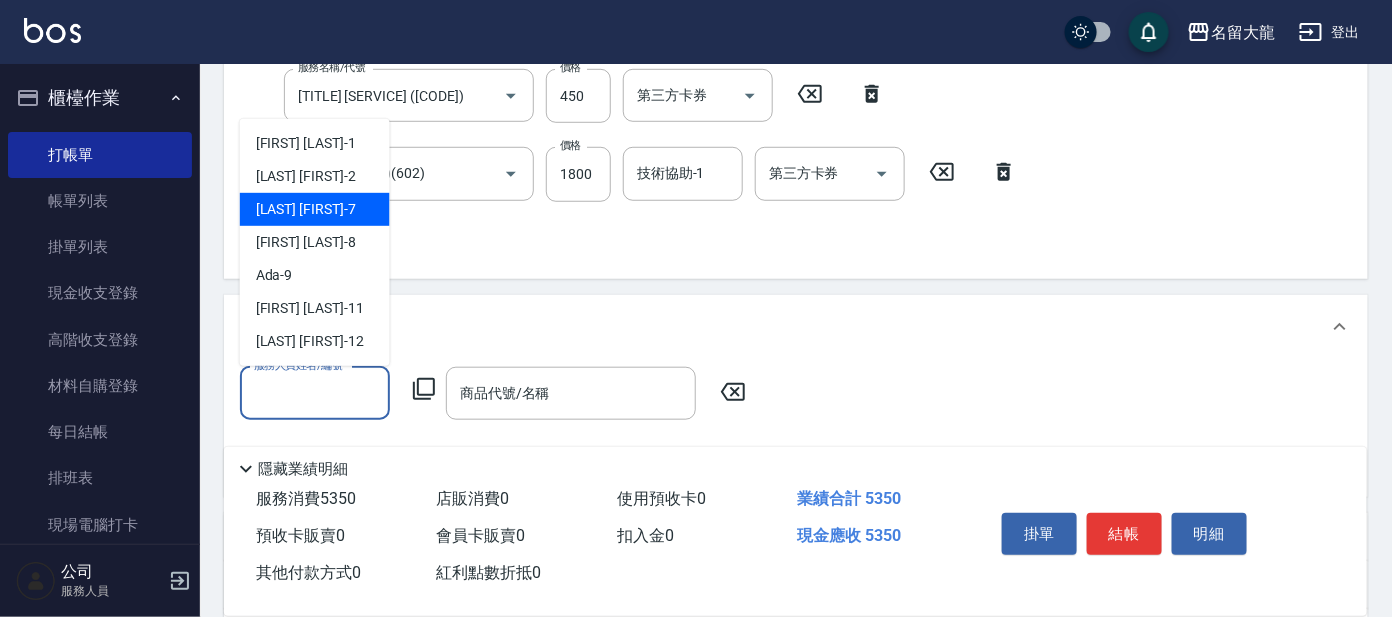 drag, startPoint x: 267, startPoint y: 215, endPoint x: 275, endPoint y: 224, distance: 12.0415945 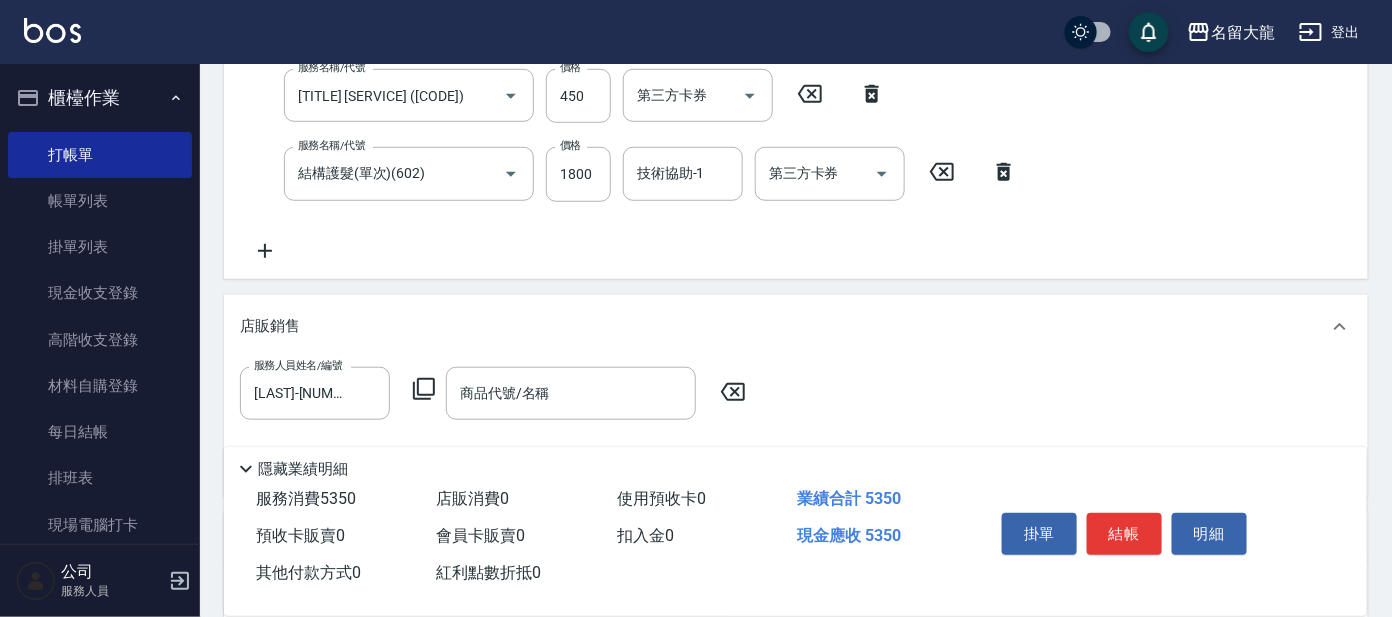 click 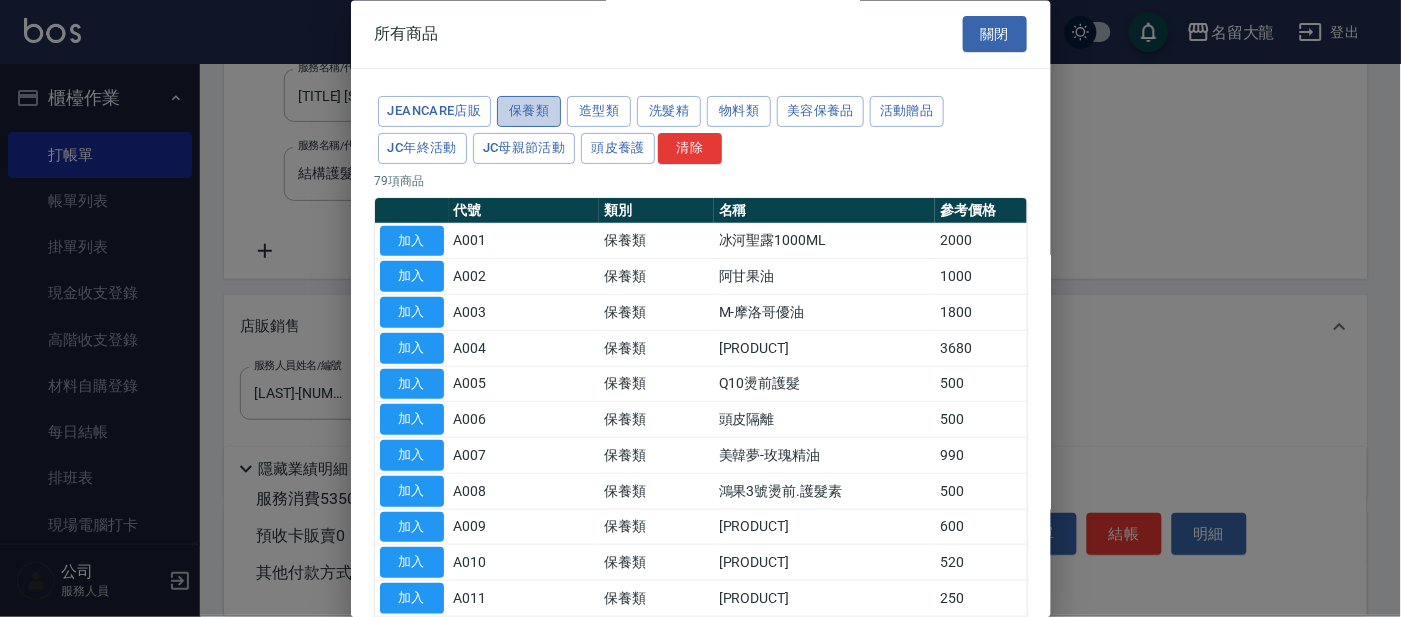 click on "保養類" at bounding box center (529, 112) 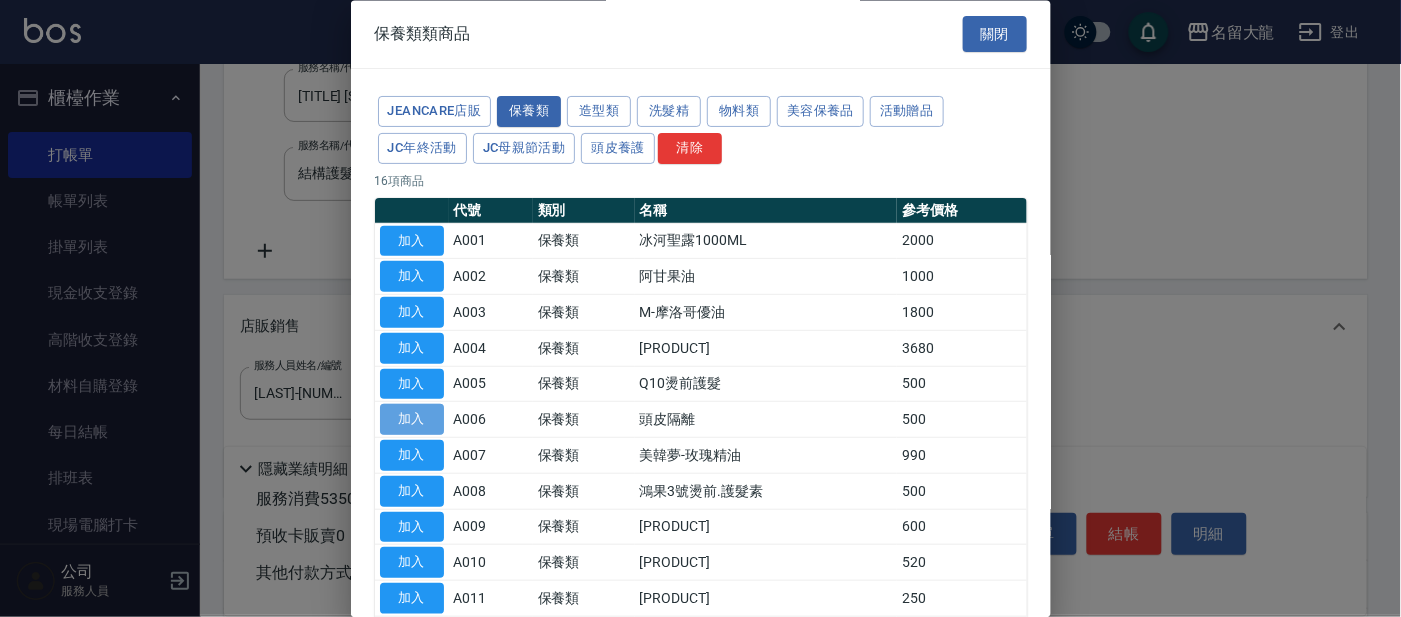 click on "加入" at bounding box center [412, 420] 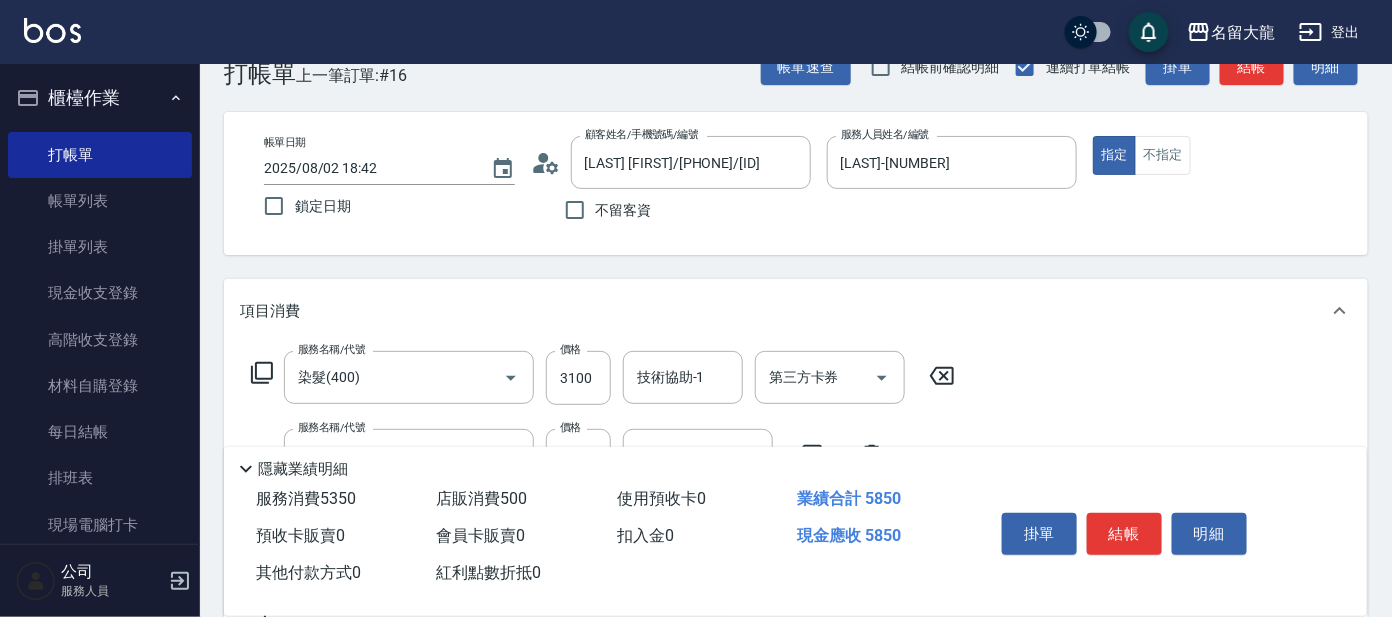 scroll, scrollTop: 44, scrollLeft: 0, axis: vertical 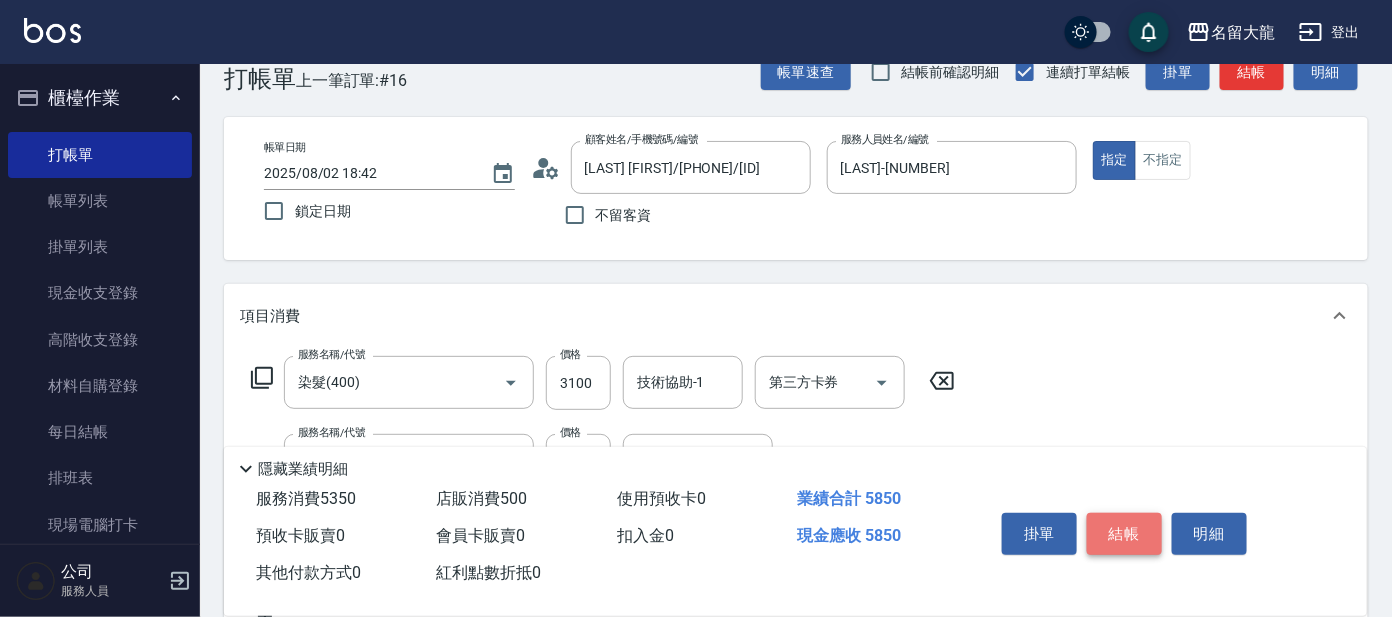click on "結帳" at bounding box center (1124, 534) 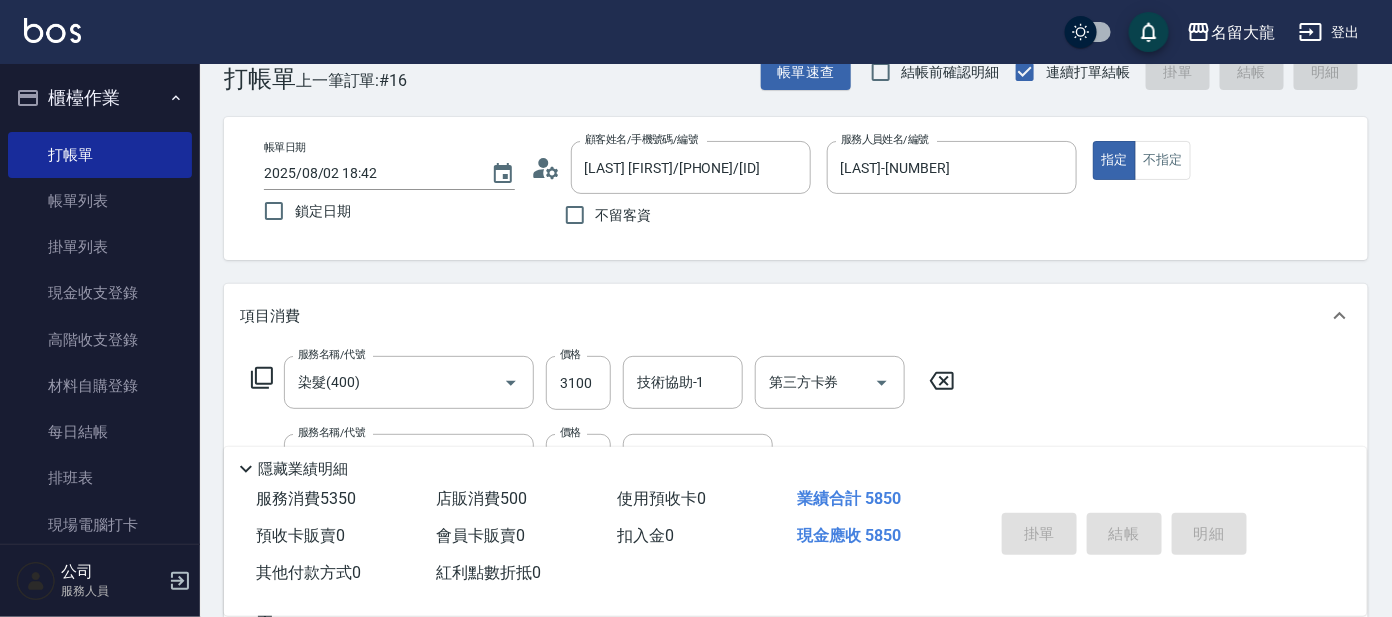 type on "2025/08/02 18:45" 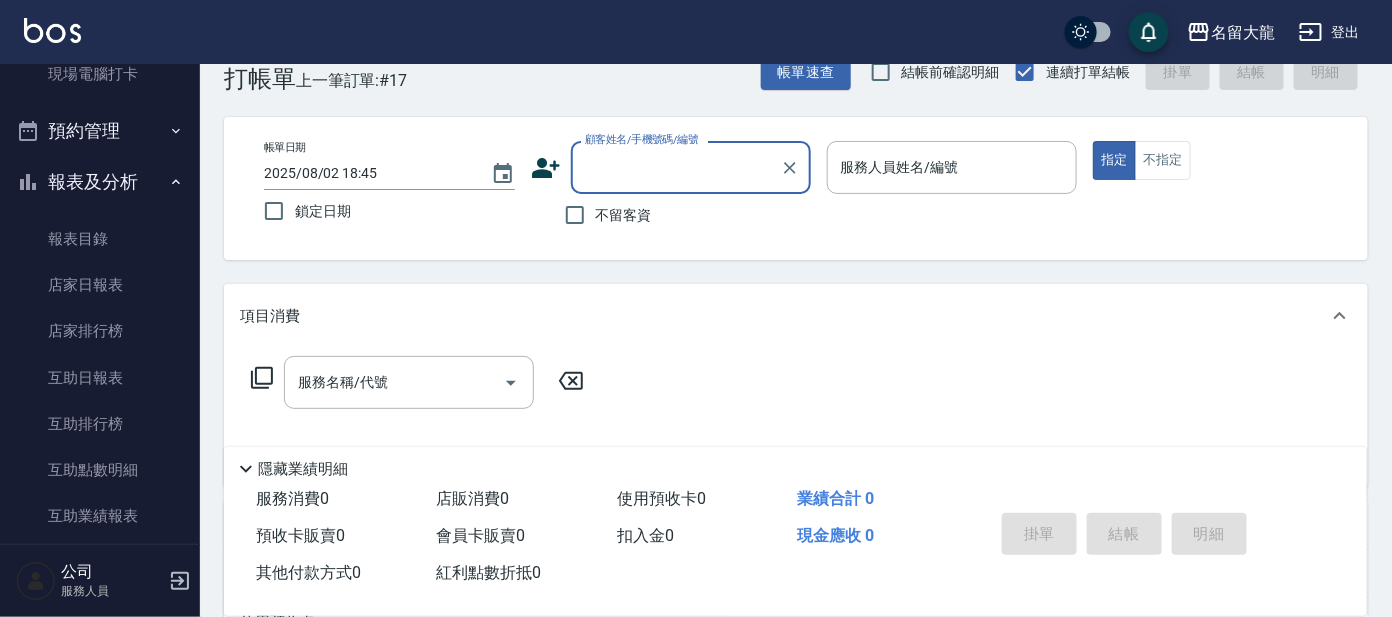 scroll, scrollTop: 444, scrollLeft: 0, axis: vertical 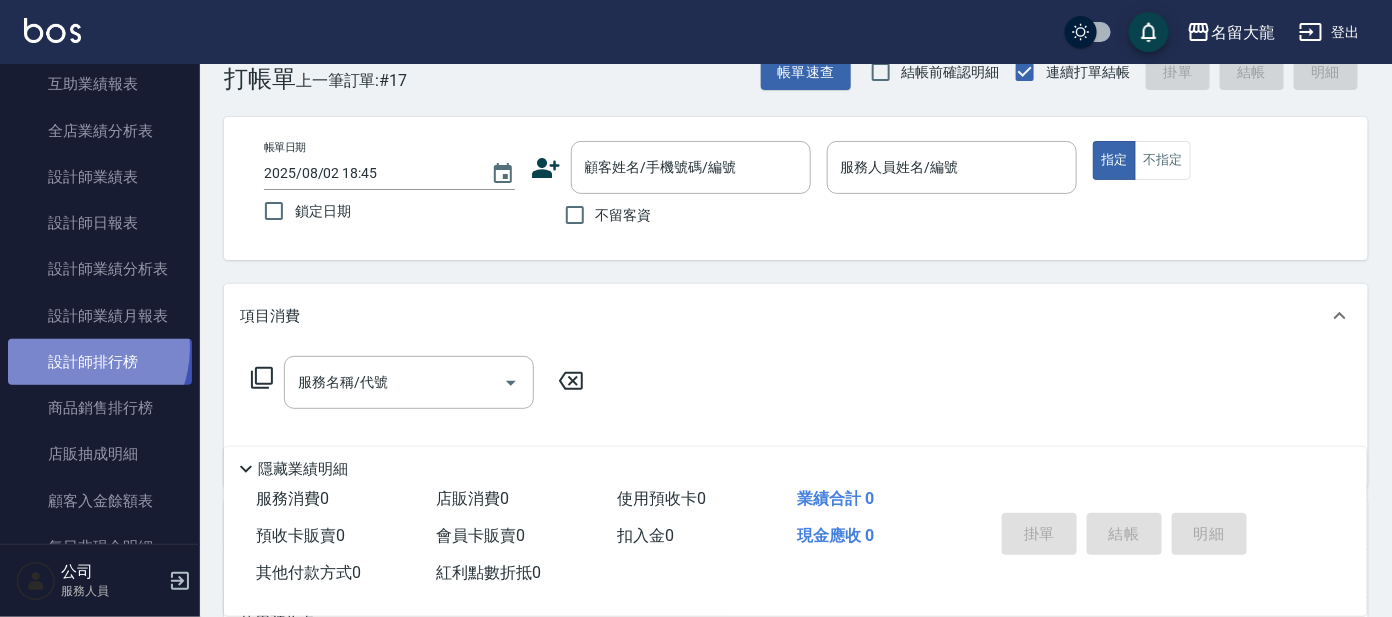click on "設計師排行榜" at bounding box center [100, 362] 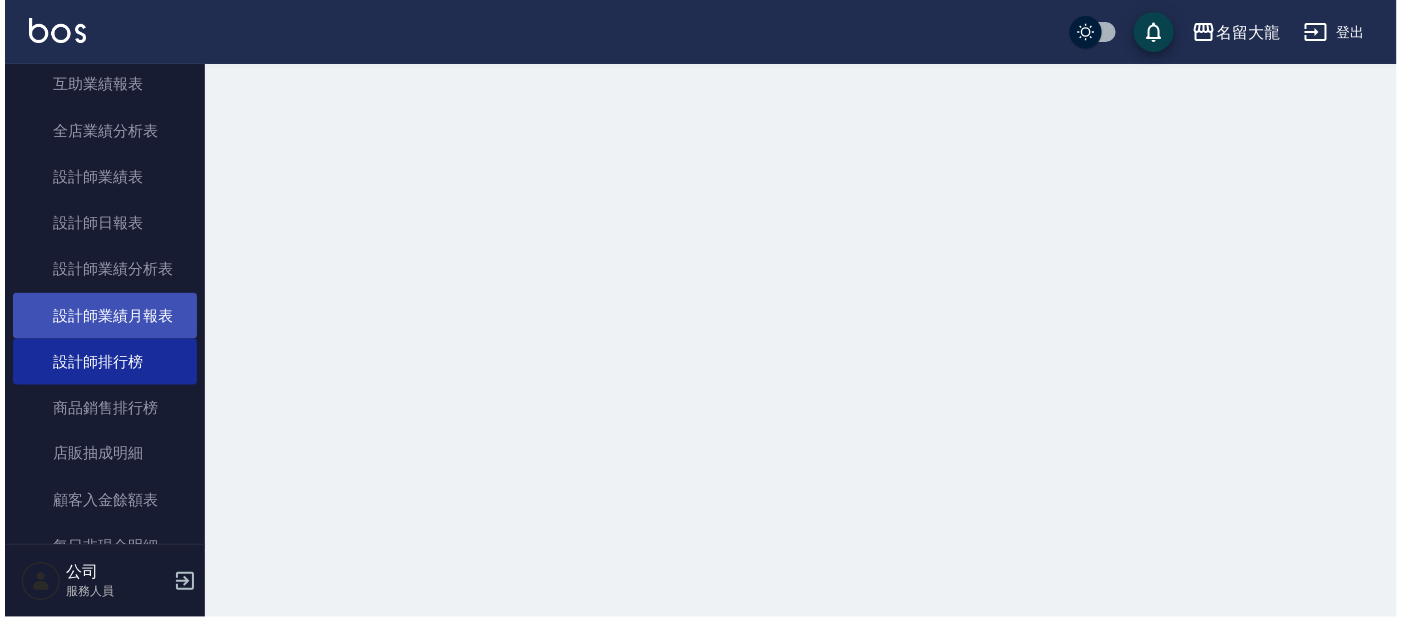 scroll, scrollTop: 0, scrollLeft: 0, axis: both 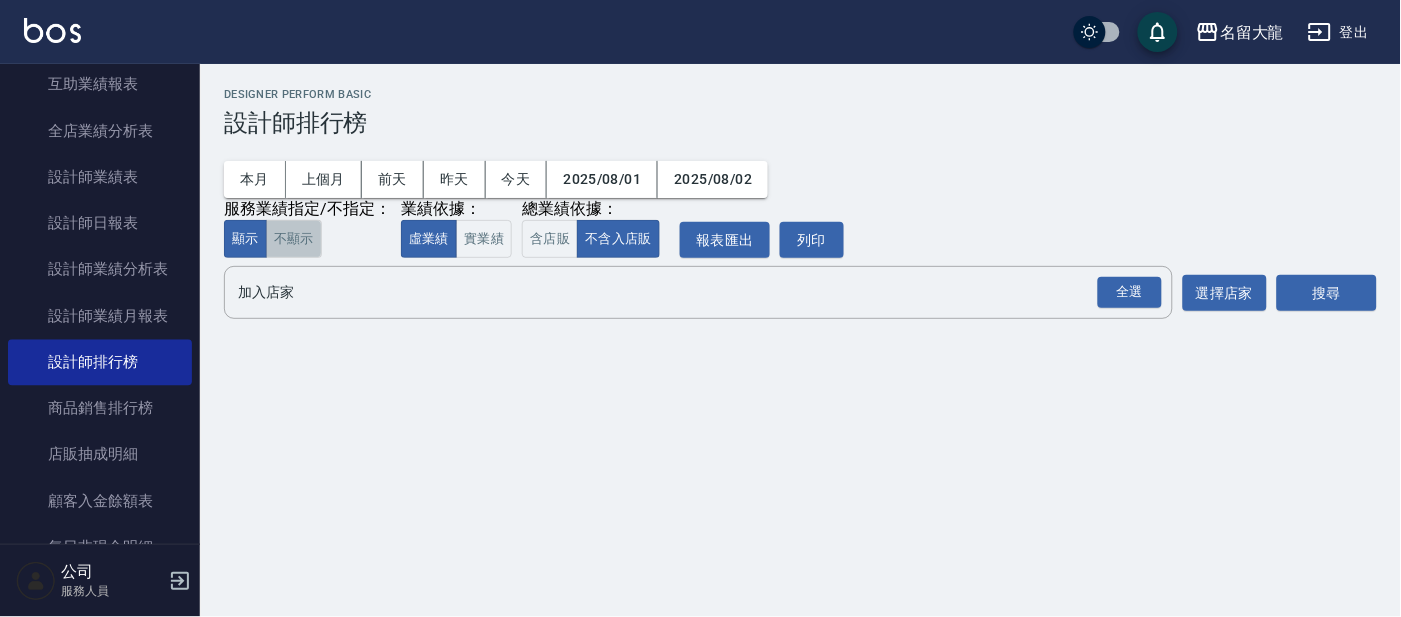 click on "不顯示" at bounding box center (294, 239) 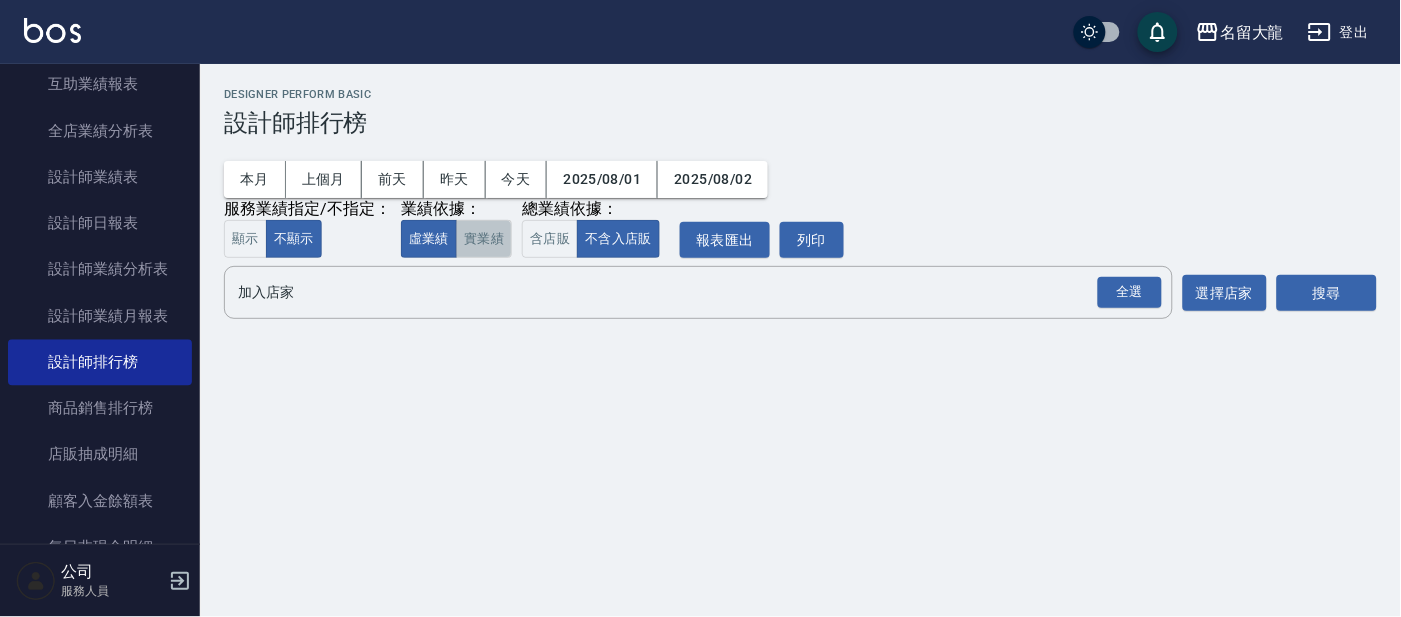 click on "實業績" at bounding box center [484, 239] 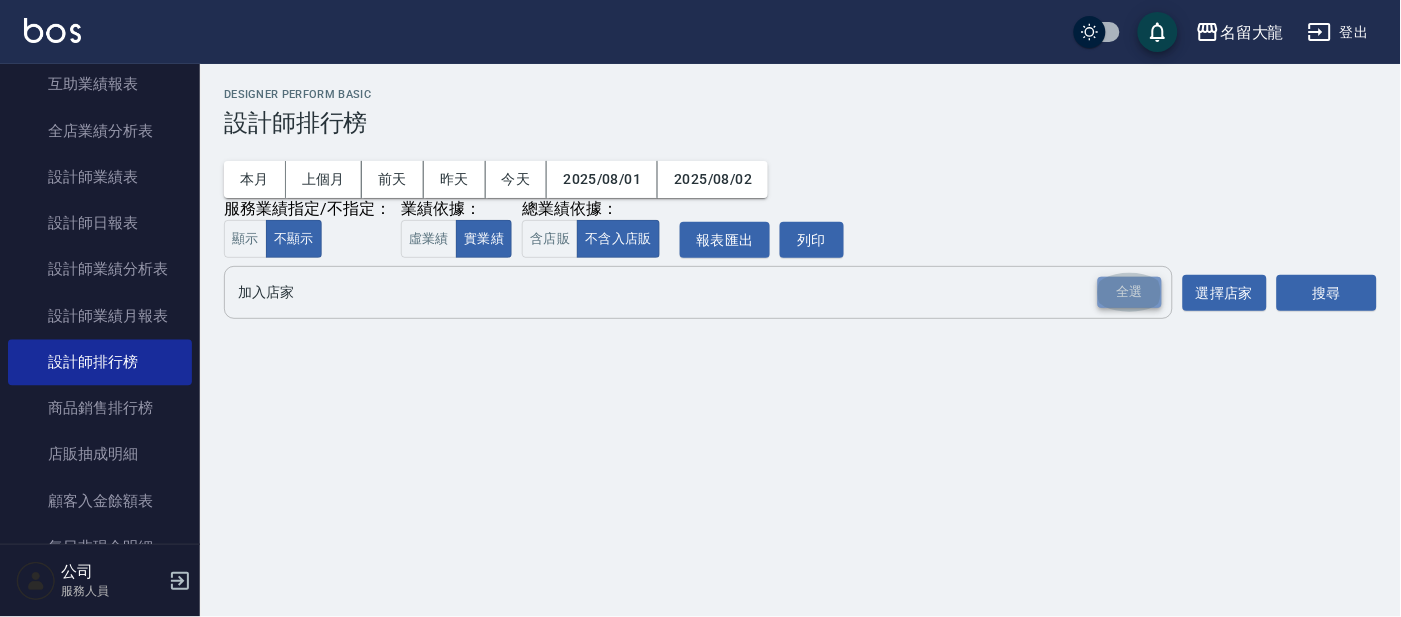 click on "全選" at bounding box center [1130, 292] 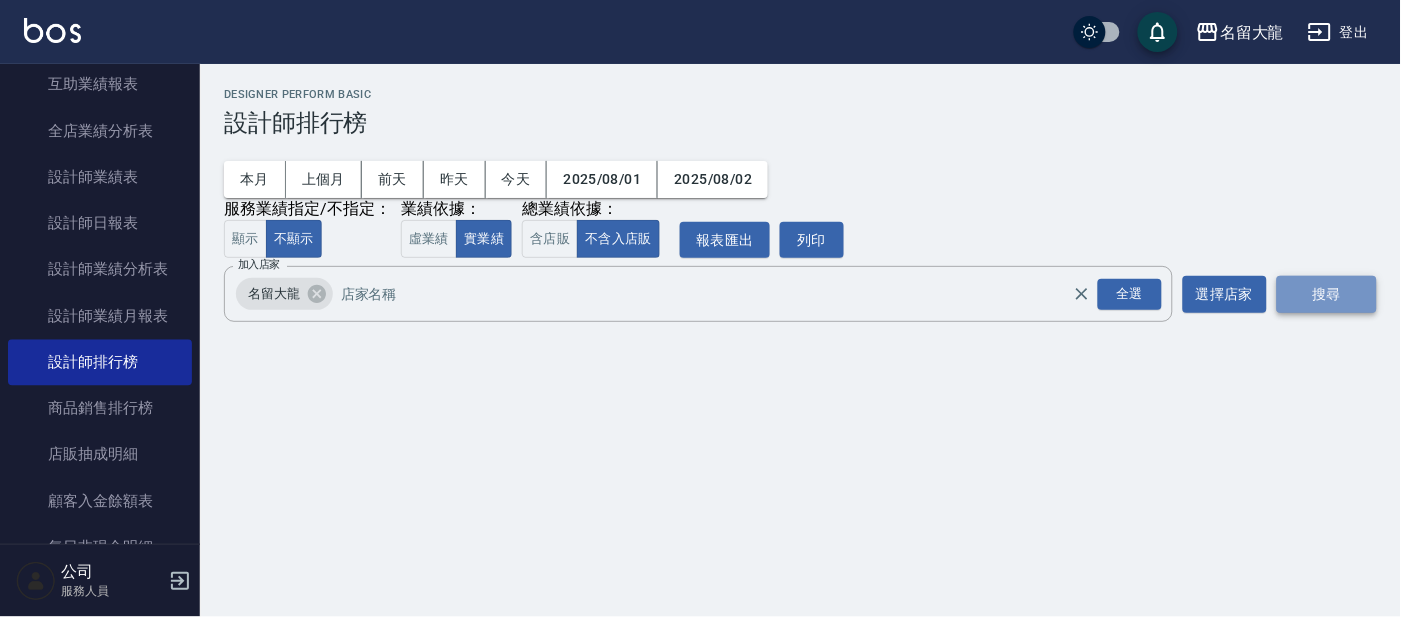 click on "搜尋" at bounding box center [1327, 294] 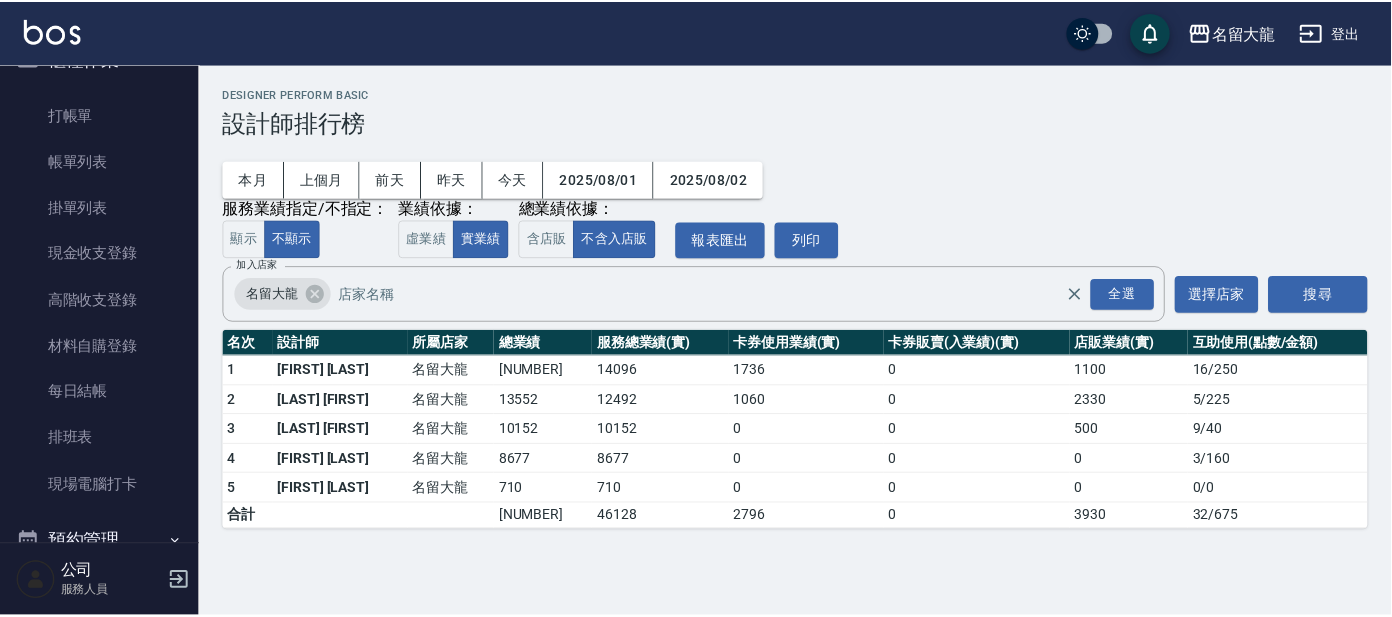 scroll, scrollTop: 0, scrollLeft: 0, axis: both 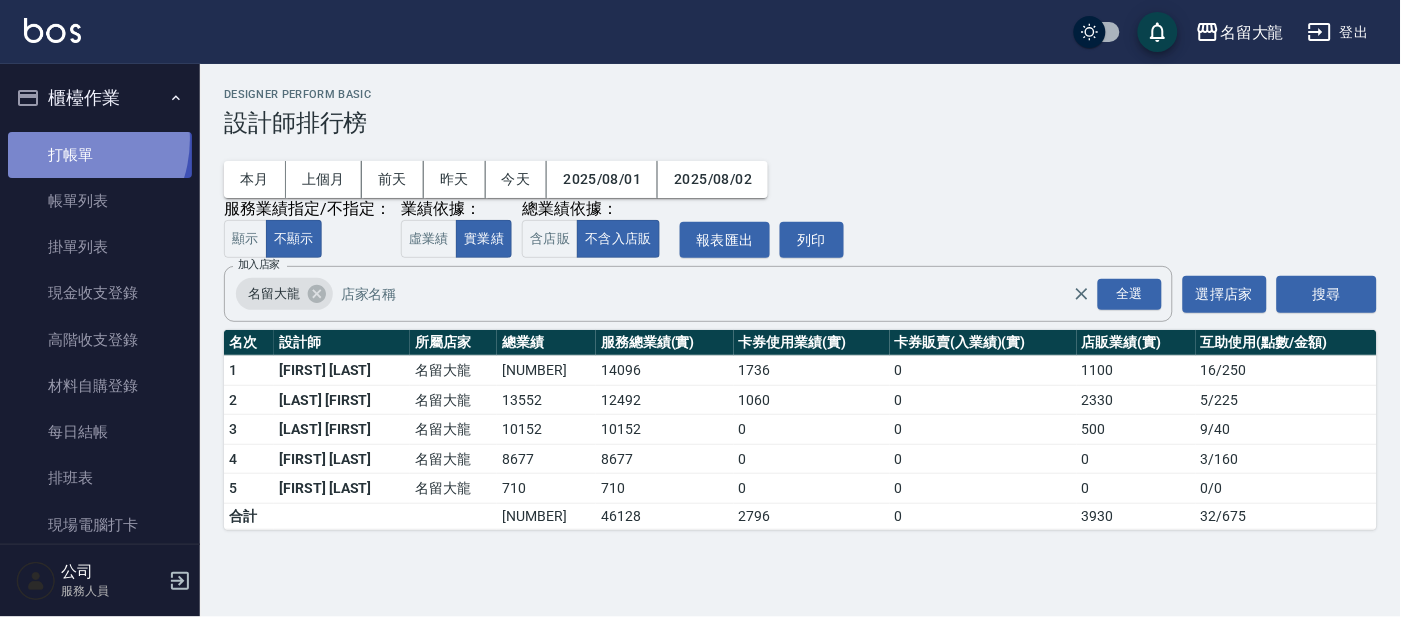 click on "打帳單" at bounding box center (100, 155) 